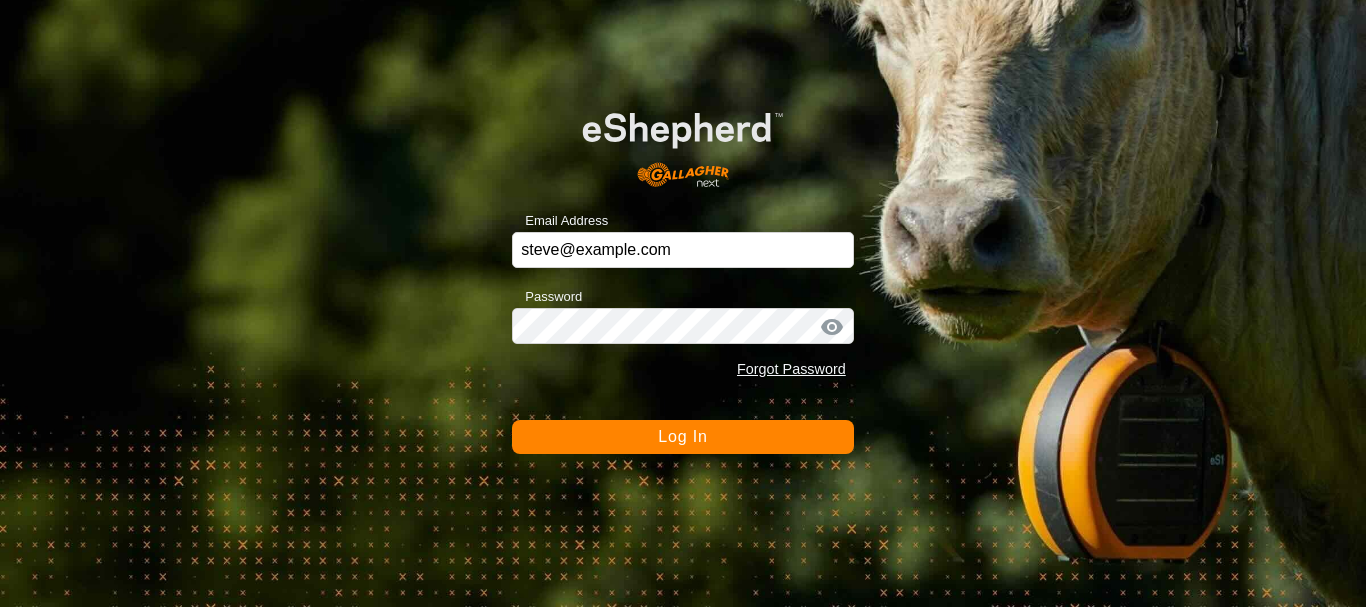 scroll, scrollTop: 0, scrollLeft: 0, axis: both 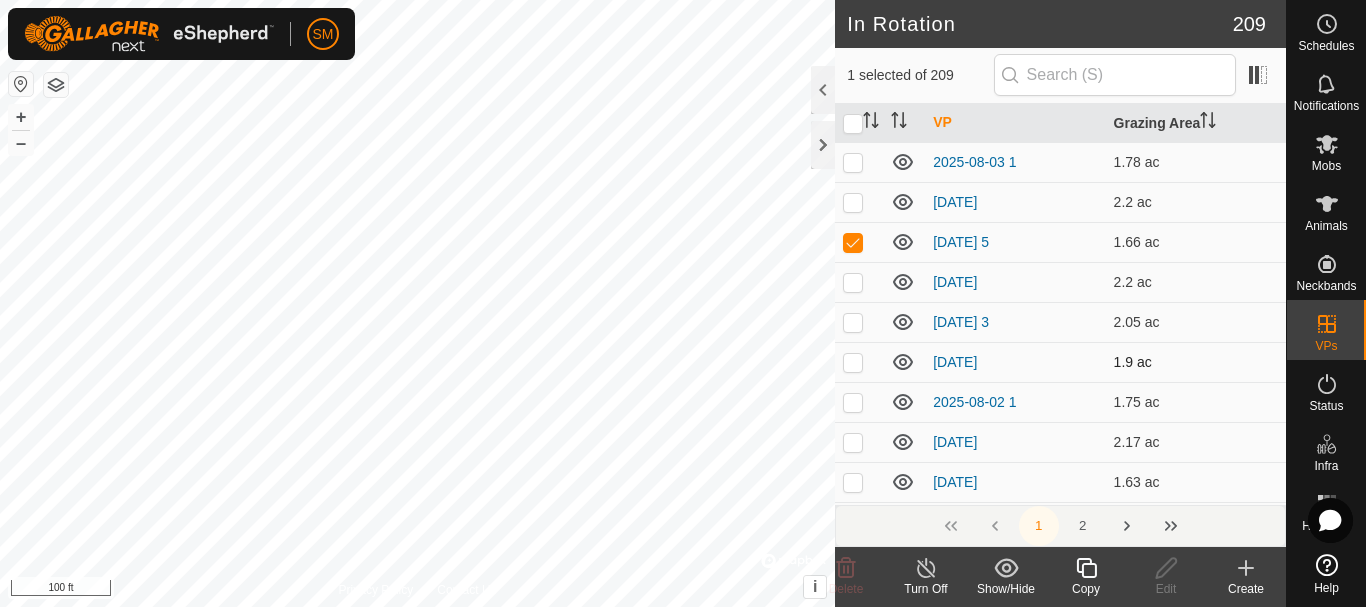 checkbox on "true" 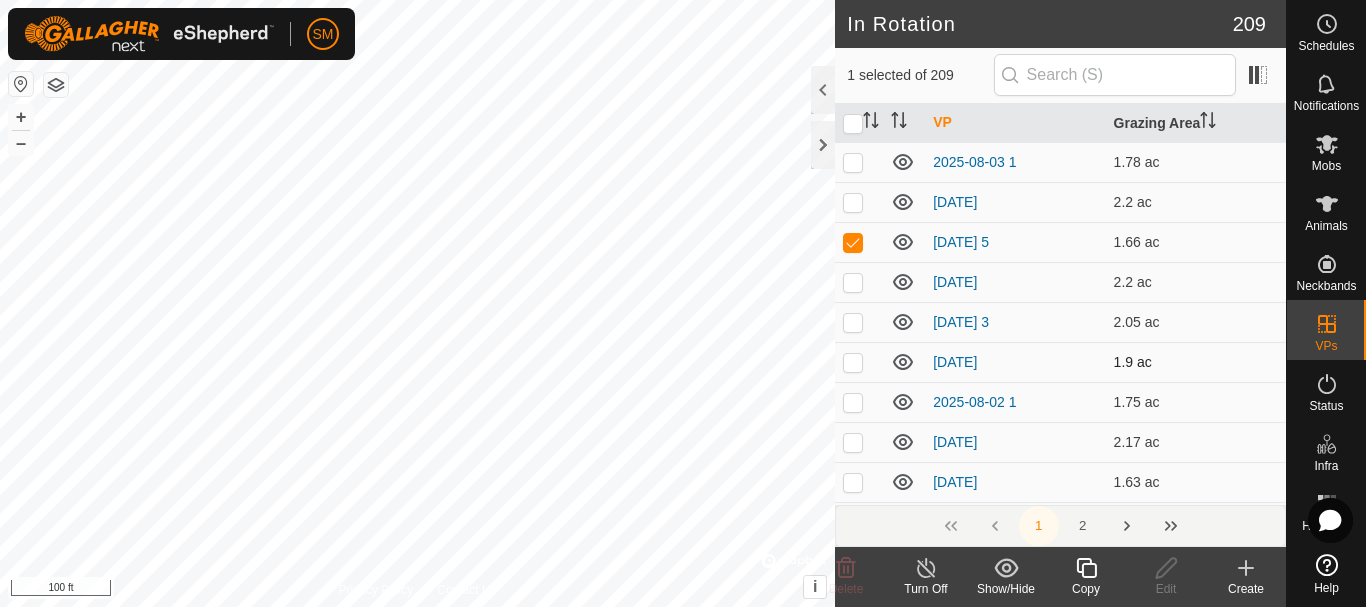 checkbox on "false" 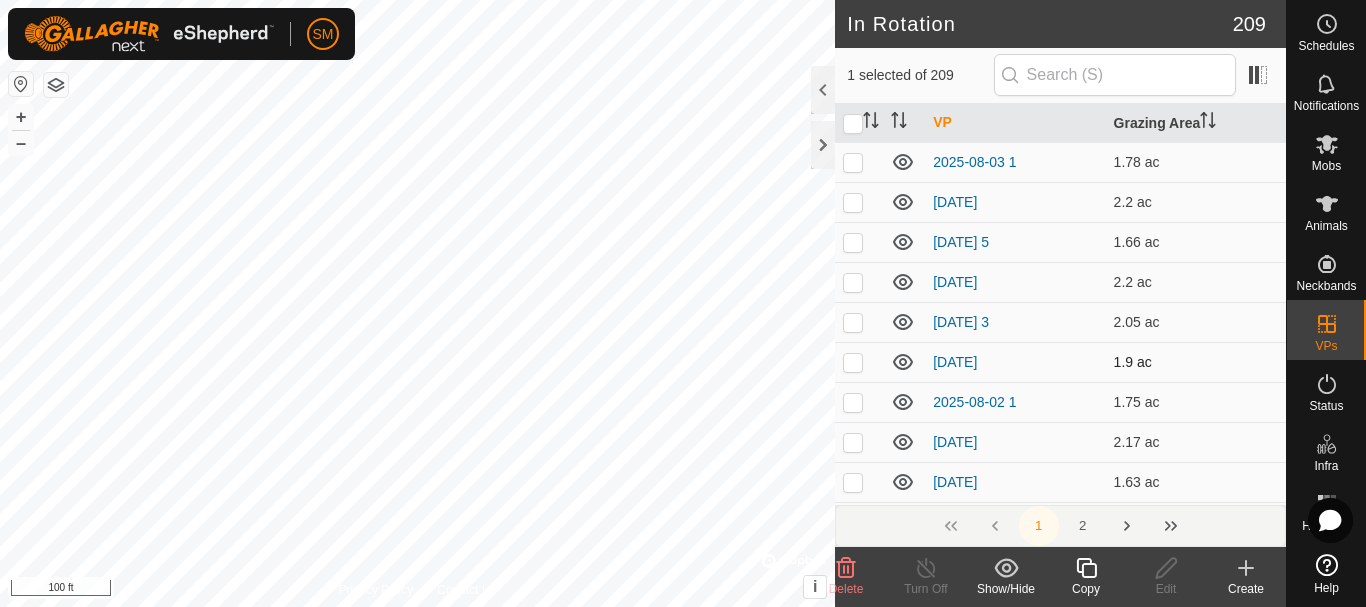 checkbox on "false" 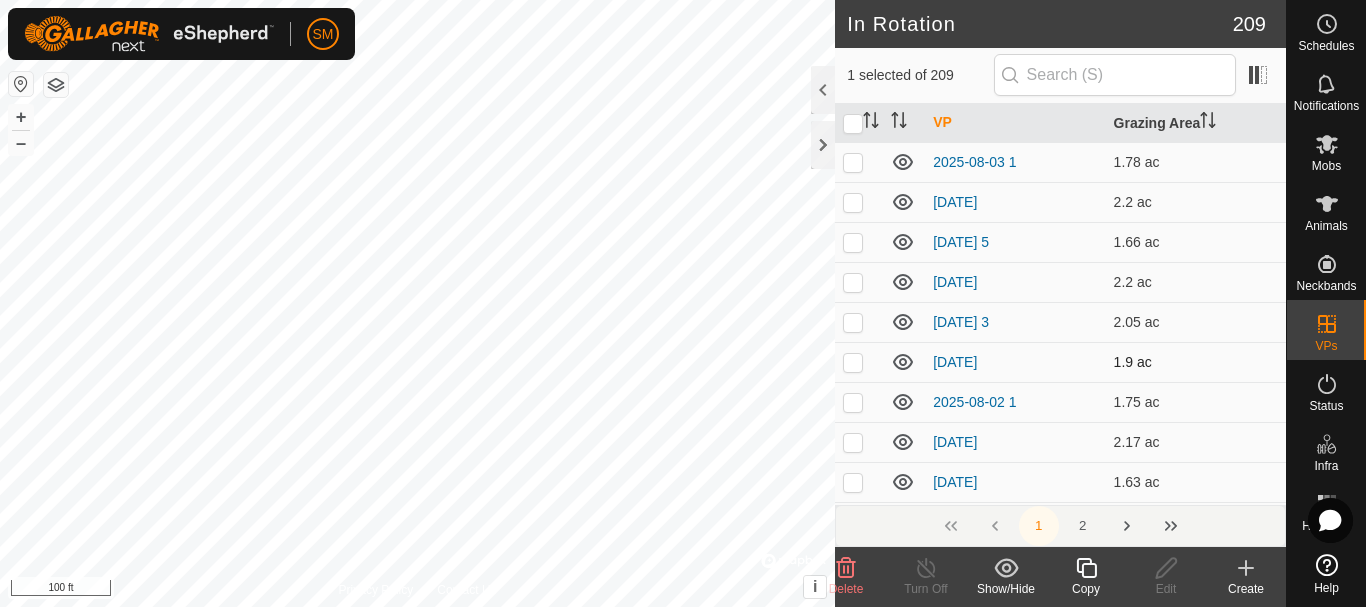 checkbox on "true" 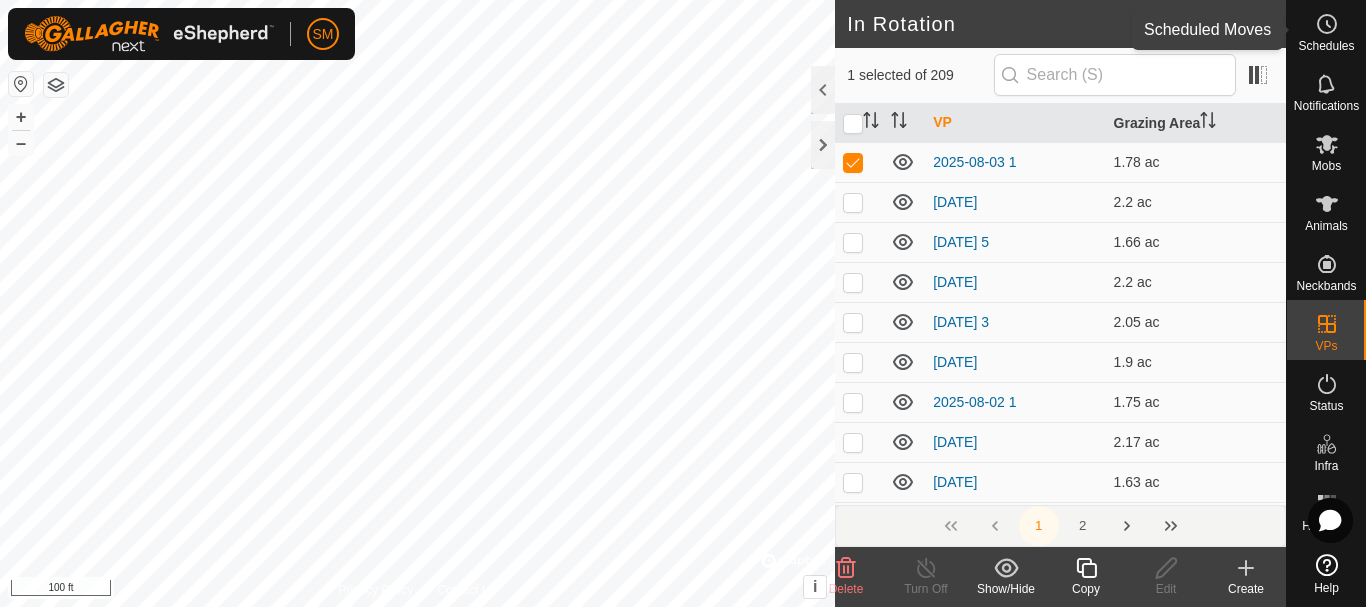 click 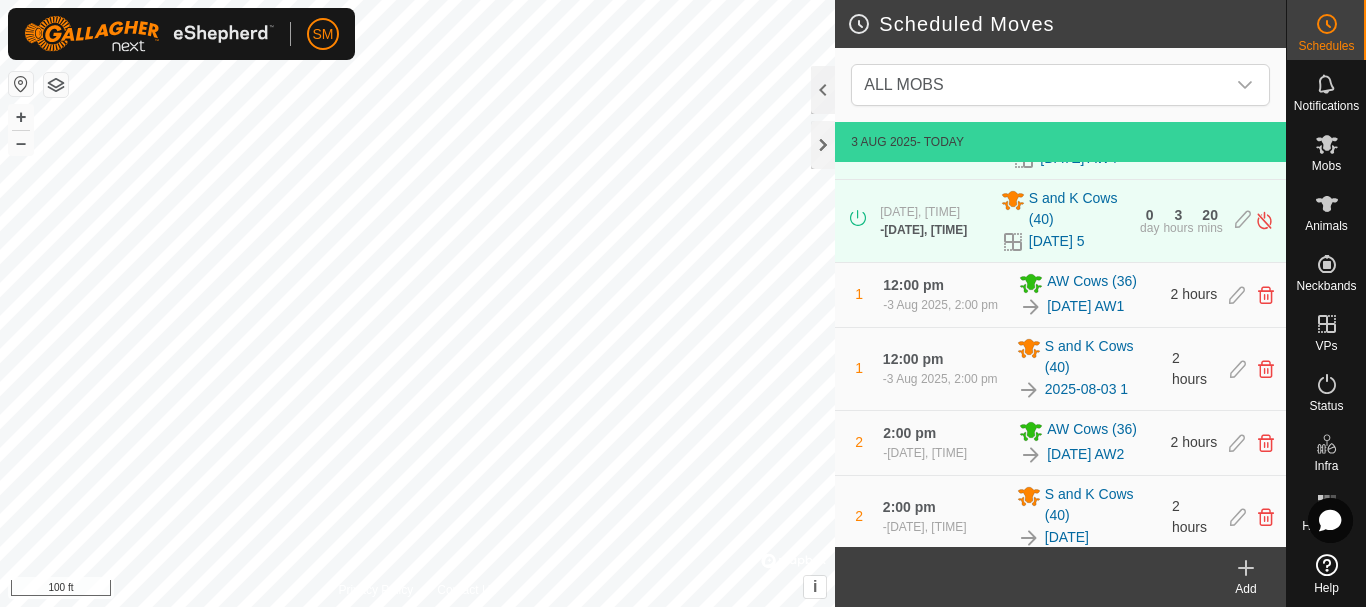 scroll, scrollTop: 100, scrollLeft: 0, axis: vertical 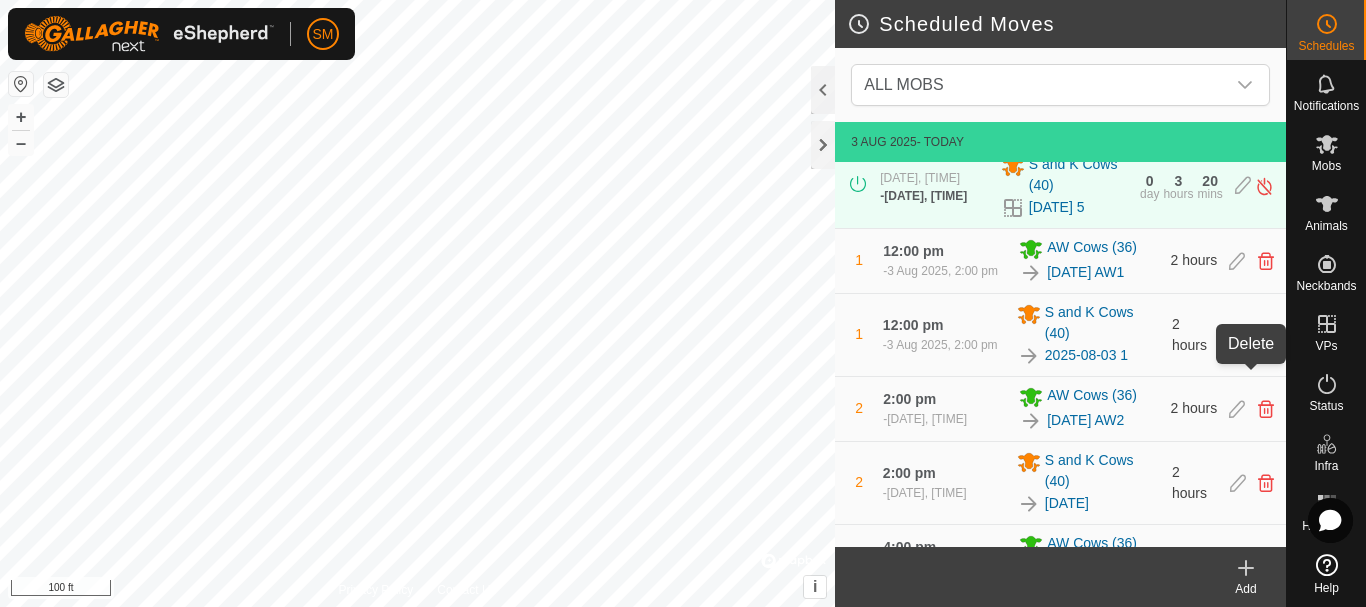 click at bounding box center [1266, 335] 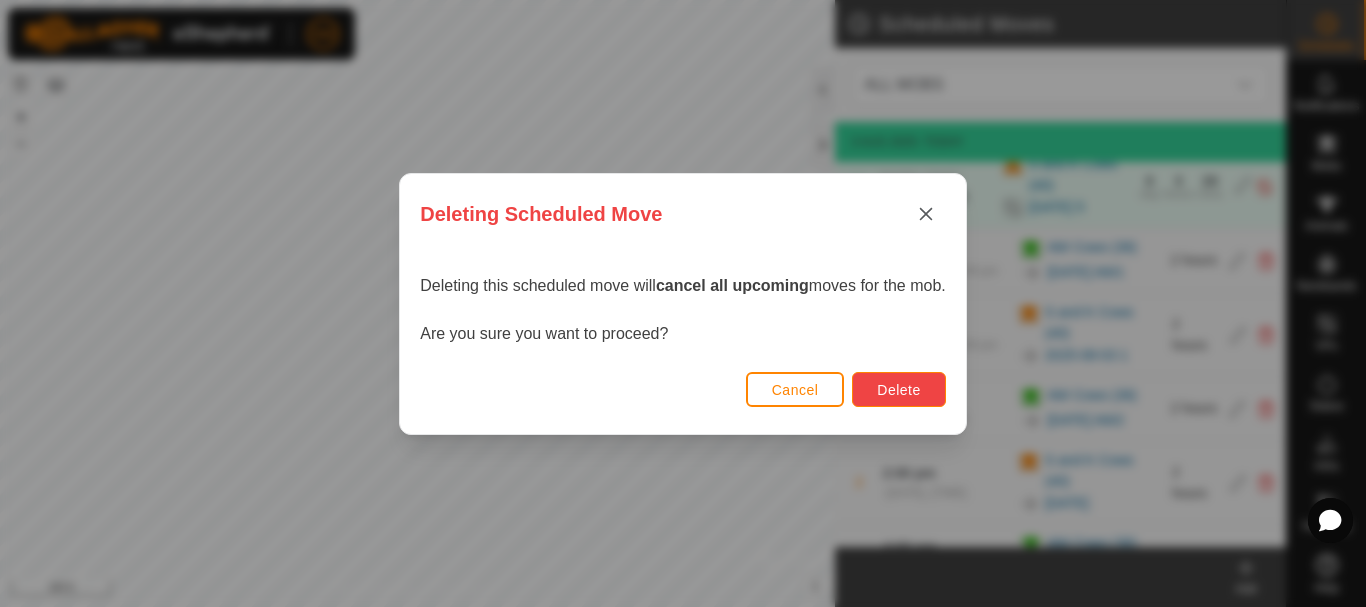click on "Delete" at bounding box center (898, 389) 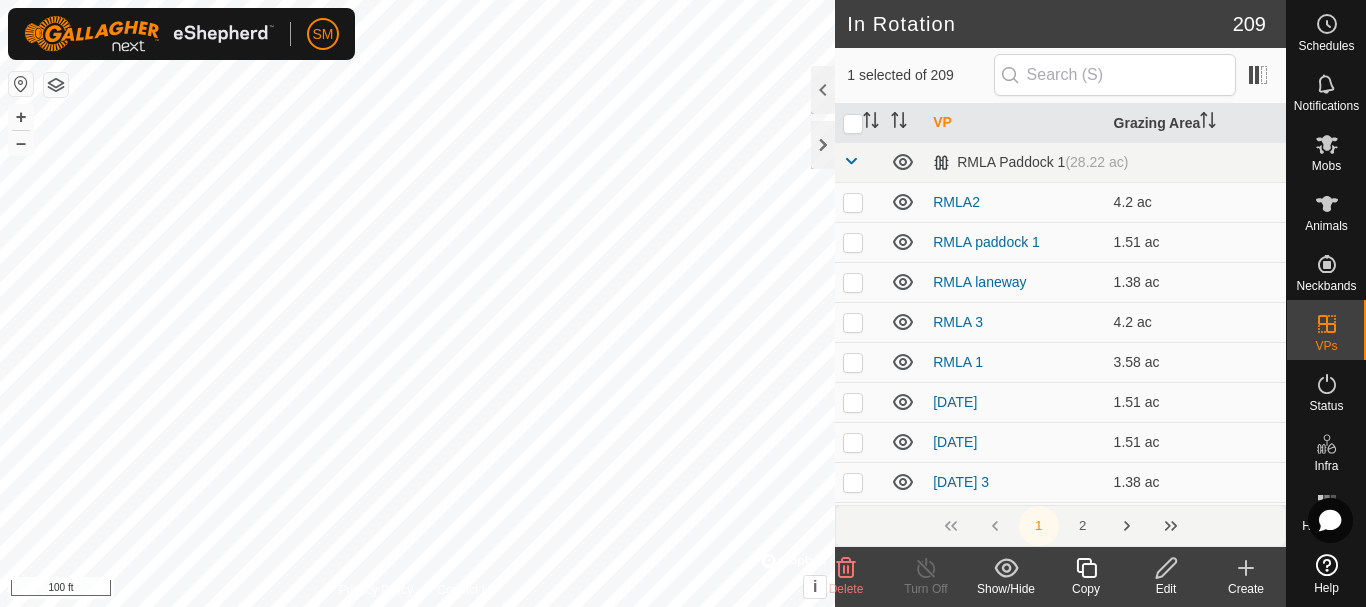 checkbox on "false" 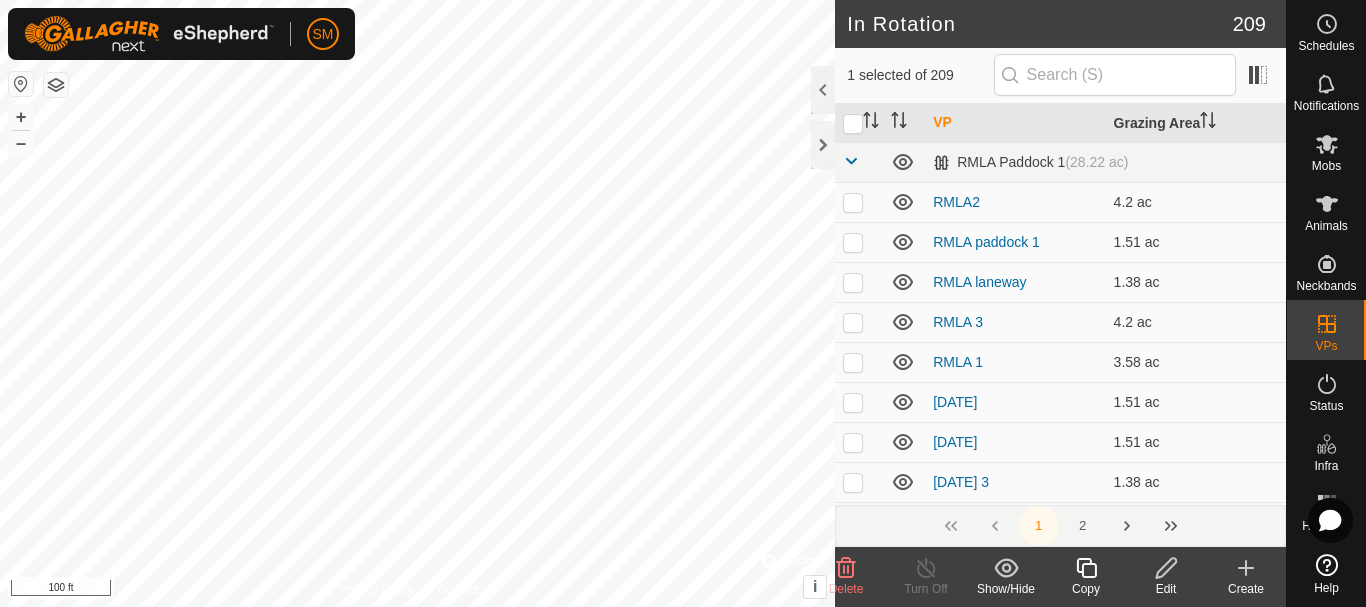 checkbox on "true" 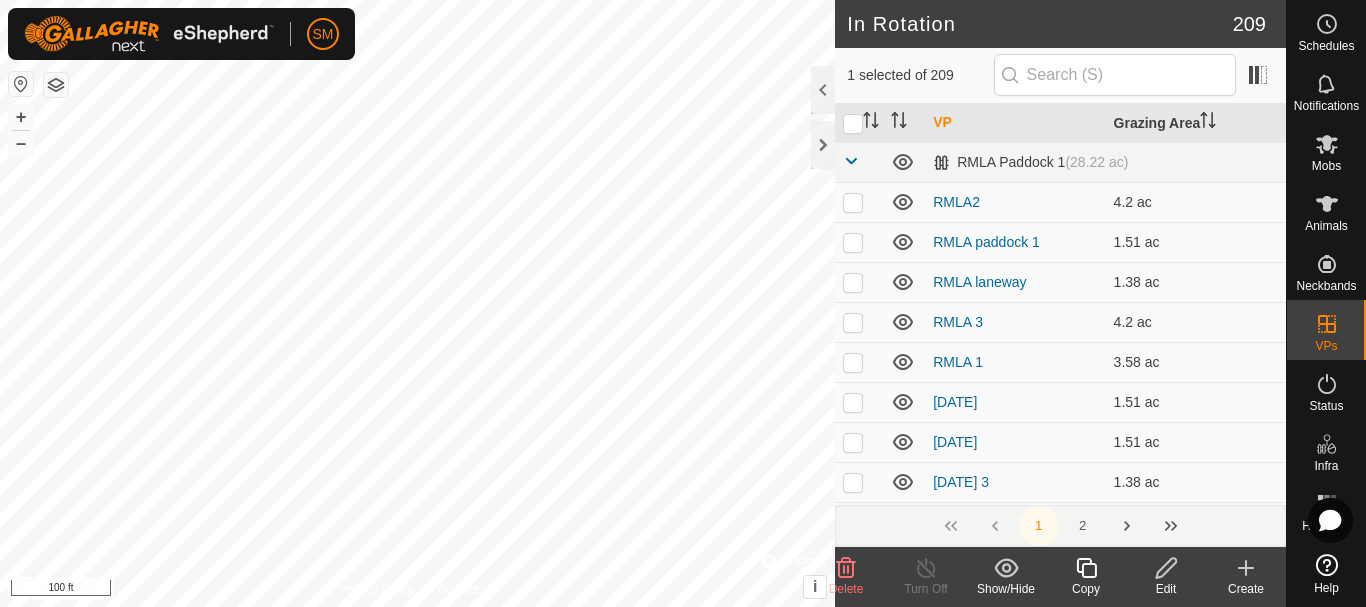 checkbox on "true" 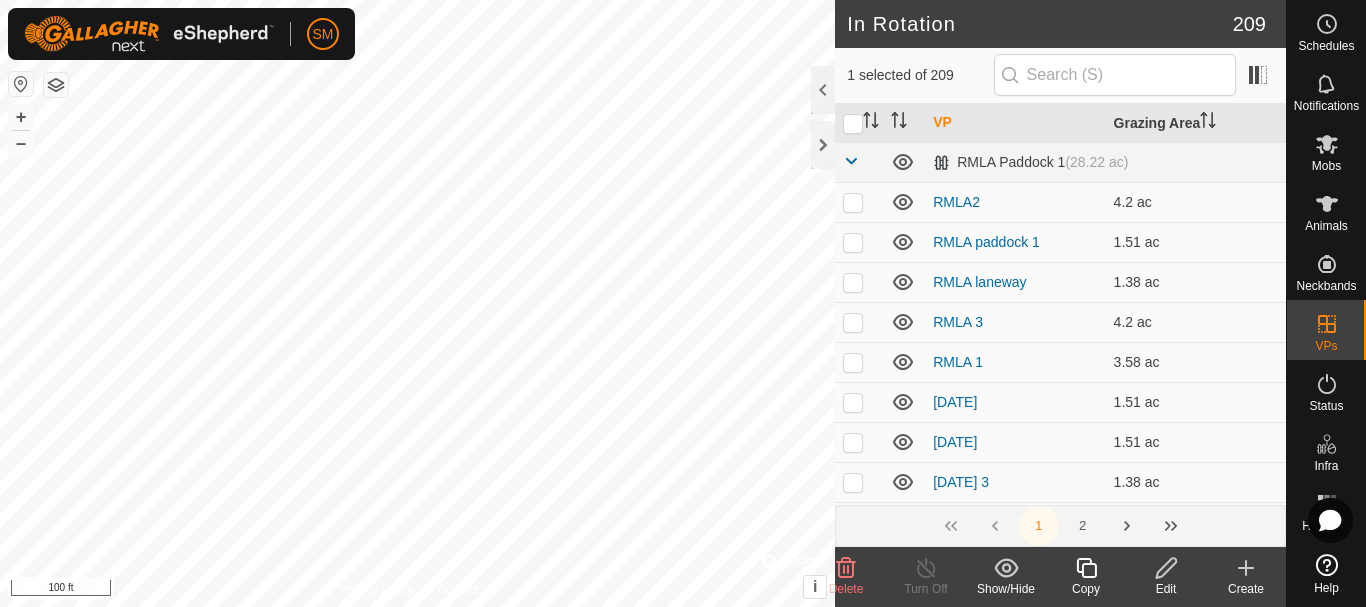 checkbox on "false" 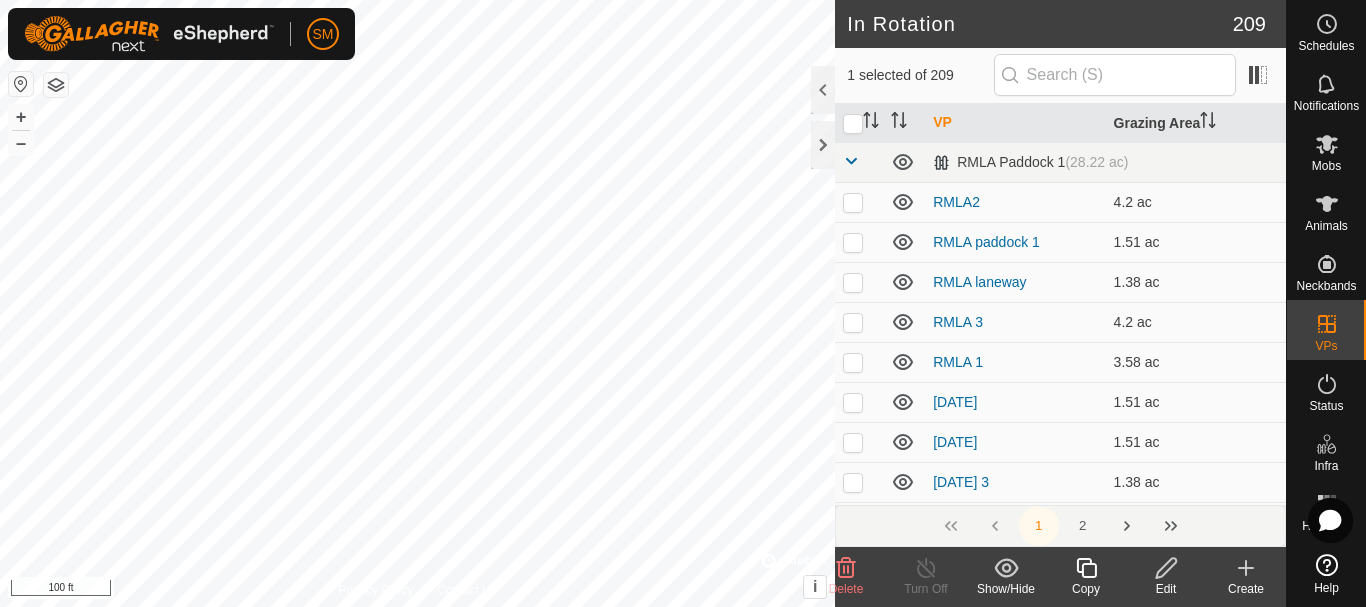 checkbox on "false" 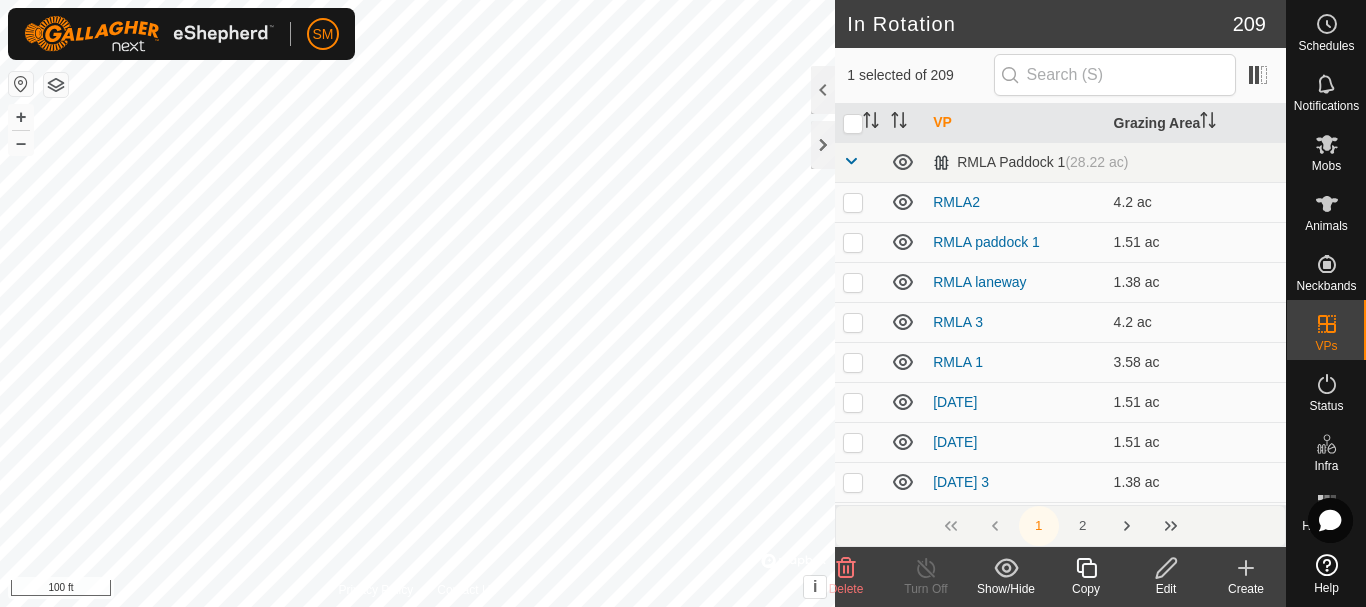 checkbox on "true" 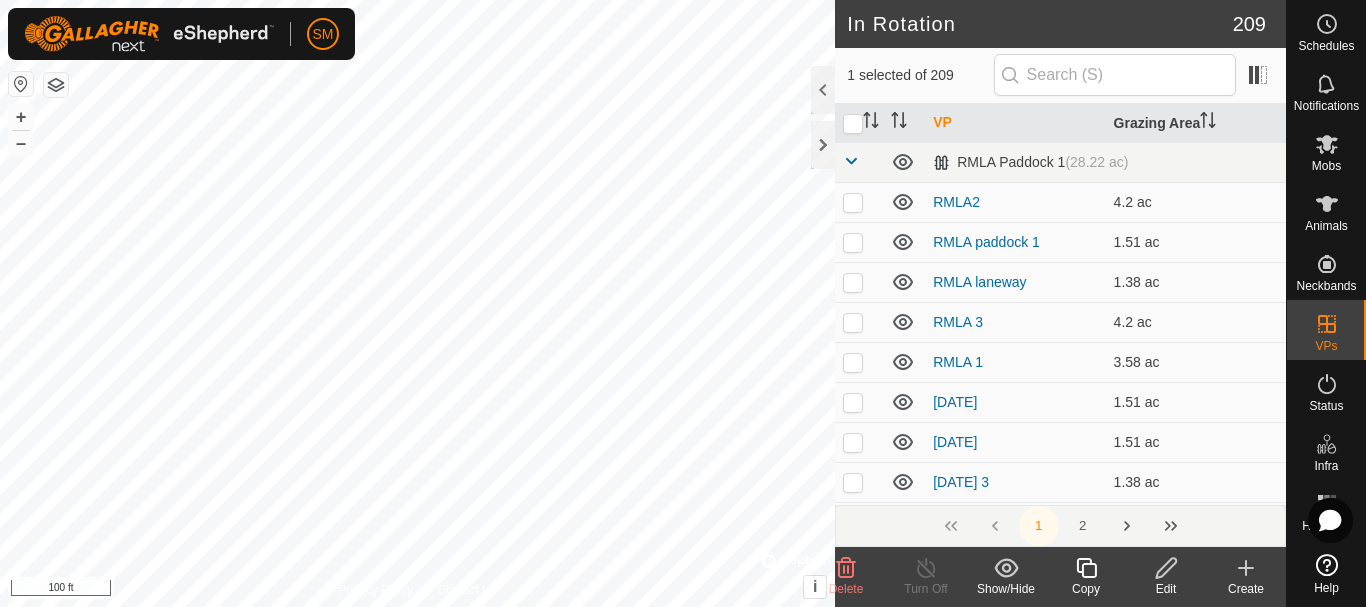 checkbox on "true" 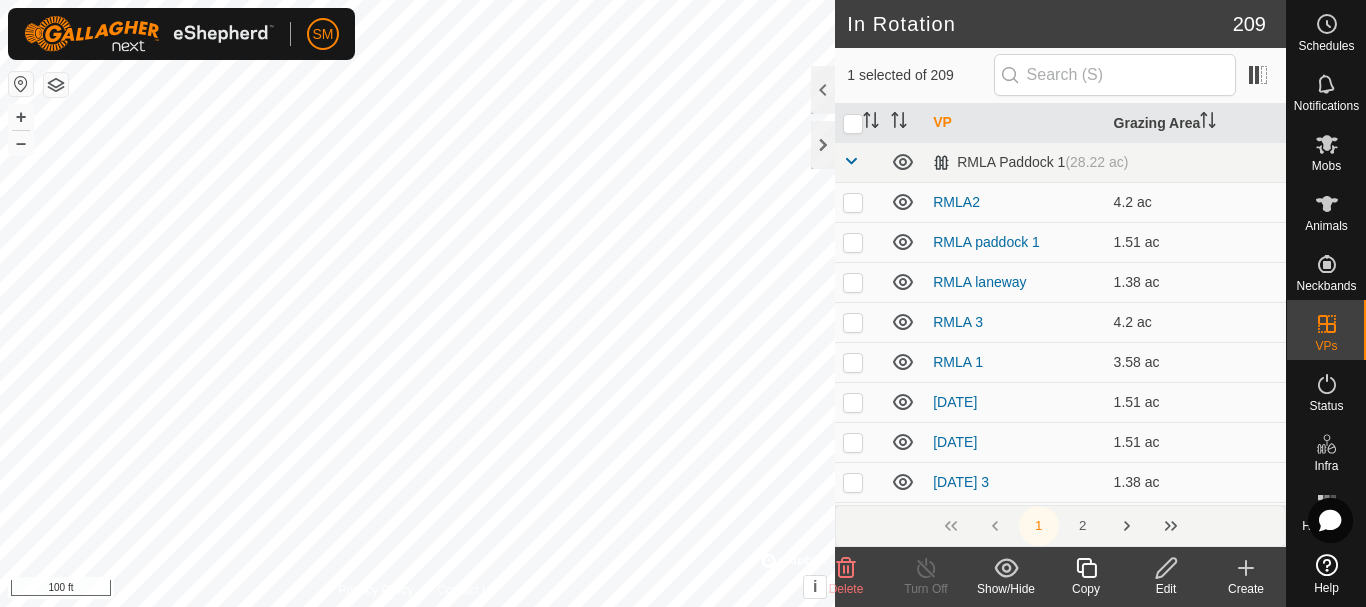checkbox on "false" 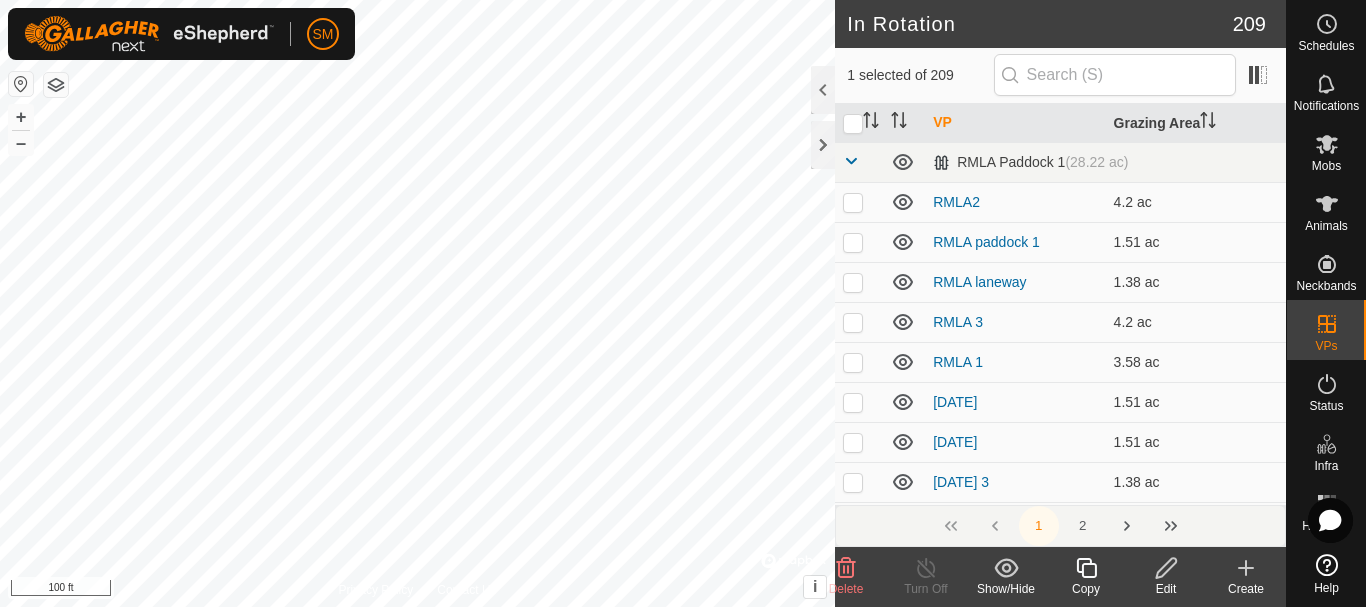 checkbox on "true" 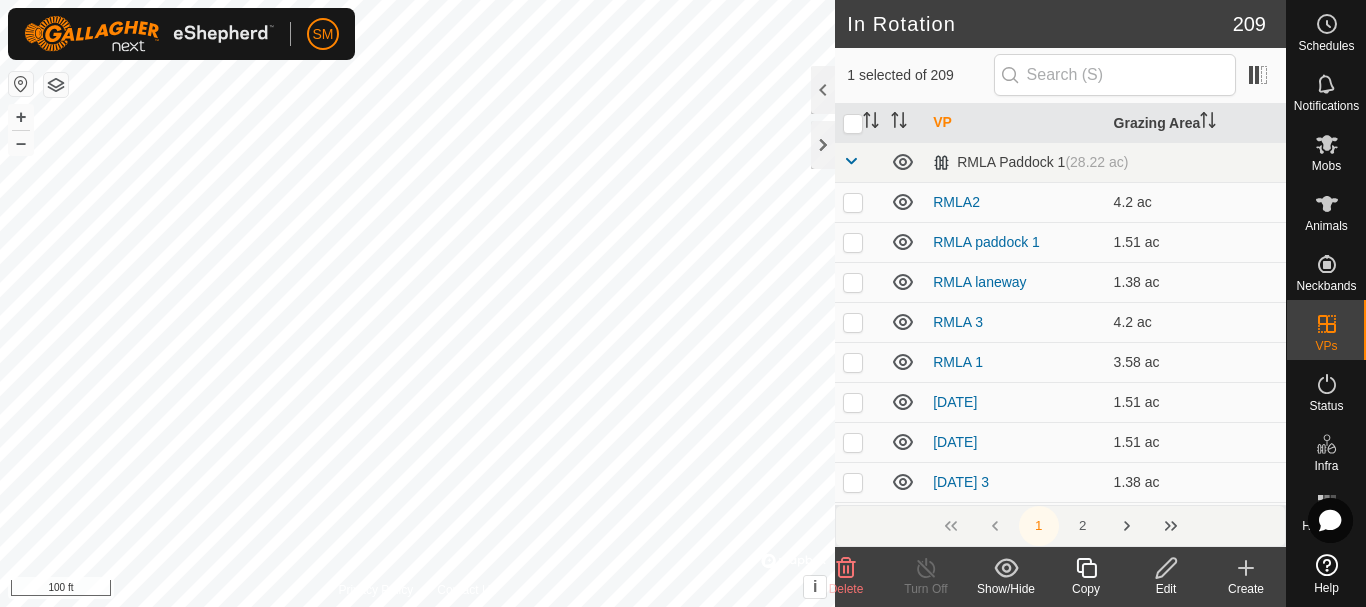 checkbox on "false" 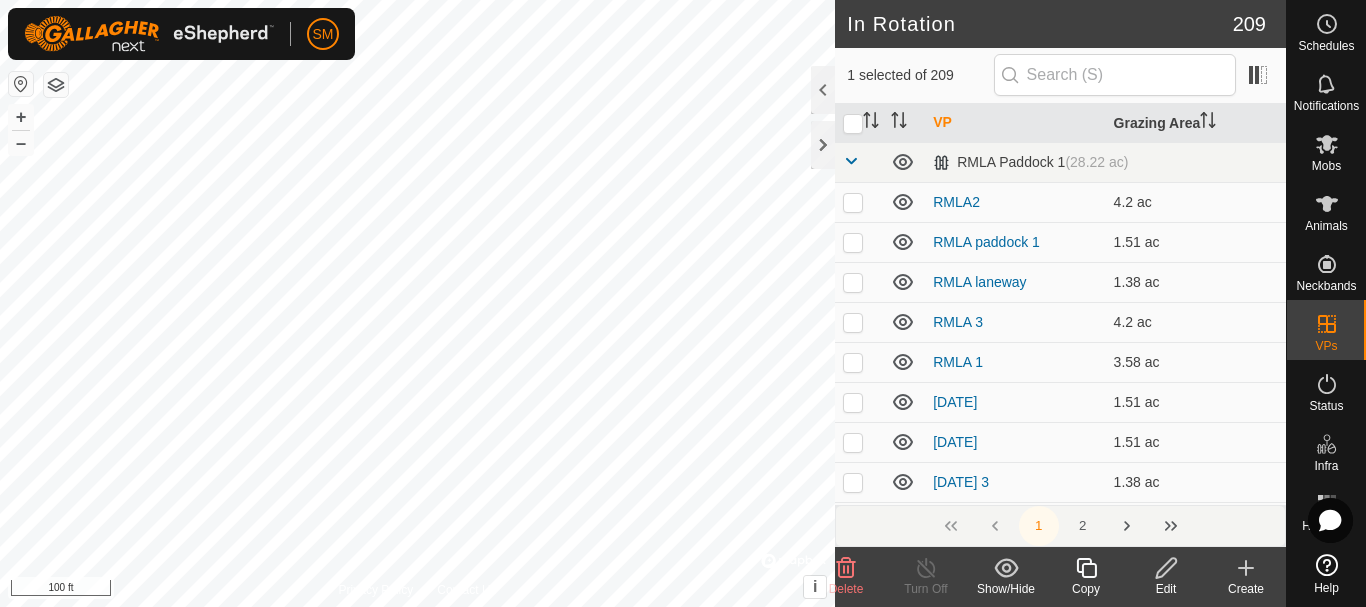 checkbox on "false" 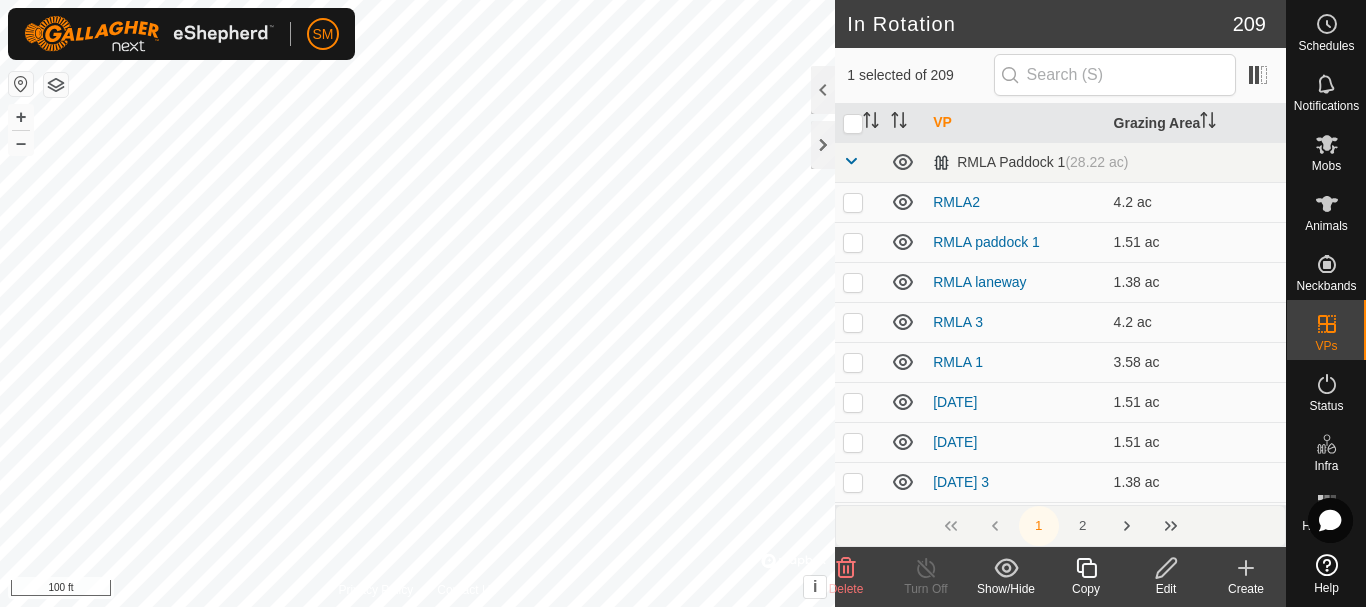 checkbox on "true" 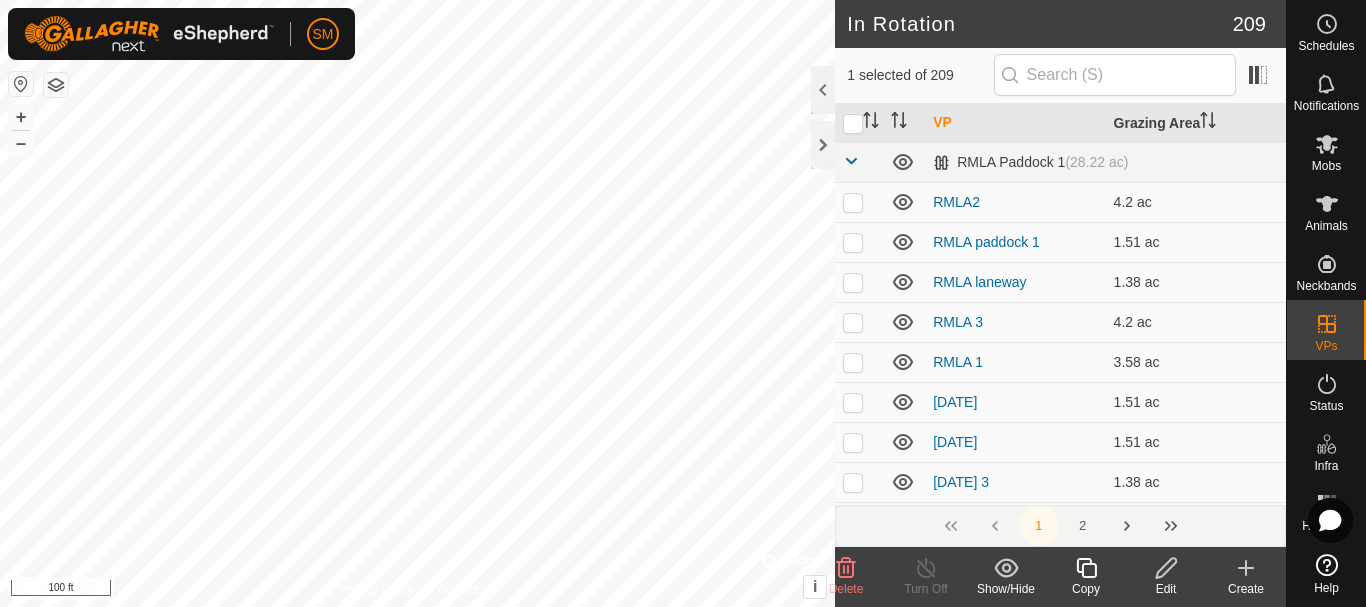 checkbox on "true" 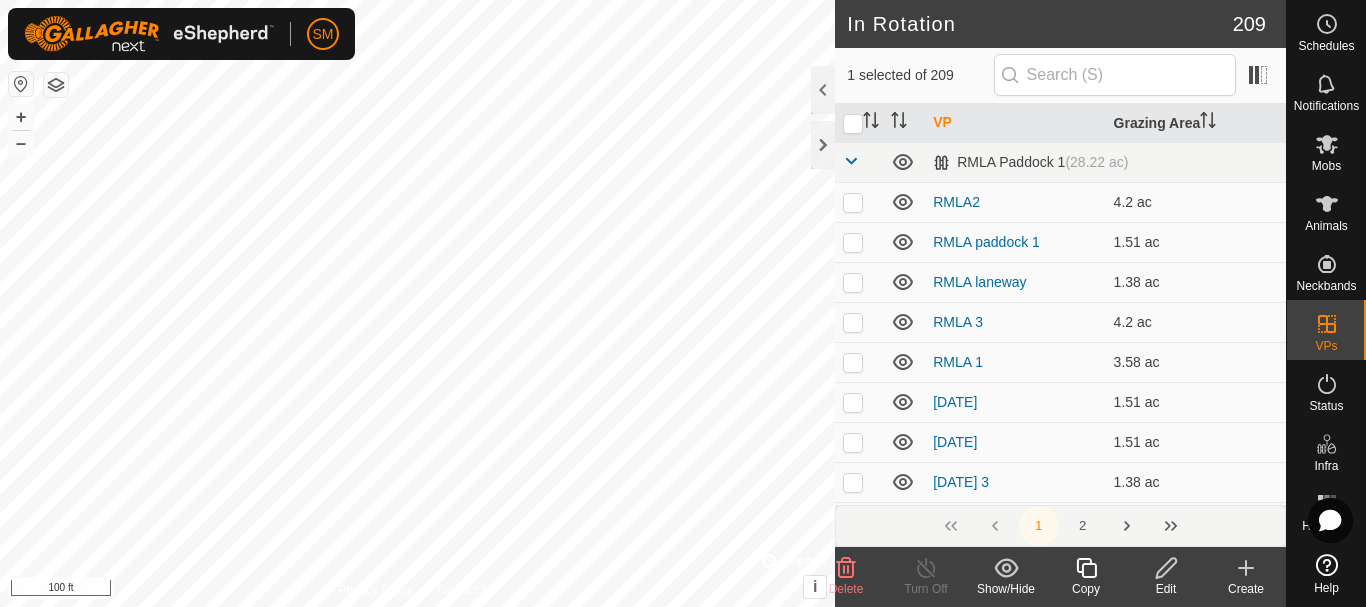 checkbox on "false" 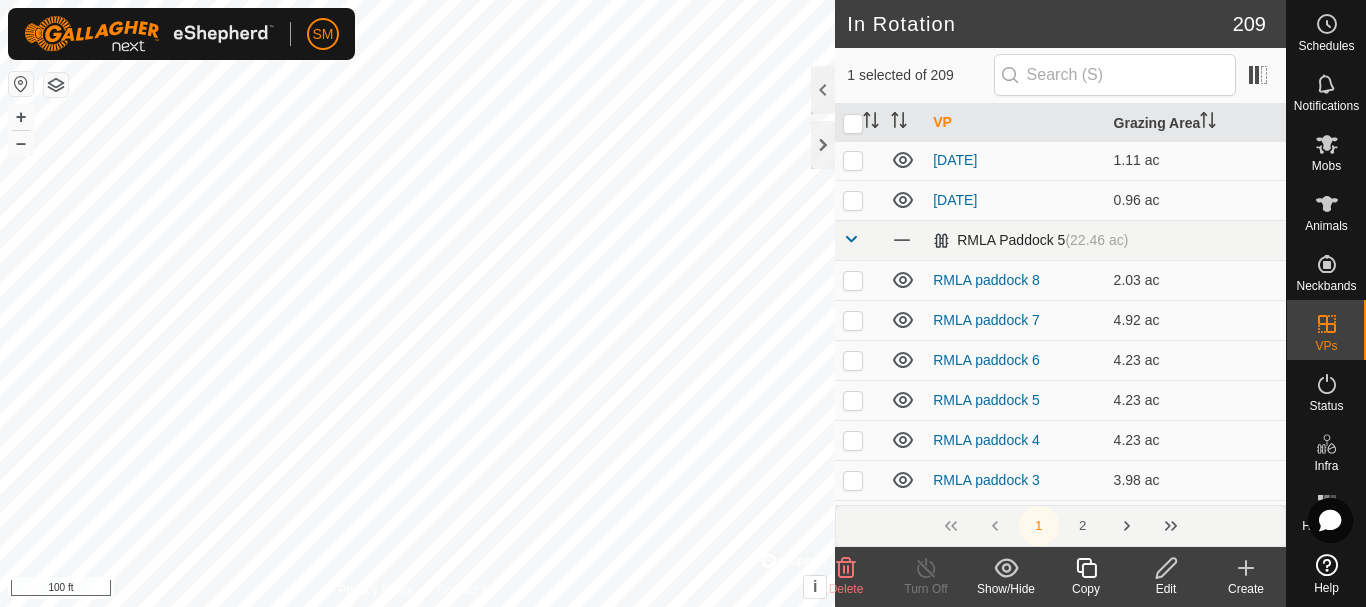 scroll, scrollTop: 400, scrollLeft: 0, axis: vertical 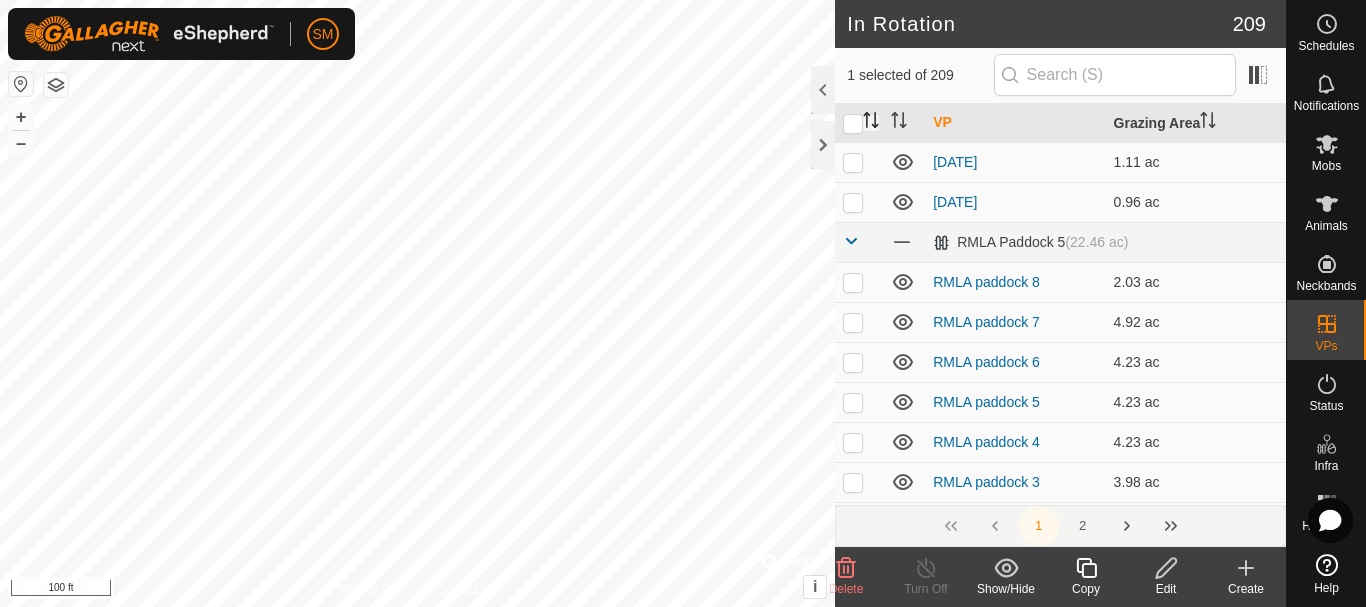 click 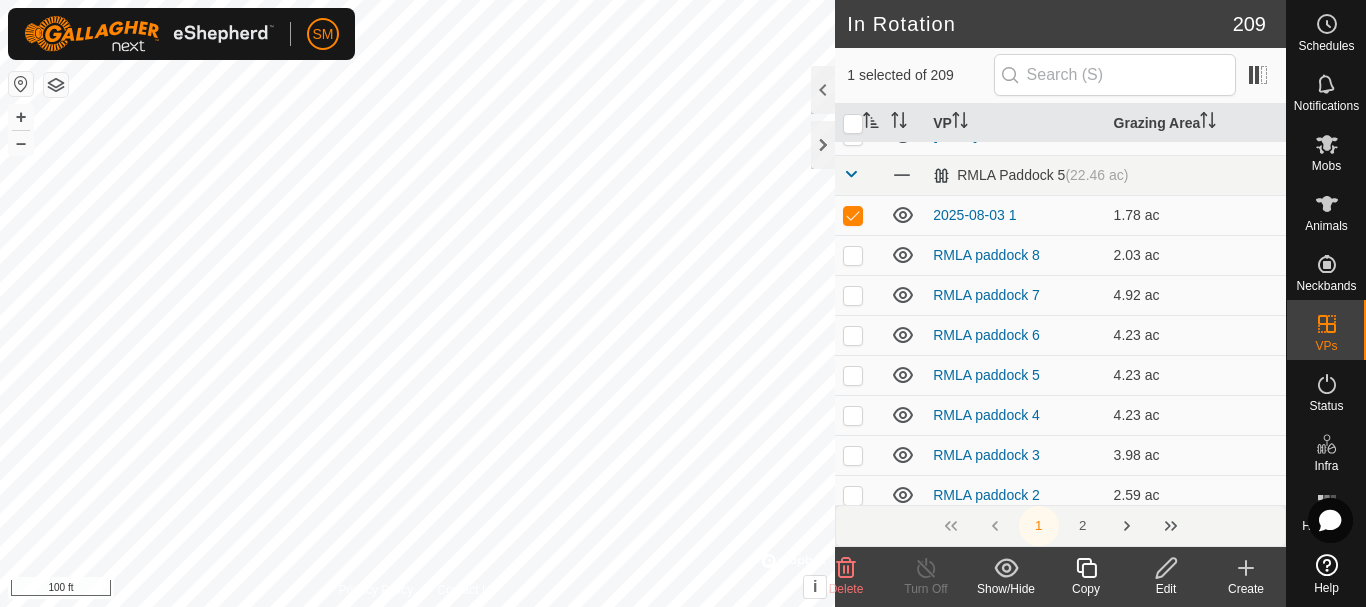 scroll, scrollTop: 500, scrollLeft: 0, axis: vertical 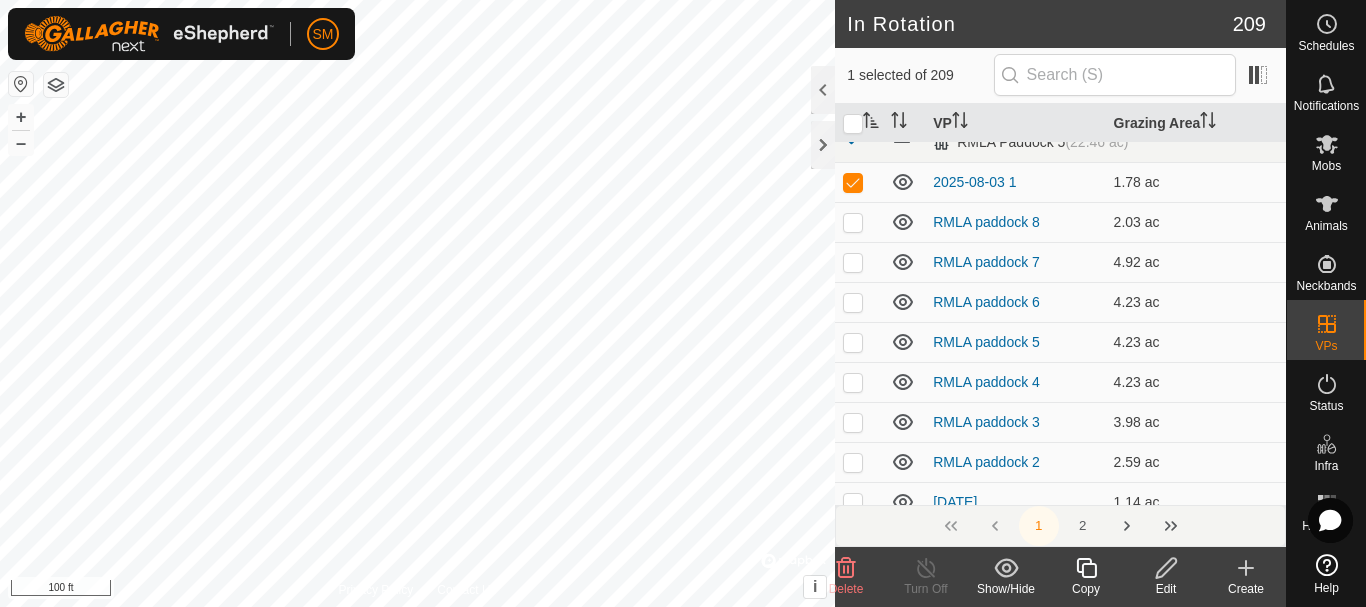 click 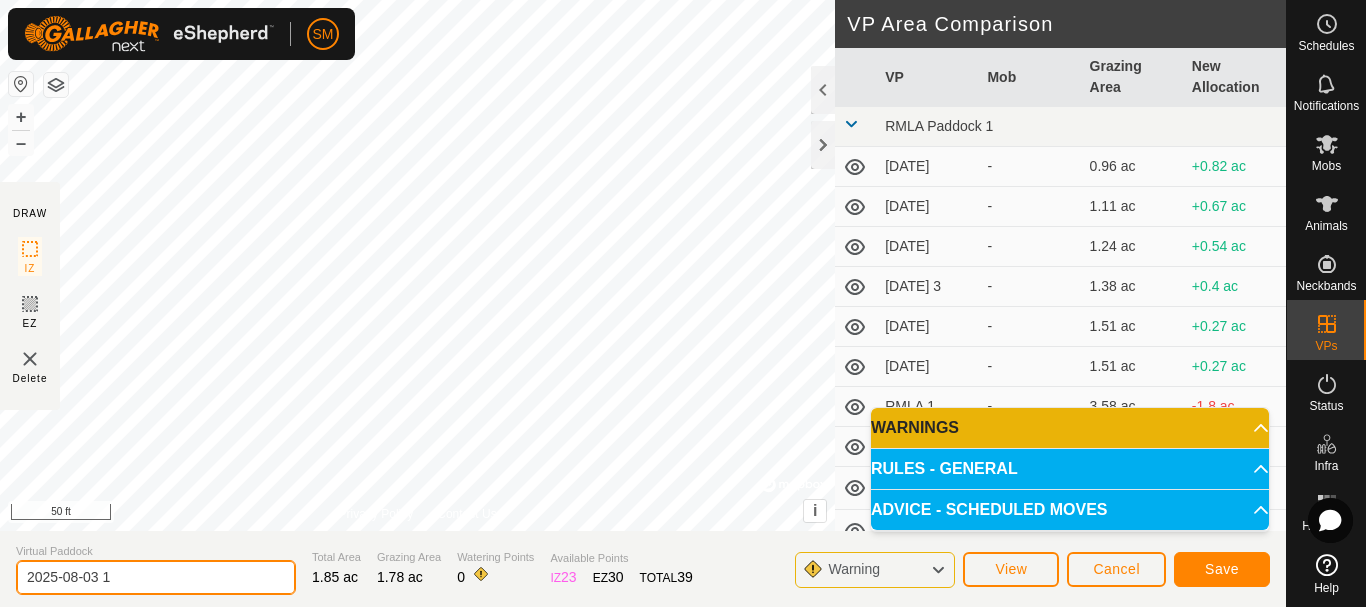drag, startPoint x: 103, startPoint y: 575, endPoint x: 0, endPoint y: 581, distance: 103.17461 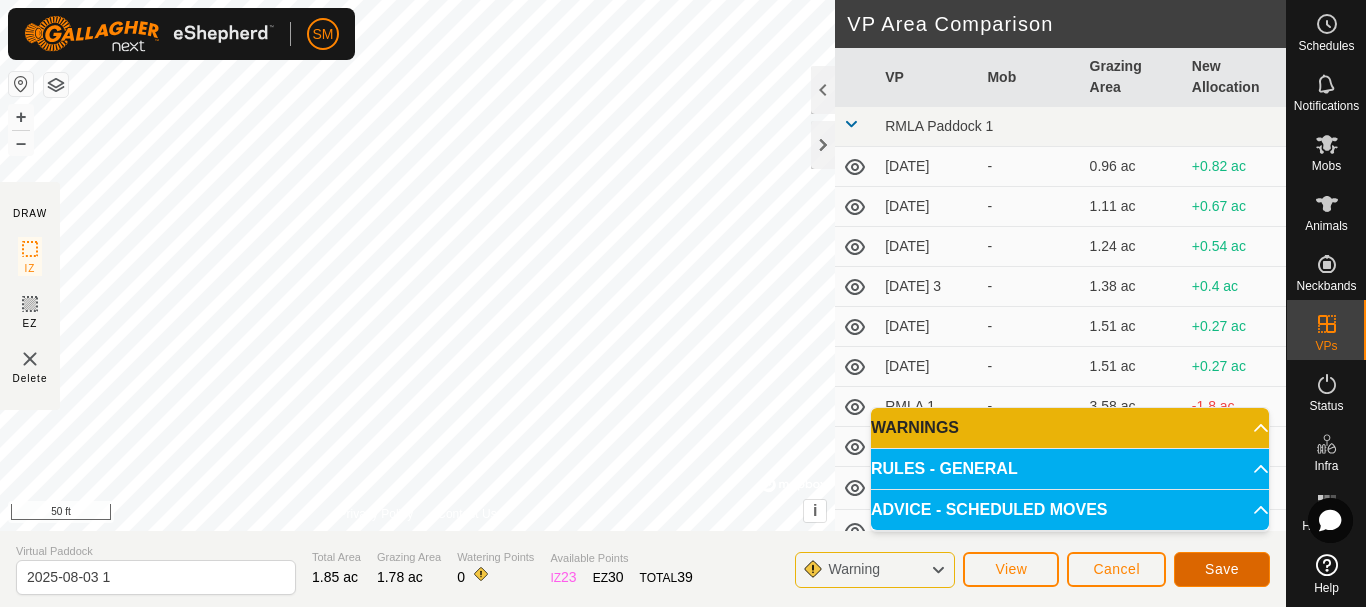 click on "Save" 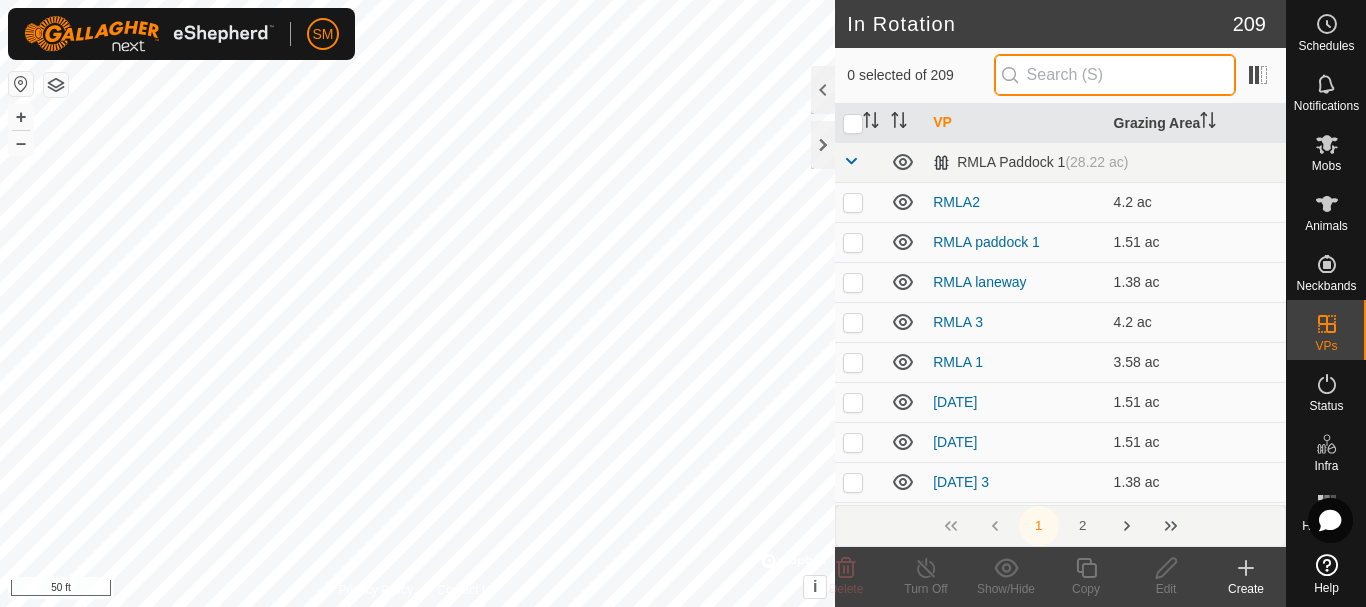 click at bounding box center (1115, 75) 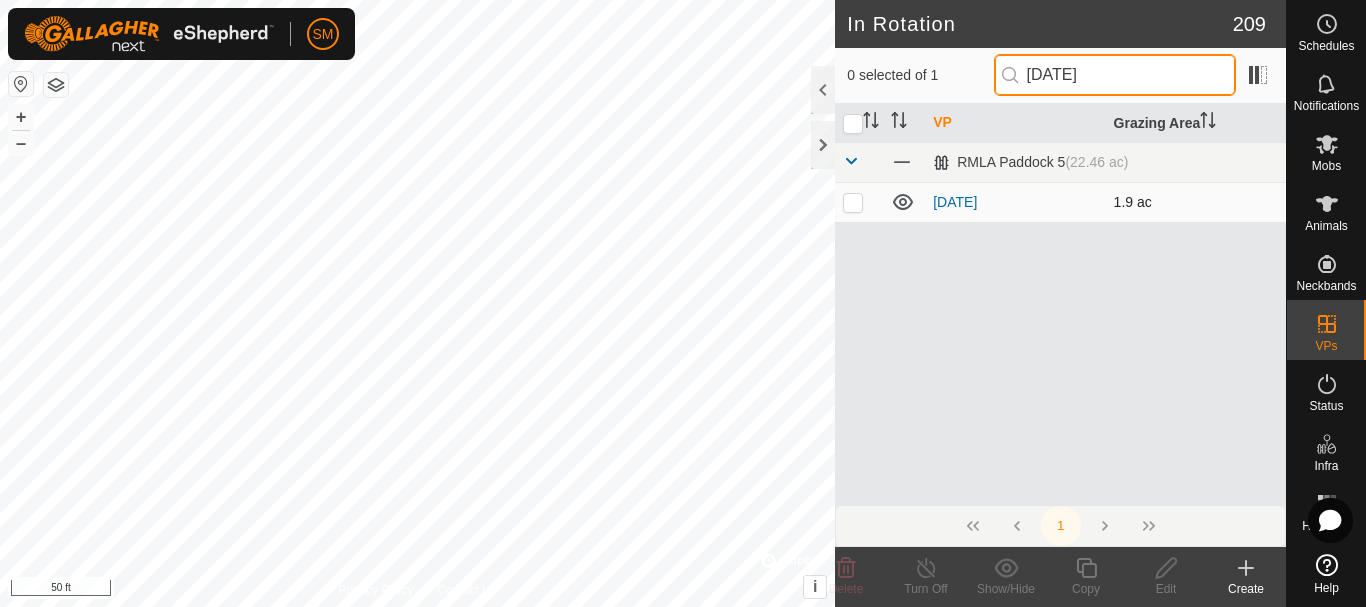 type on "[DATE]" 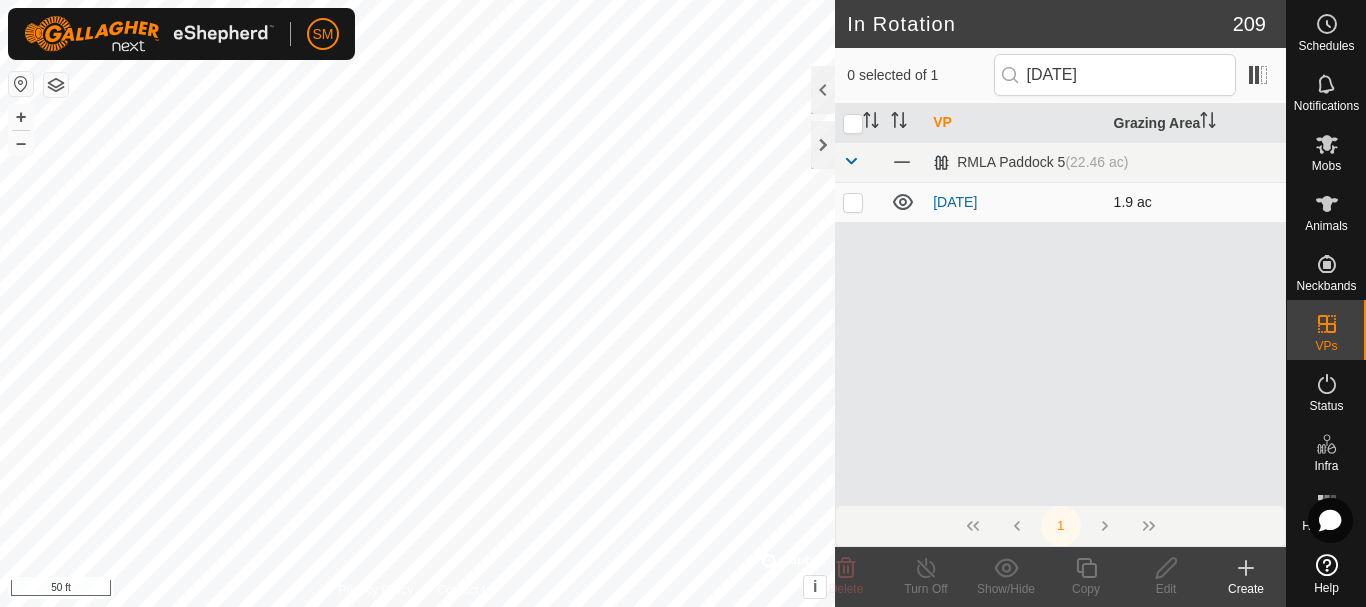 click at bounding box center (853, 202) 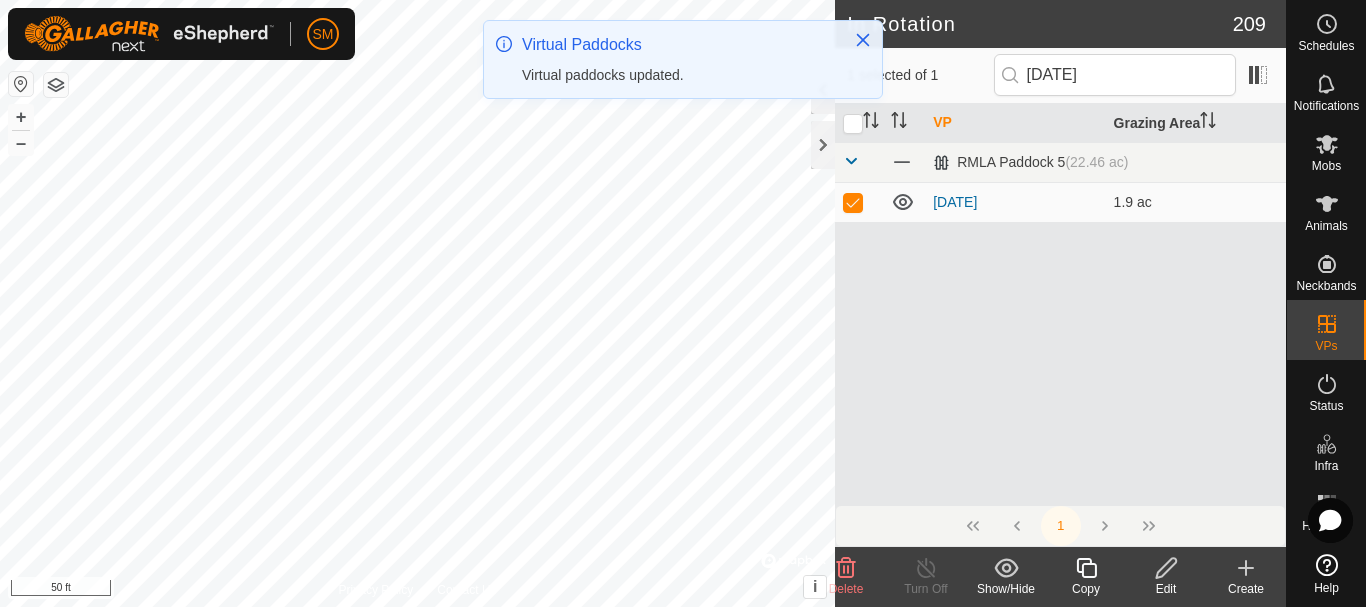 click 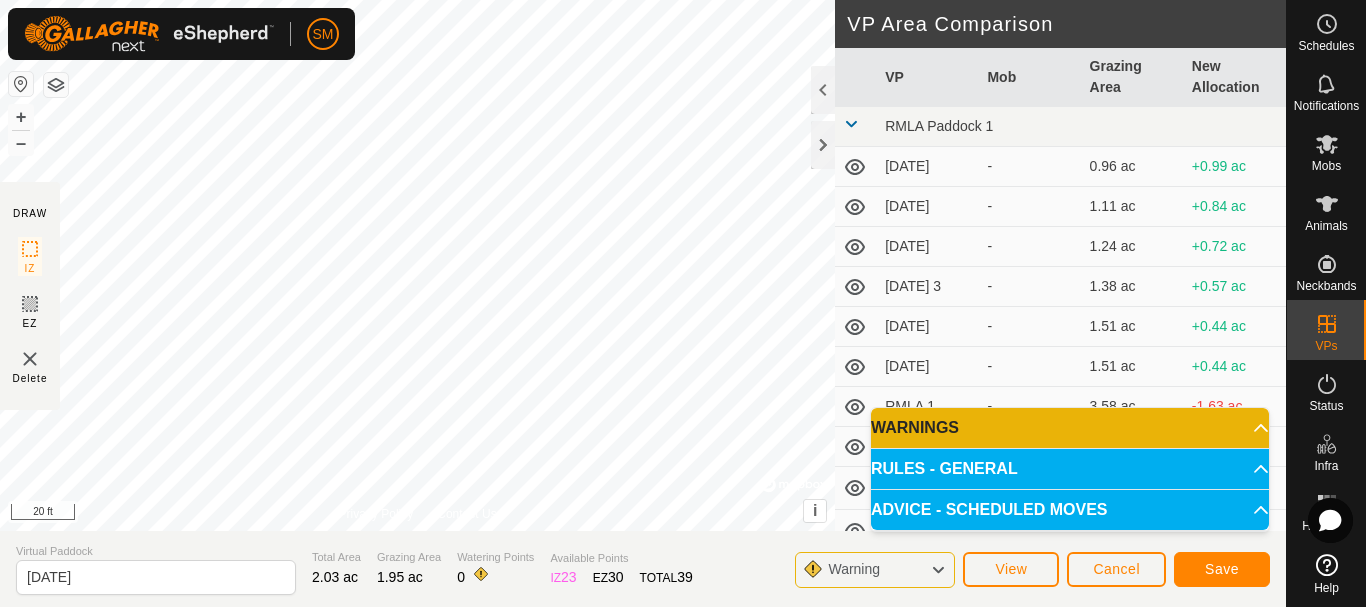 click on "DRAW IZ EZ Delete Privacy Policy Contact Us + – ⇧ i © Mapbox , © OpenStreetMap , Improve this map 20 ft VP Area Comparison VP Mob Grazing Area New Allocation RMLA Paddock 1 [DATE] 5 - 0.96 ac +0.99 ac [DATE] 1 - 1.11 ac +0.84 ac [DATE] 2 - 1.24 ac +0.72 ac [DATE] 3 - 1.38 ac +0.57 ac [DATE] 4 - 1.51 ac +0.44 ac [DATE] 5 - 1.51 ac +0.44 ac RMLA 1 - 3.58 ac -1.63 ac RMLA 3 - 4.2 ac -2.25 ac RMLA laneway - 1.38 ac +0.57 ac RMLA paddock 1 - 1.51 ac +0.44 ac RMLA2 - 4.2 ac -2.25 ac RMLA Paddock 5 [DATE] 1 - 1.98 ac -0.02 ac [DATE] 2 - 2.1 ac -0.15 ac [DATE] 3 - 2.25 ac -0.3 ac [DATE] 4 - 2.37 ac -0.42 ac [DATE] 5 - 1.85 ac +0.1 ac [DATE] 1 - 1.98 ac -0.02 ac [DATE] 2 - 2.1 ac -0.15 ac [DATE] 3 - 2.22 ac -0.27 ac [DATE] 4 - 2.35 ac -0.4 ac [DATE] 5 - 1.51 ac +0.44 ac [DATE] - 1.98 ac -0.02 ac [DATE] 1 - 1.63 ac +0.32 ac [DATE] 2" 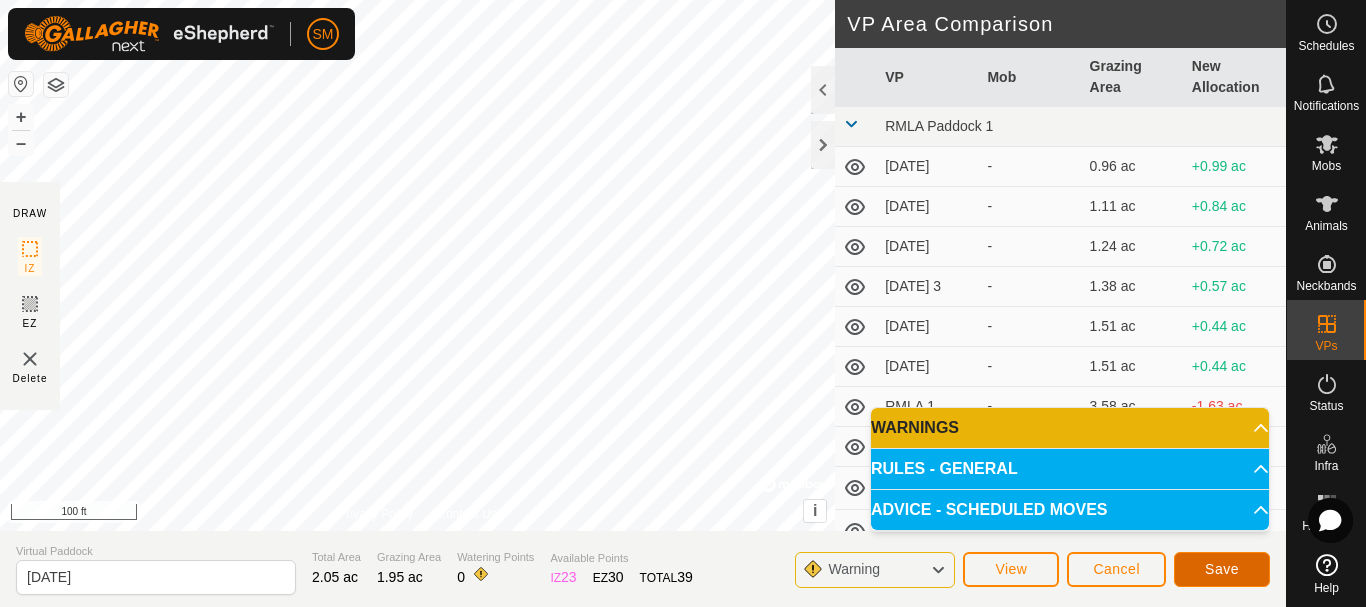 click on "Save" 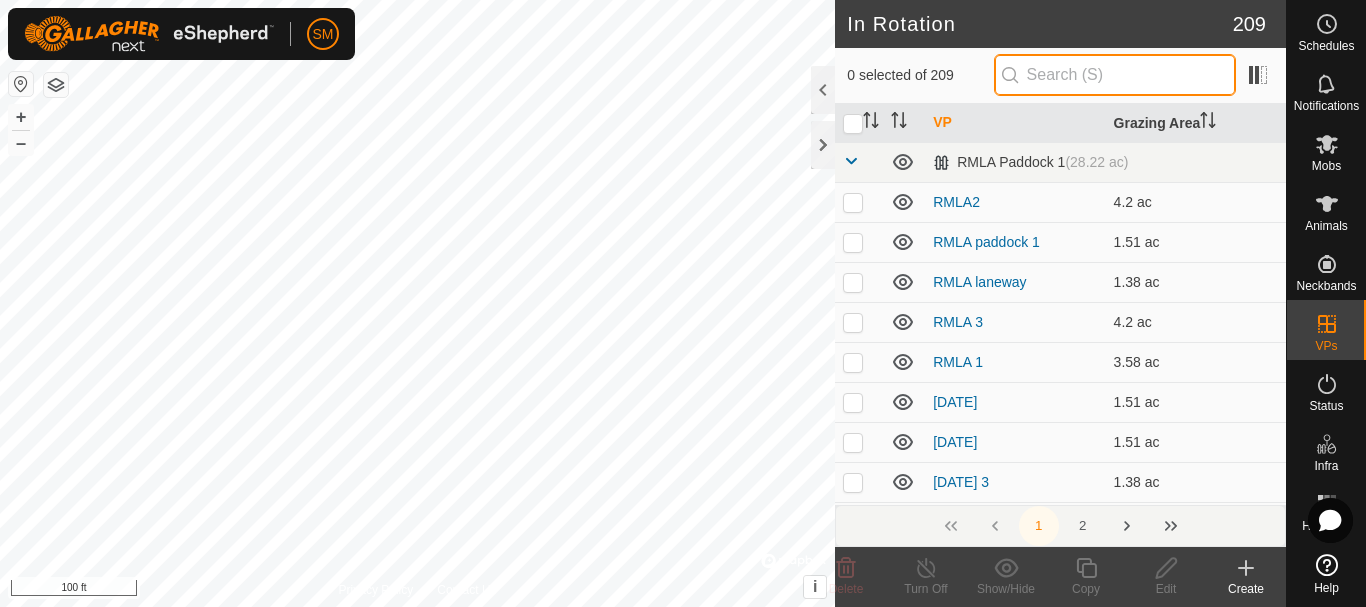 click at bounding box center (1115, 75) 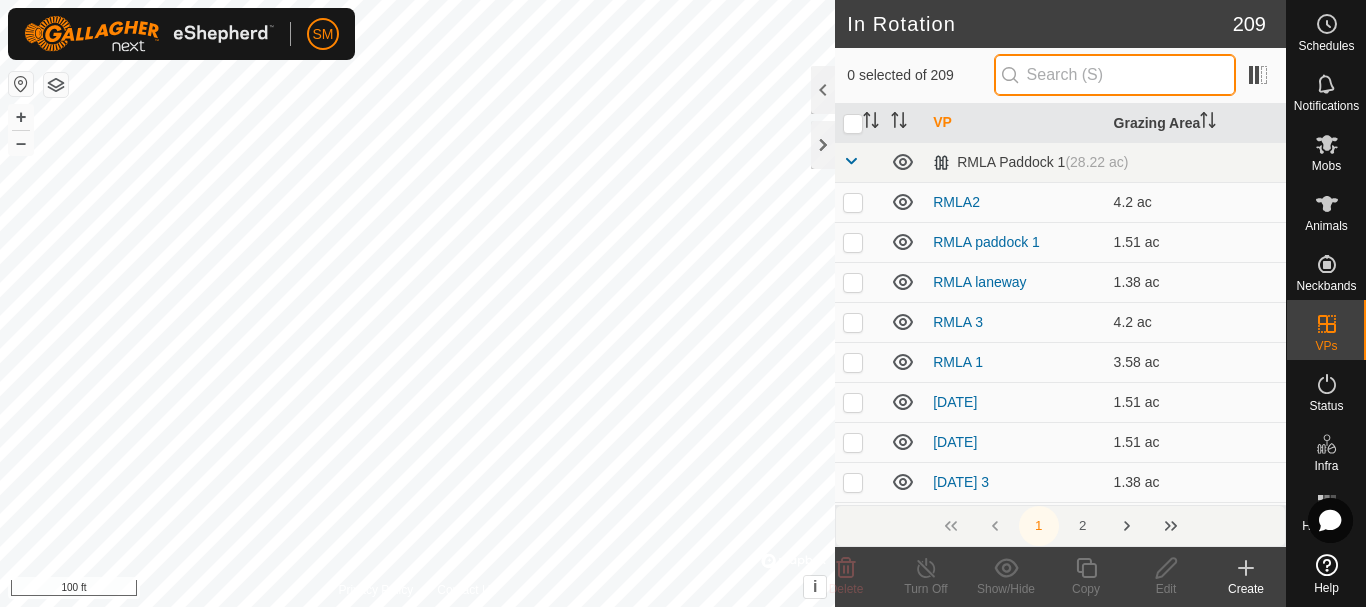 paste on "2025-08-03" 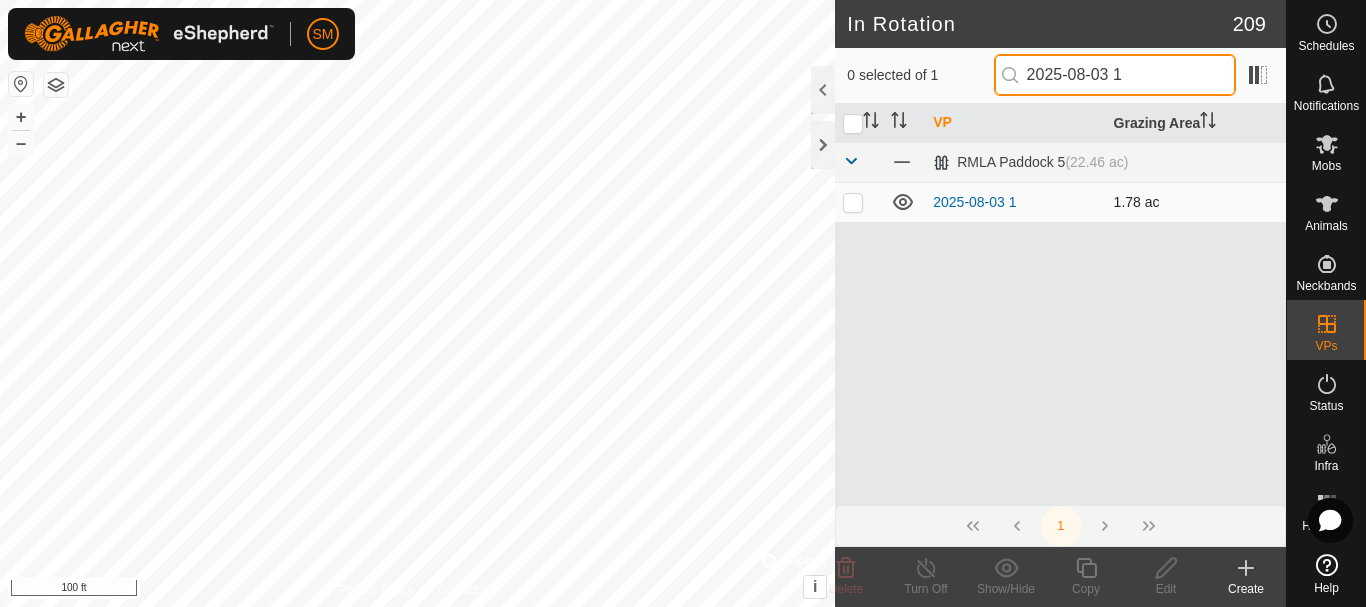 type on "2025-08-03 1" 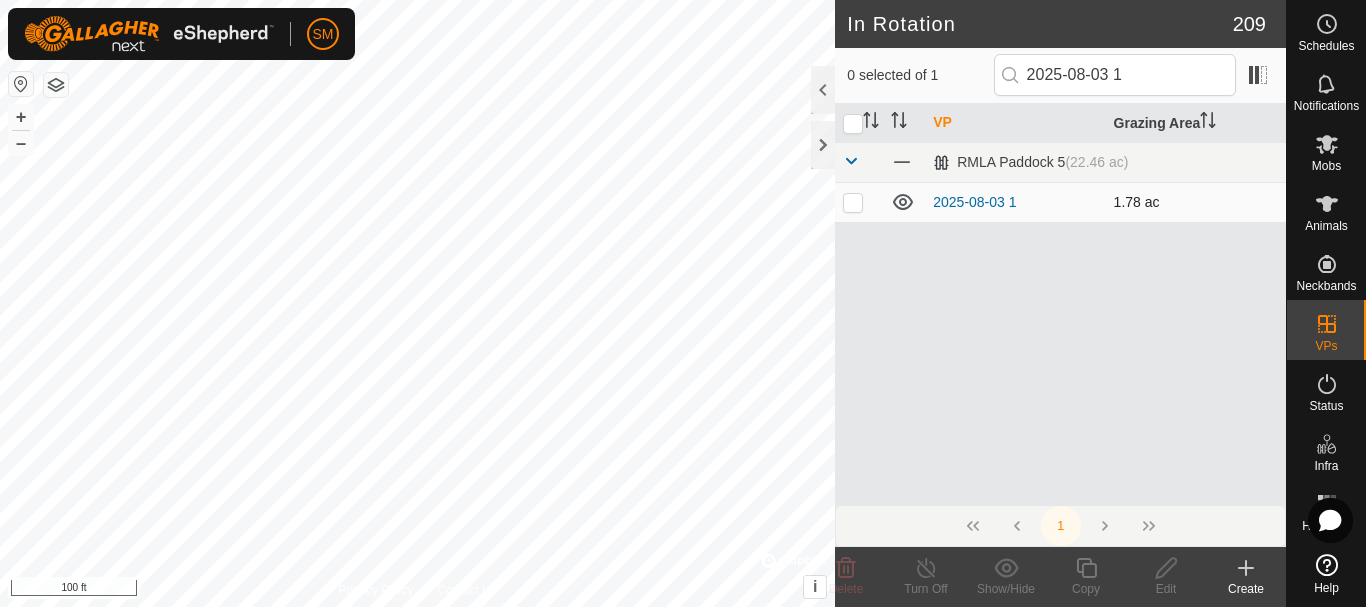 click at bounding box center [853, 202] 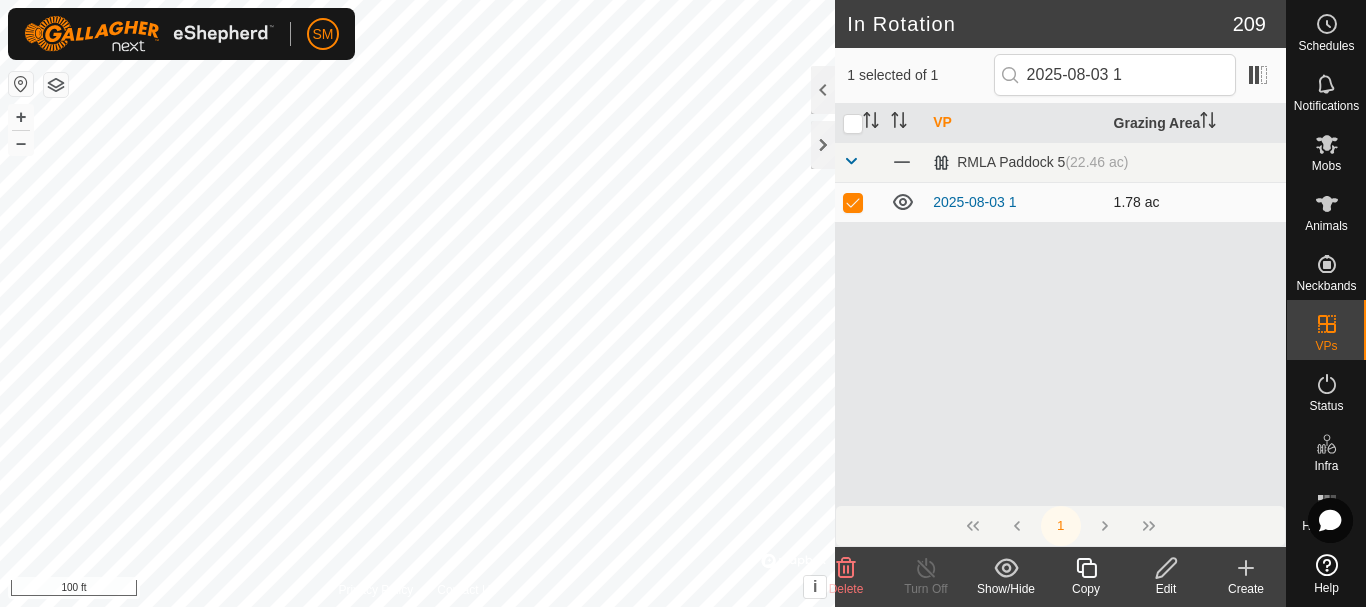 checkbox on "true" 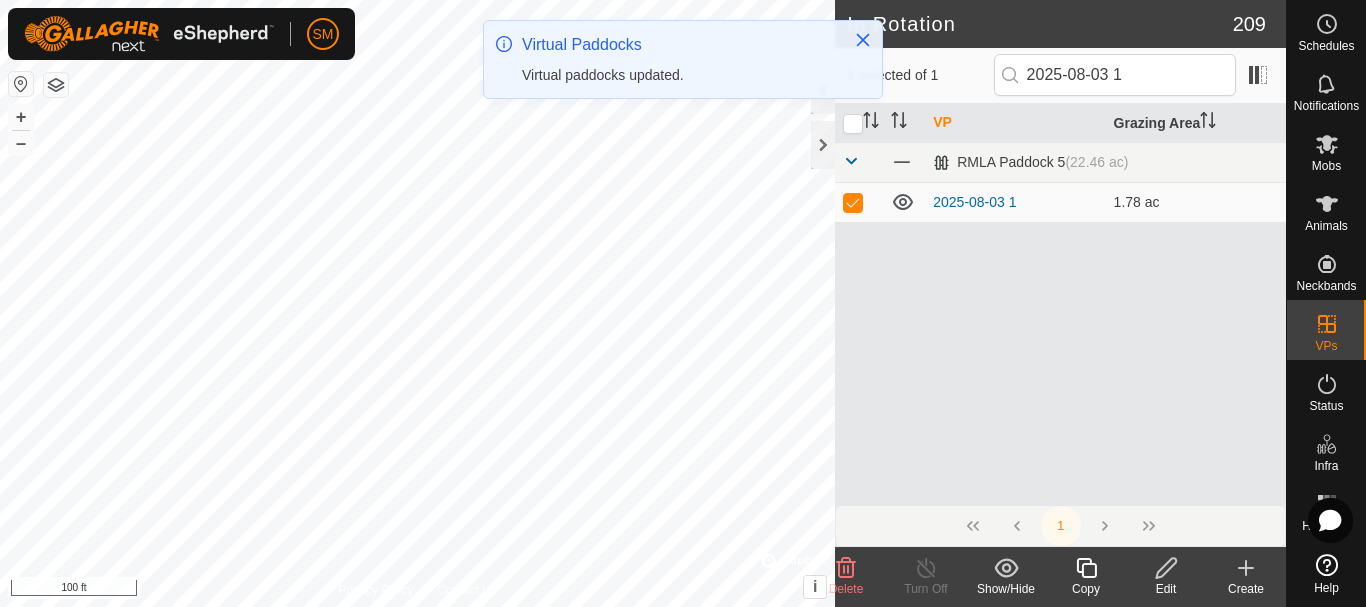 click 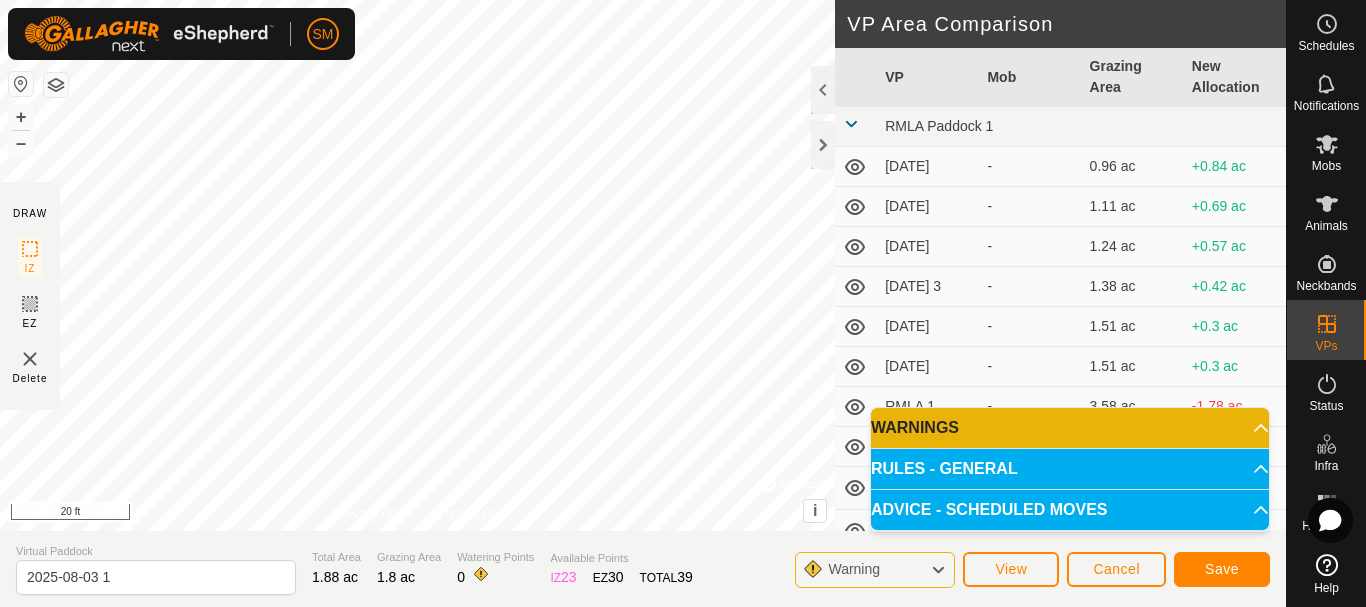 click on "DRAW IZ EZ Delete Privacy Policy Contact Us + – ⇧ i © Mapbox , © OpenStreetMap , Improve this map 20 ft VP Area Comparison VP Mob Grazing Area New Allocation RMLA Paddock 1 [DATE] 5 - 0.96 ac +0.84 ac [DATE] 1 - 1.11 ac +0.69 ac [DATE] 2 - 1.24 ac +0.57 ac [DATE] 3 - 1.38 ac +0.42 ac [DATE] 4 - 1.51 ac +0.3 ac [DATE] 5 - 1.51 ac +0.3 ac RMLA 1 - 3.58 ac -1.78 ac RMLA 3 - 4.2 ac -2.4 ac RMLA laneway - 1.38 ac +0.42 ac RMLA paddock 1 - 1.51 ac +0.3 ac RMLA2 - 4.2 ac -2.4 ac RMLA Paddock 5 [DATE] 1 - 1.98 ac -0.17 ac [DATE] 2 - 2.1 ac -0.3 ac [DATE] 3 - 2.25 ac -0.44 ac [DATE] 4 - 2.37 ac -0.57 ac [DATE] 5 - 1.85 ac -0.05 ac [DATE] 1 - 1.98 ac -0.17 ac [DATE] 2 - 2.1 ac -0.3 ac [DATE] 3 - 2.22 ac -0.42 ac [DATE] 4 - 2.35 ac -0.54 ac [DATE] 5 - 1.51 ac +0.3 ac [DATE] - 1.98 ac -0.17 ac [DATE] 1 - 1.63 ac +0.17 ac [DATE] 2 -" 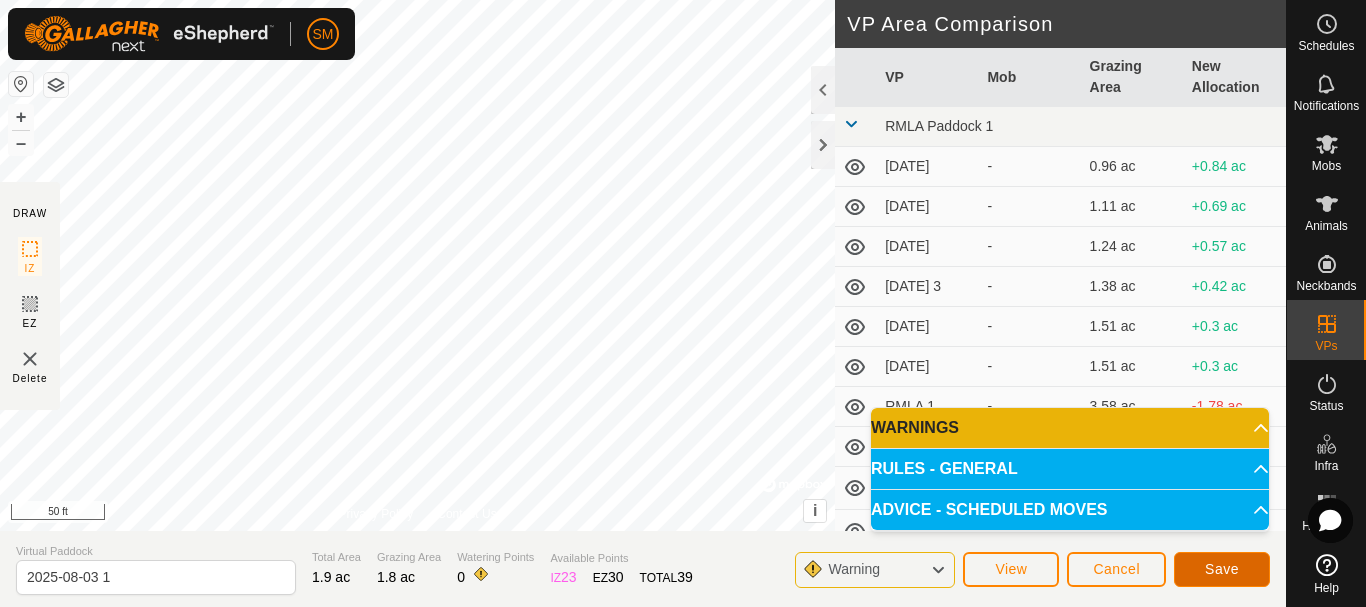 click on "Save" 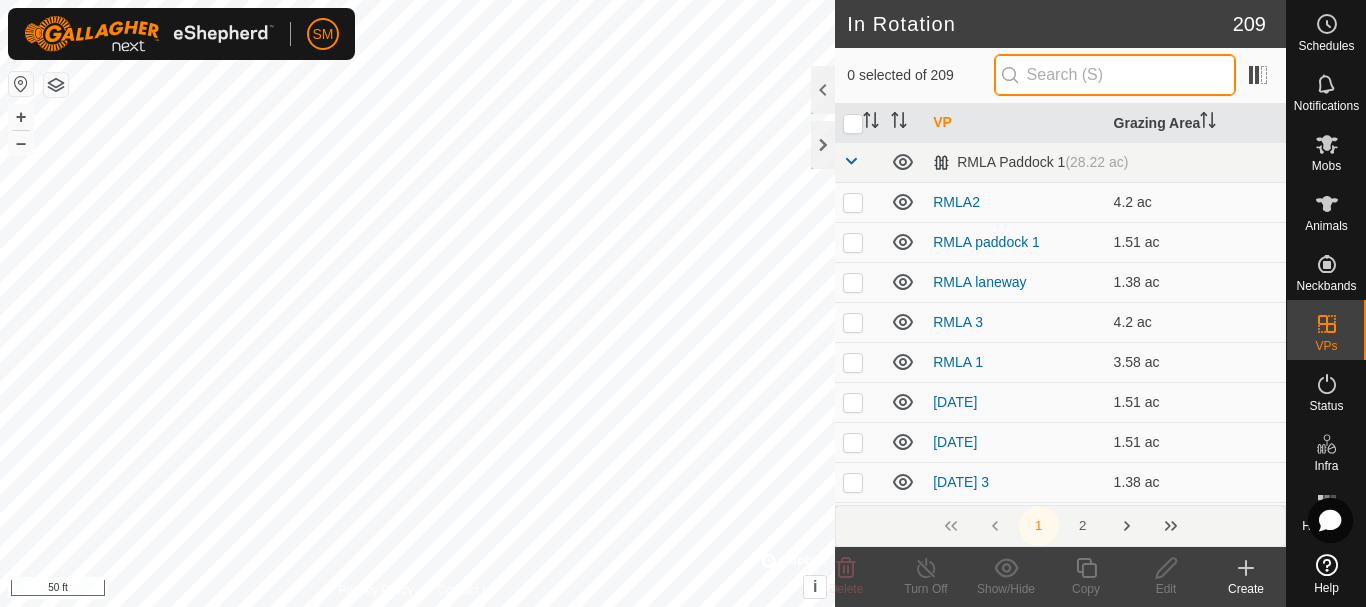 click at bounding box center [1115, 75] 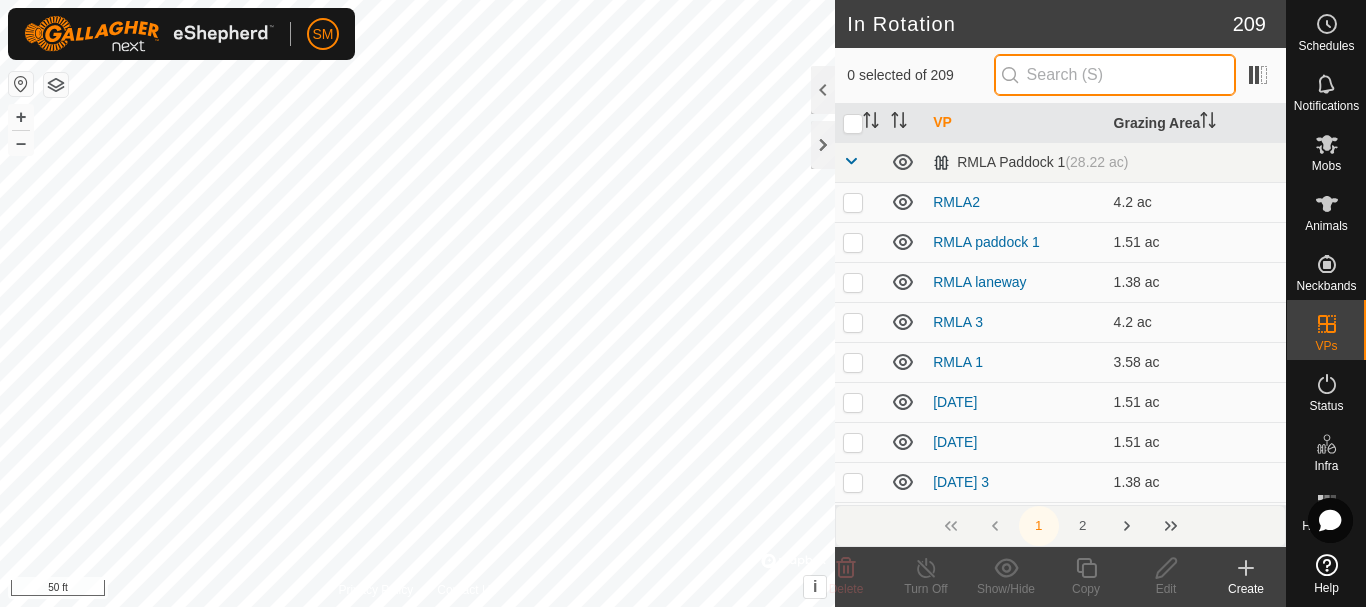 paste on "2025-08-03" 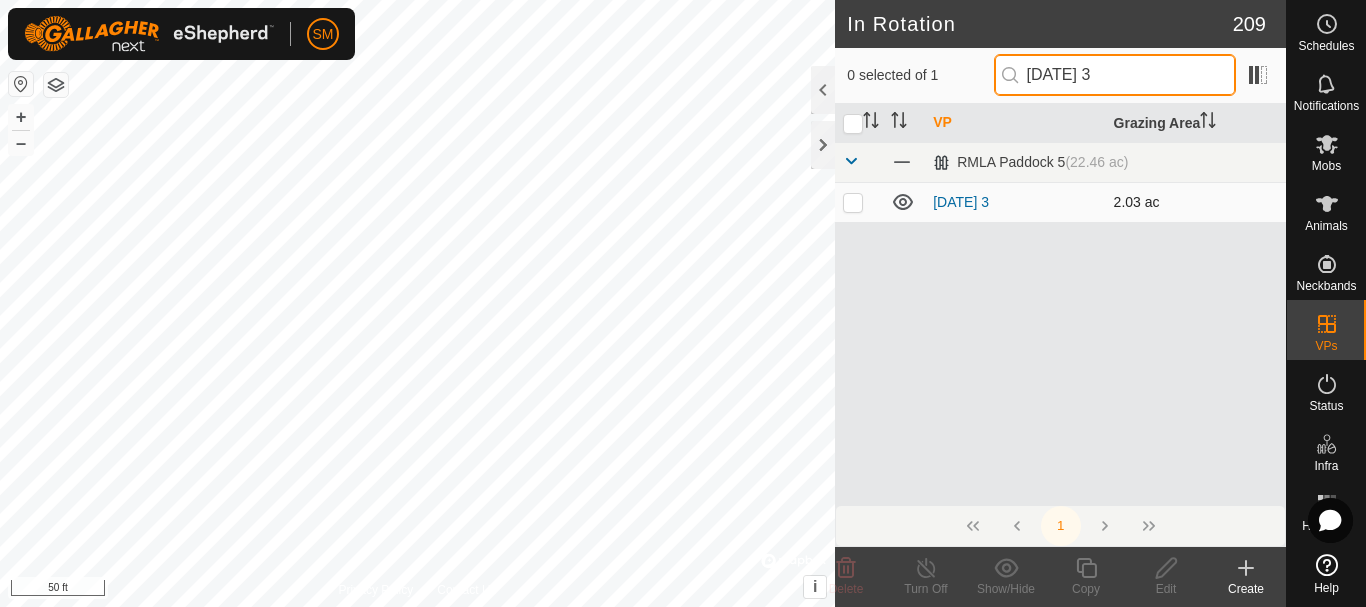 type on "[DATE] 3" 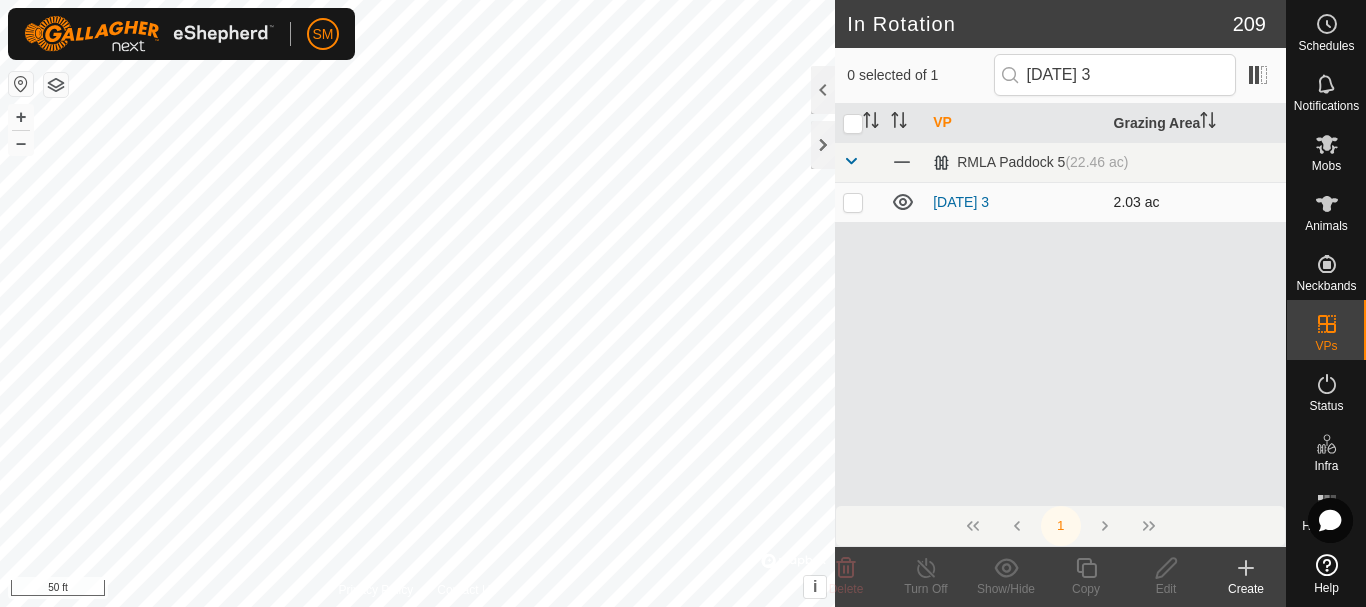click at bounding box center (853, 202) 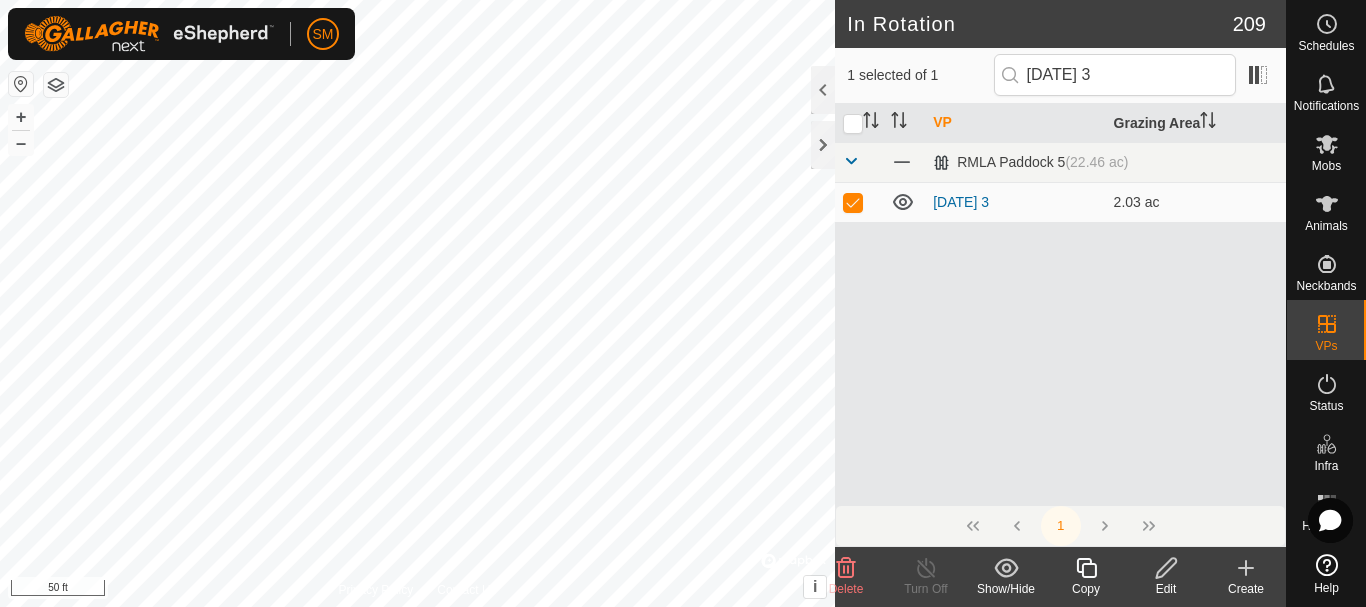 click 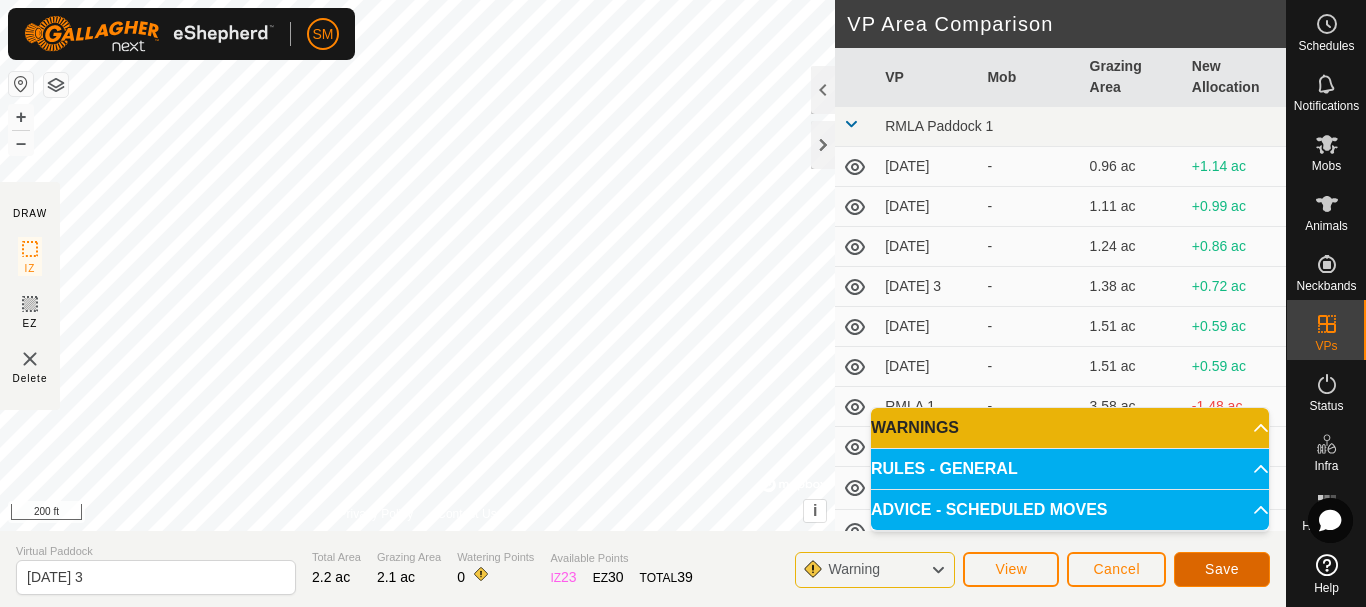 click on "Save" 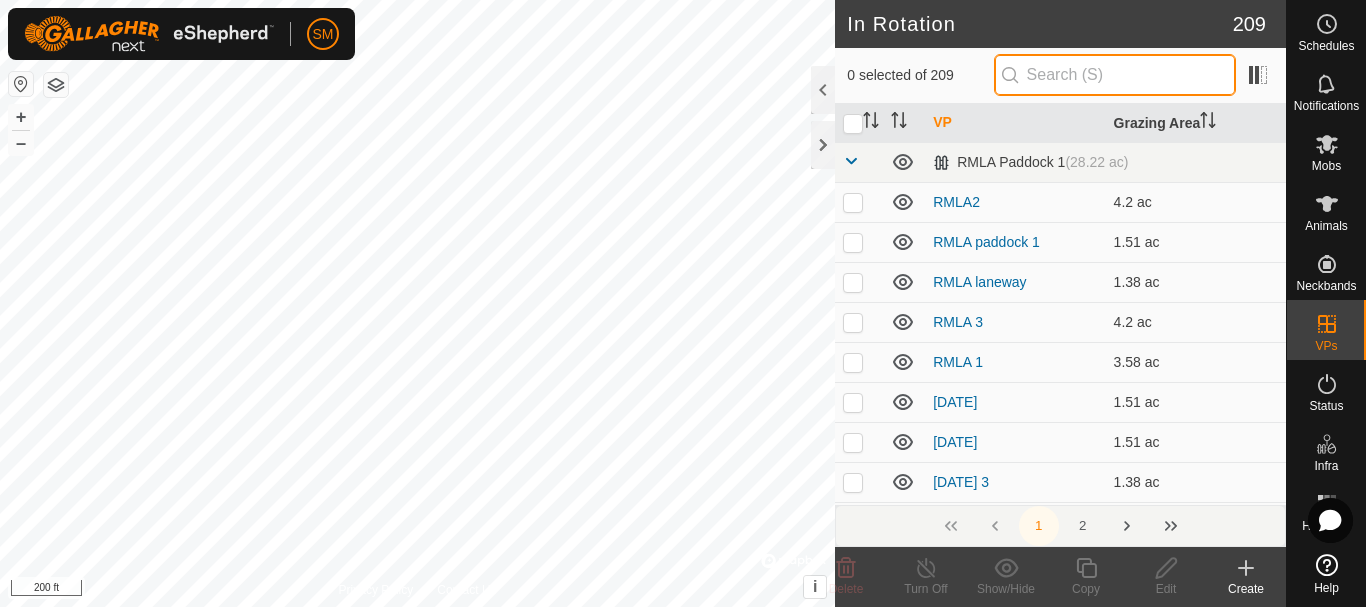 click at bounding box center (1115, 75) 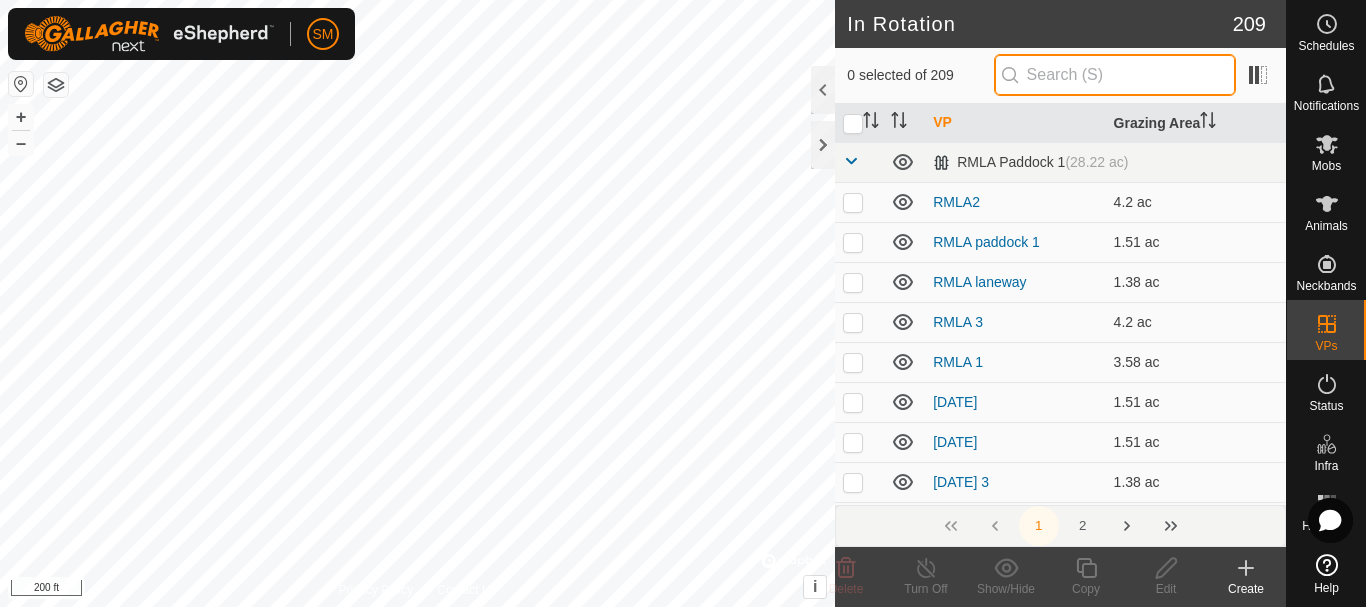 paste on "2025-08-03" 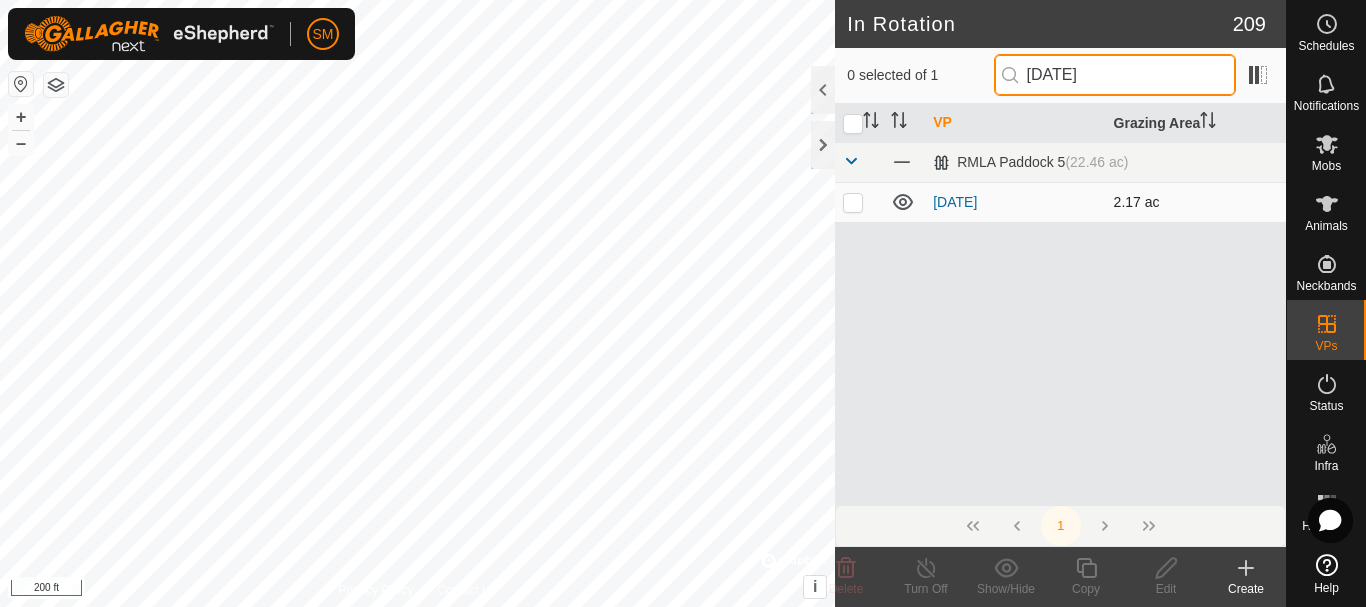 type on "[DATE]" 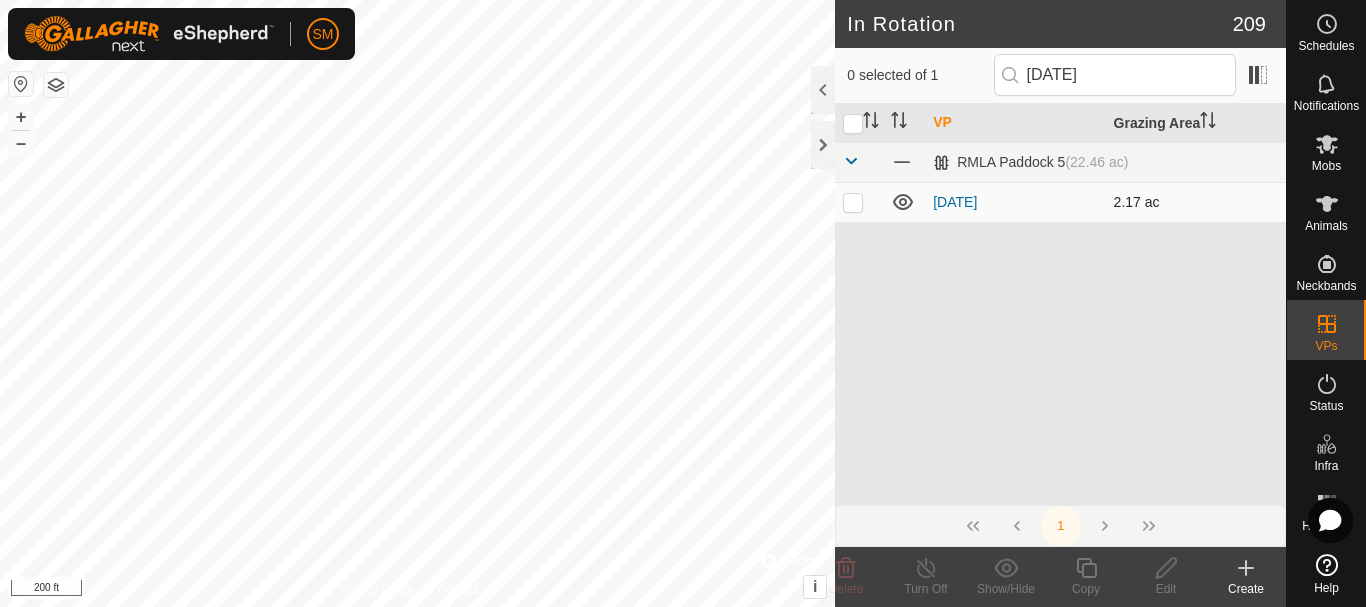 click at bounding box center [853, 202] 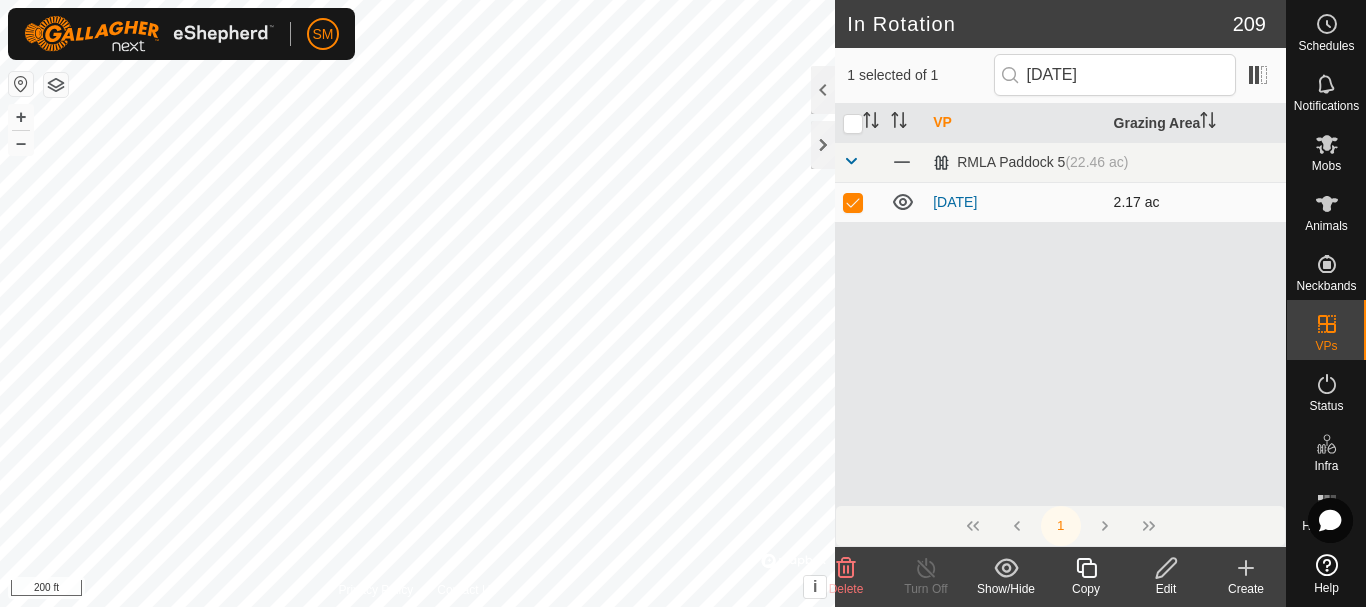 checkbox on "true" 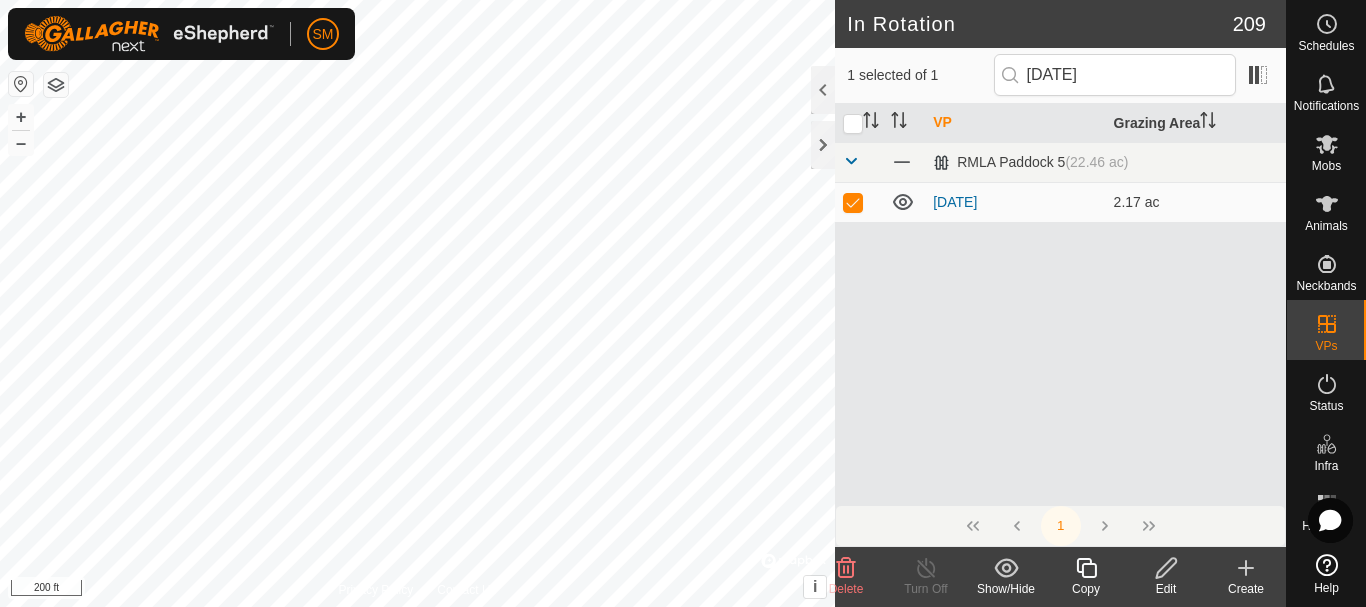 click 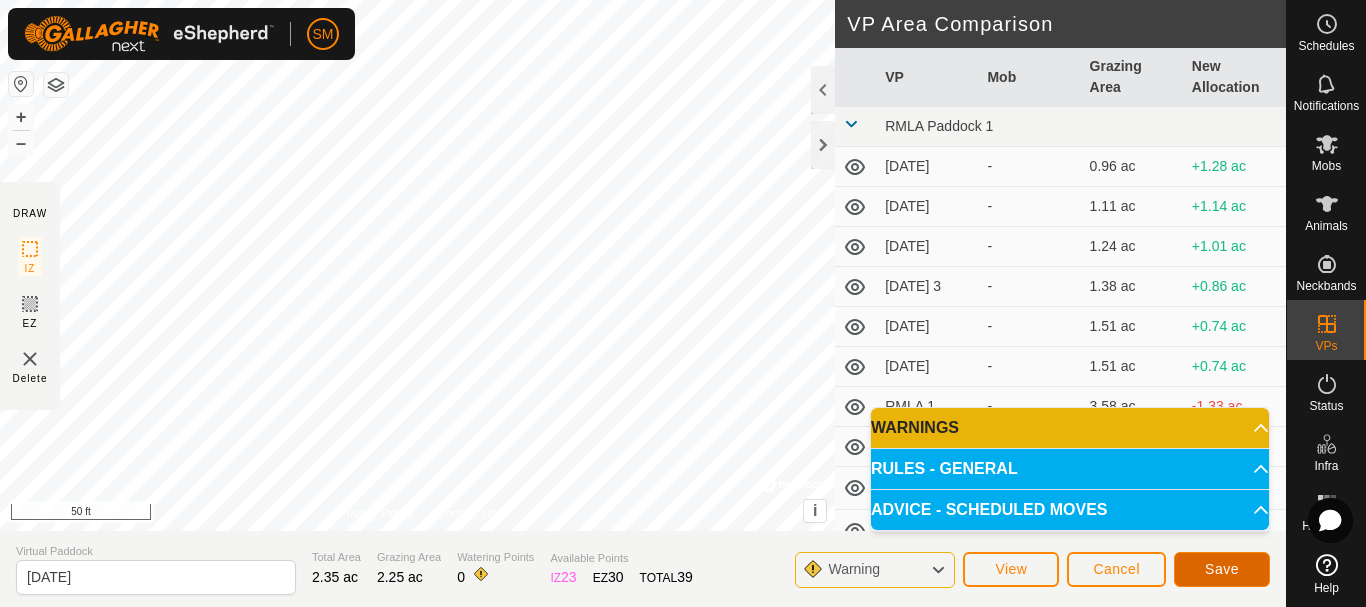 click on "Save" 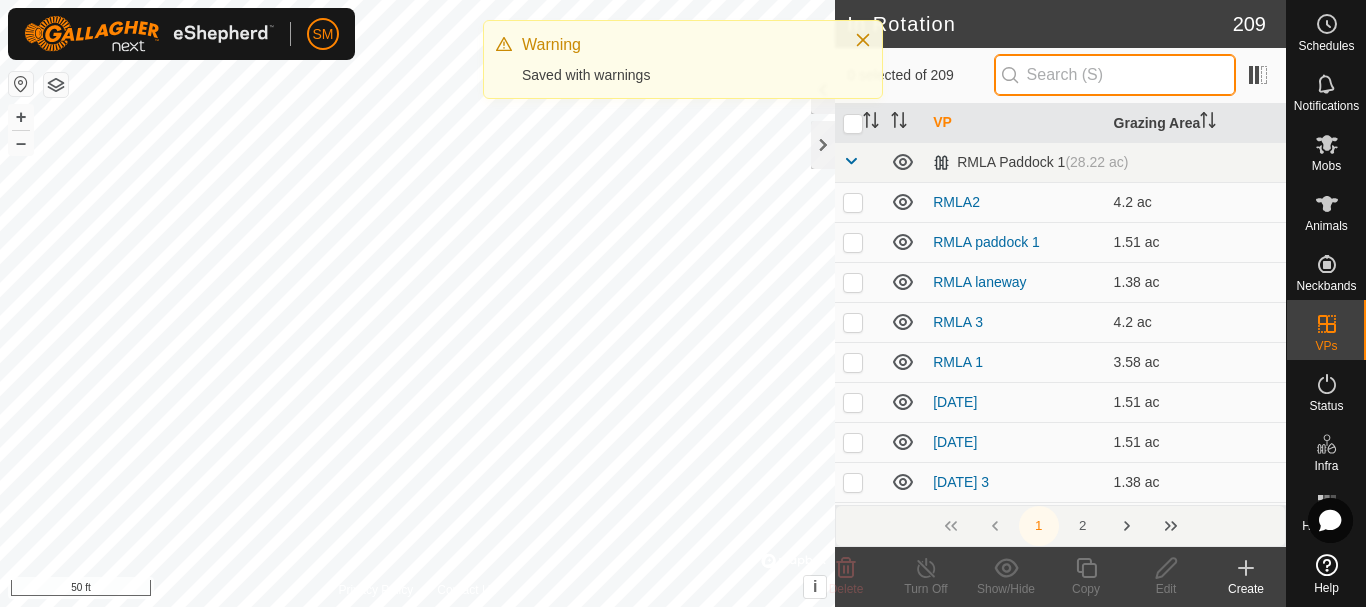 click at bounding box center [1115, 75] 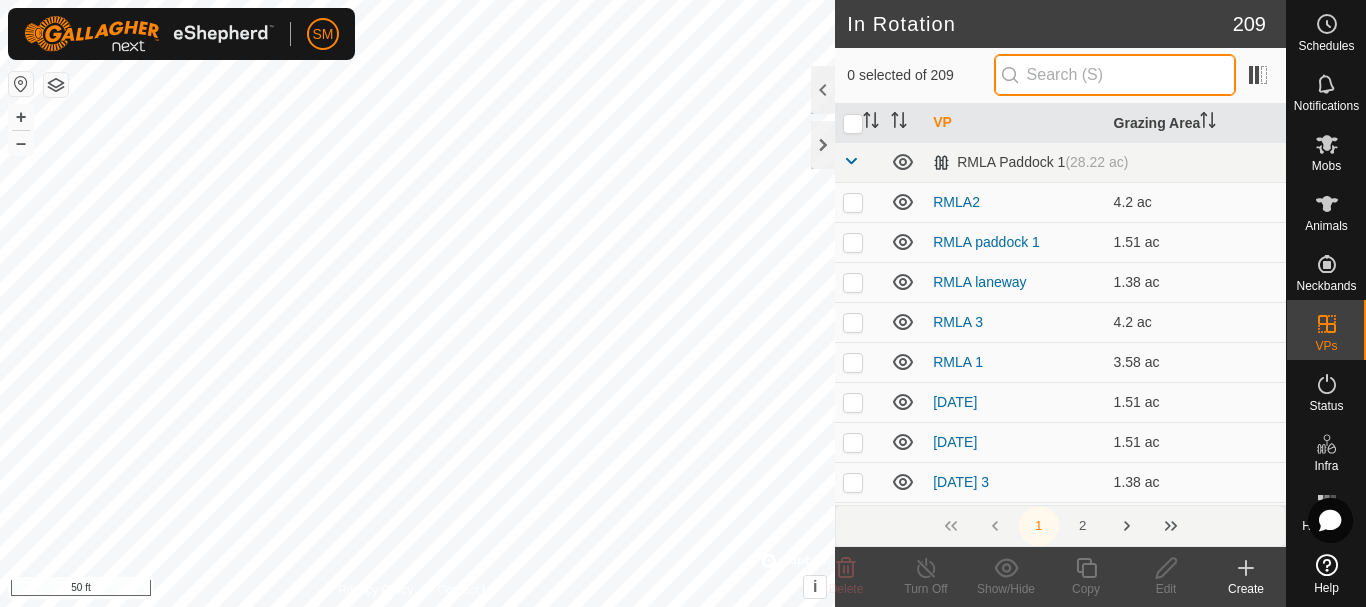 paste on "2025-08-03" 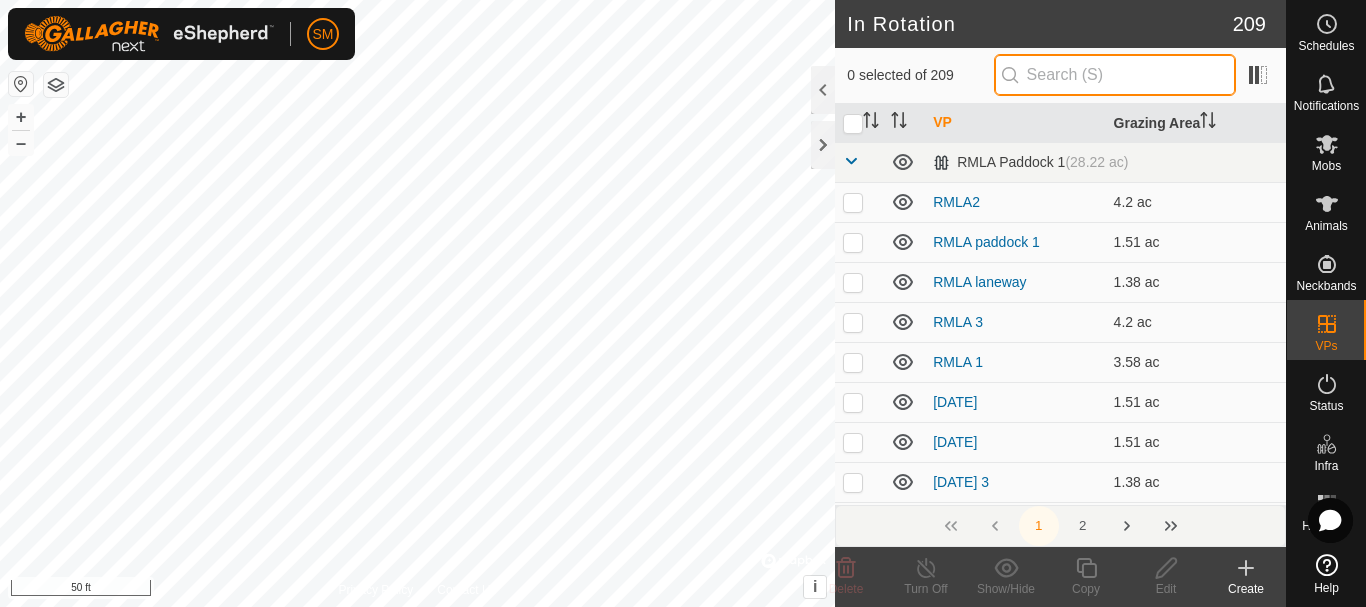 type on "2025-08-03" 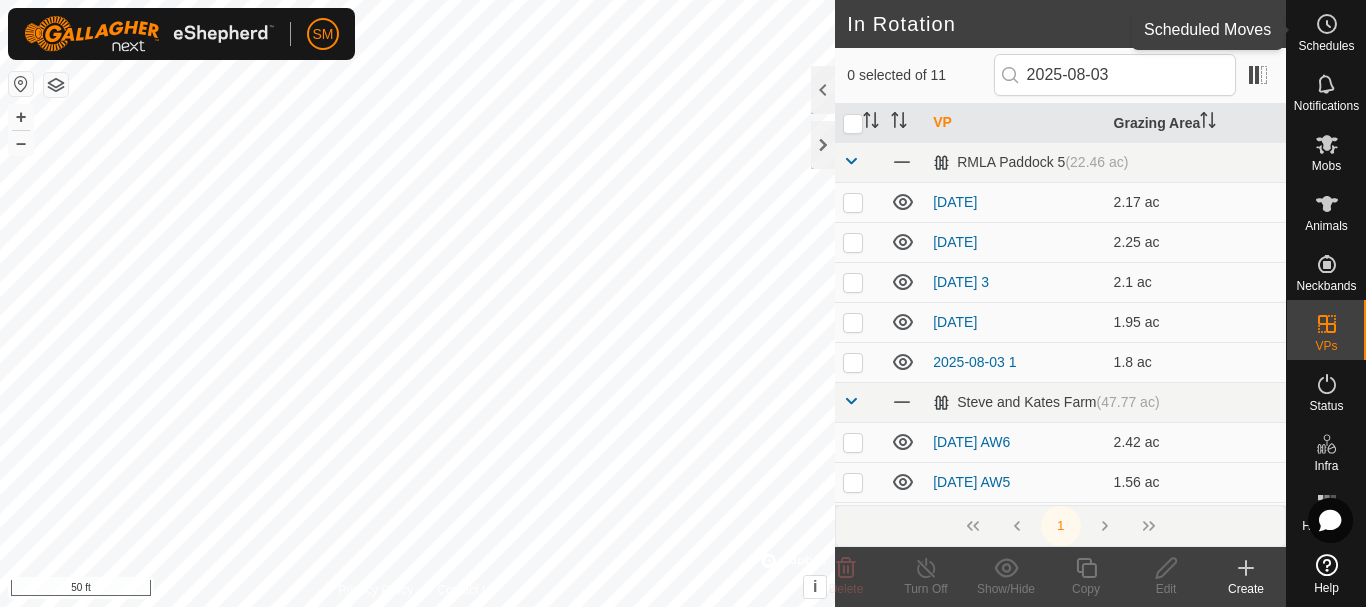 click 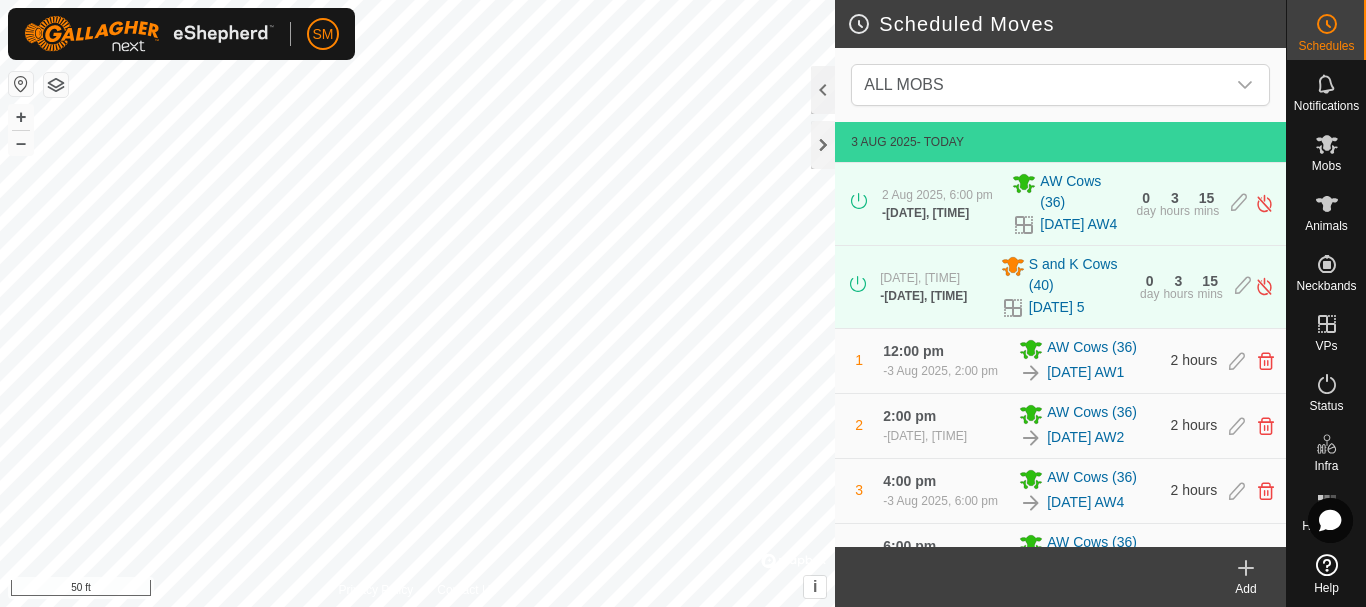 click 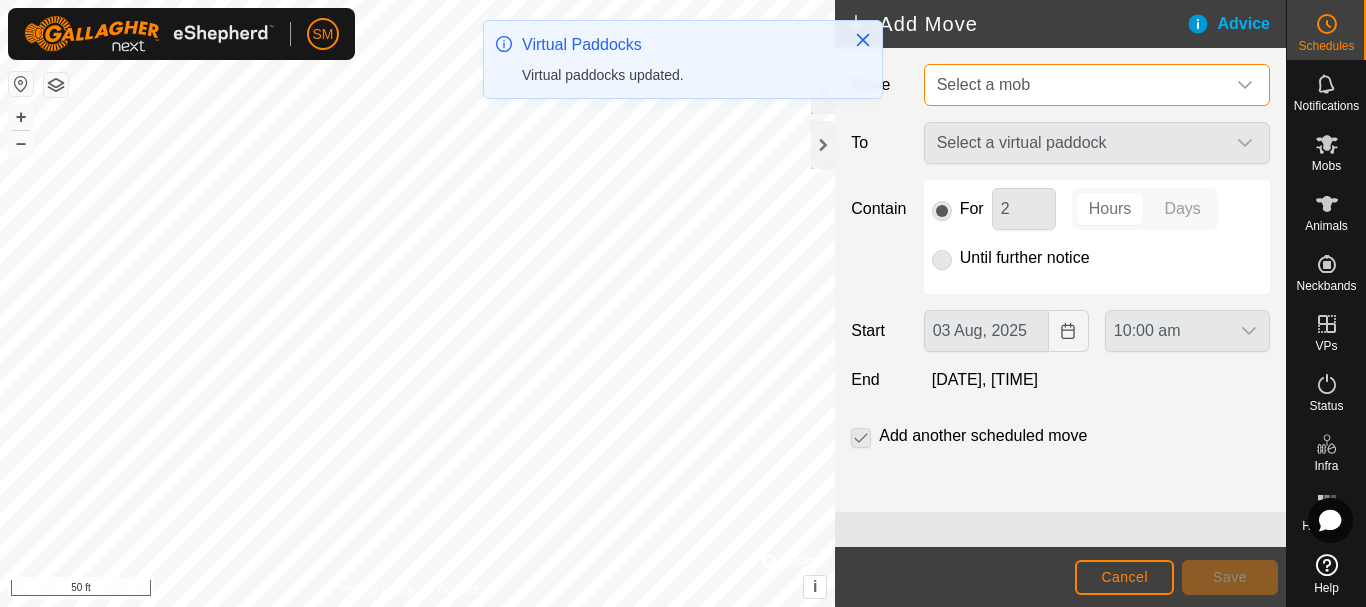 click on "Select a mob" at bounding box center [1077, 85] 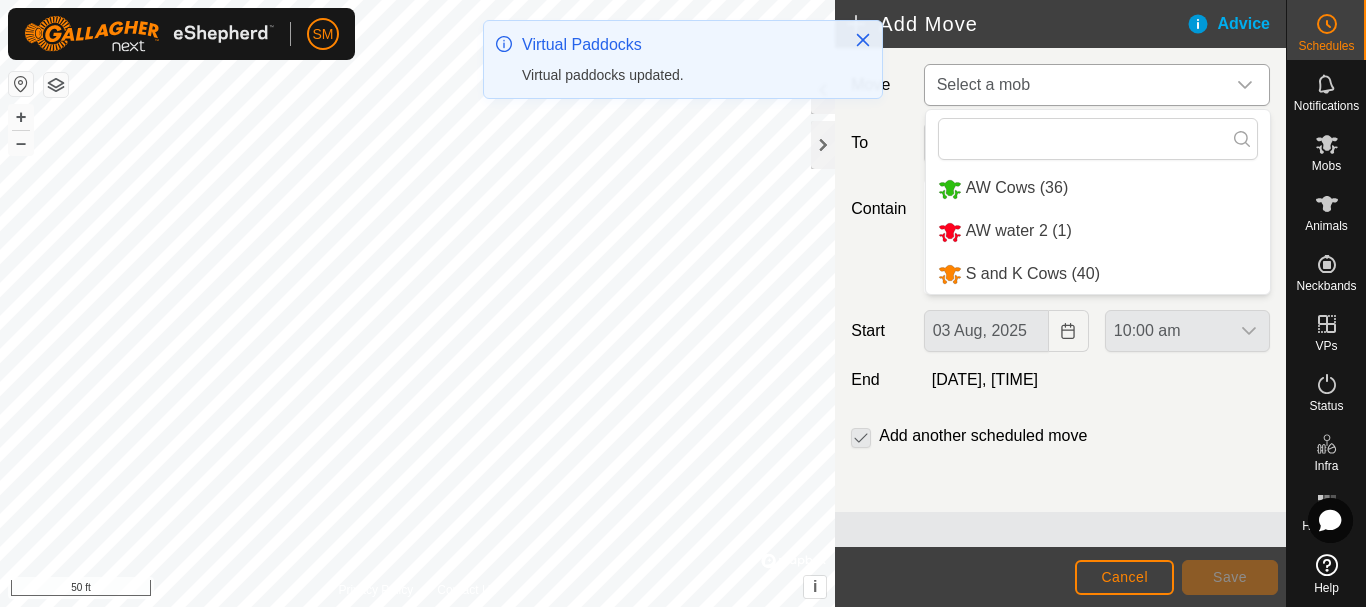 click on "S and K Cows (40)" at bounding box center [1098, 274] 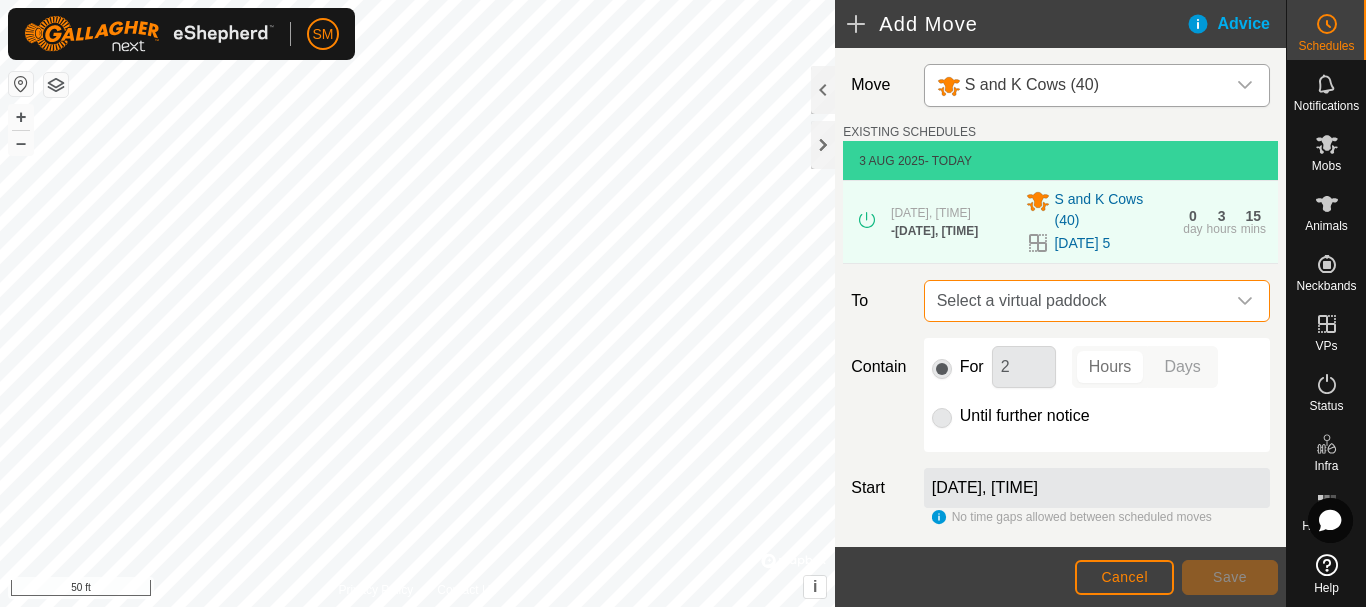 click on "Select a virtual paddock" at bounding box center (1077, 301) 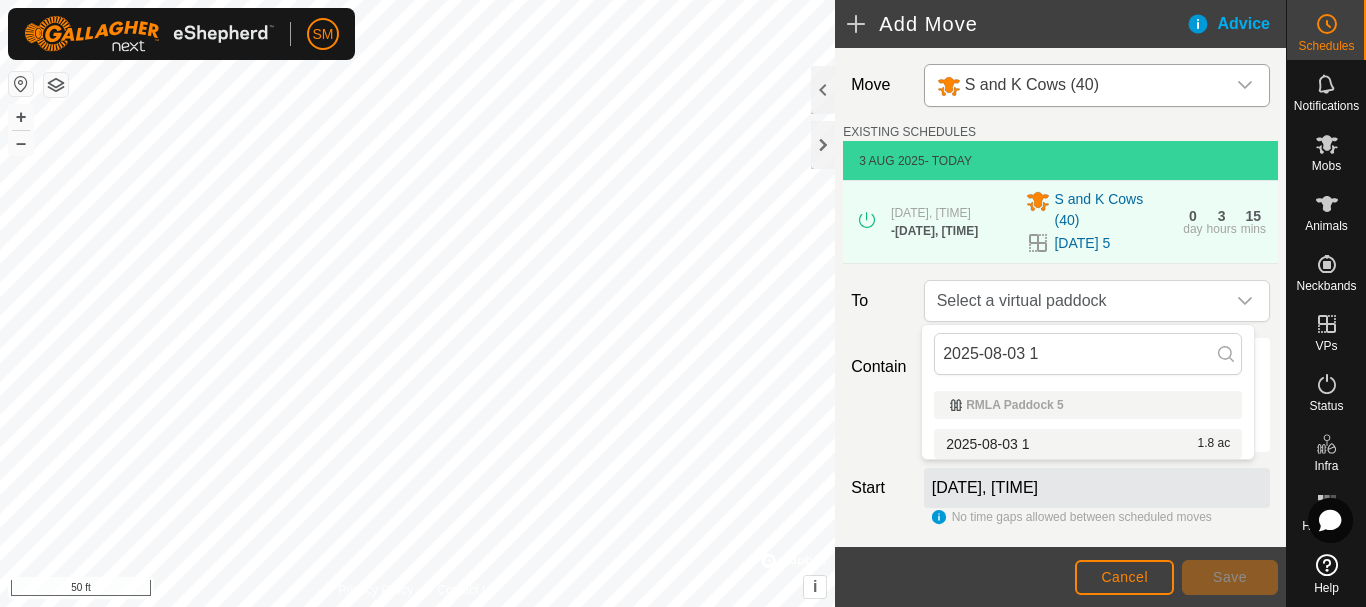 type on "2025-08-03 1" 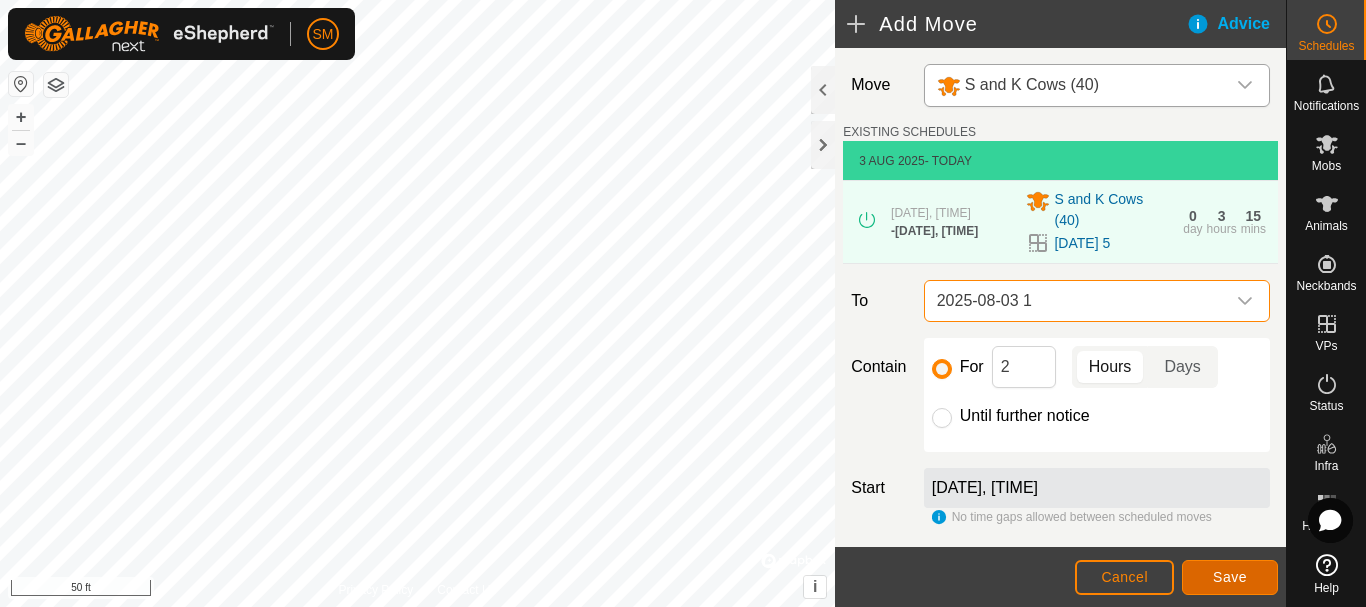 click on "Save" 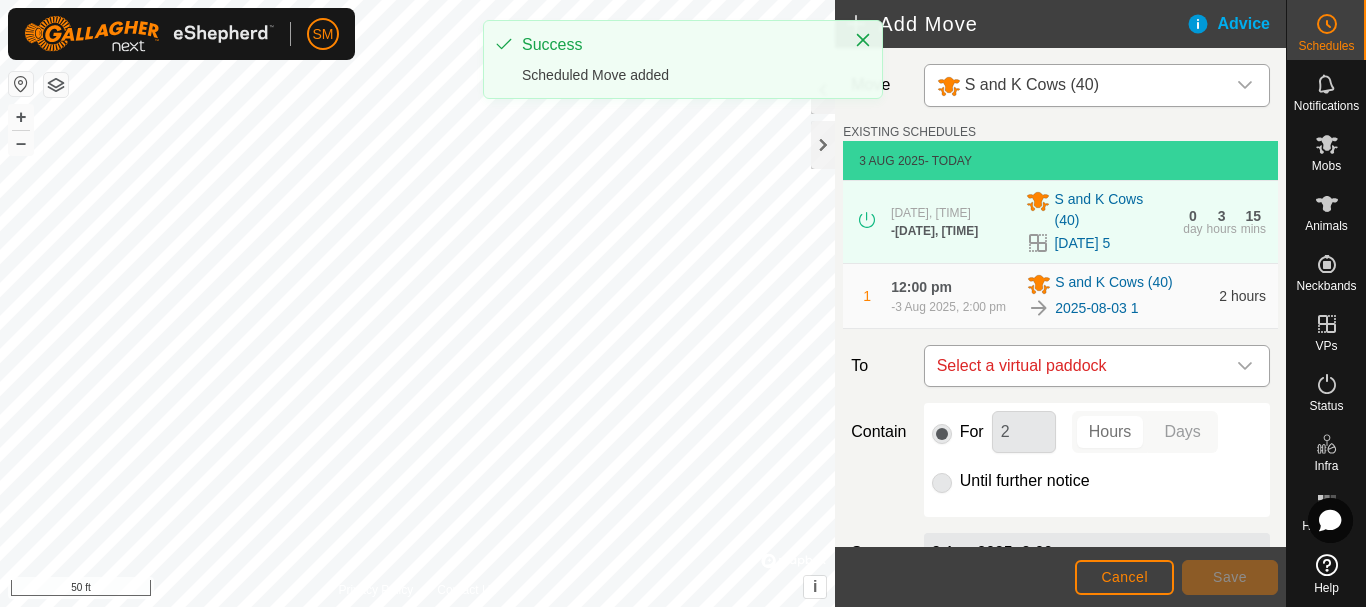 click 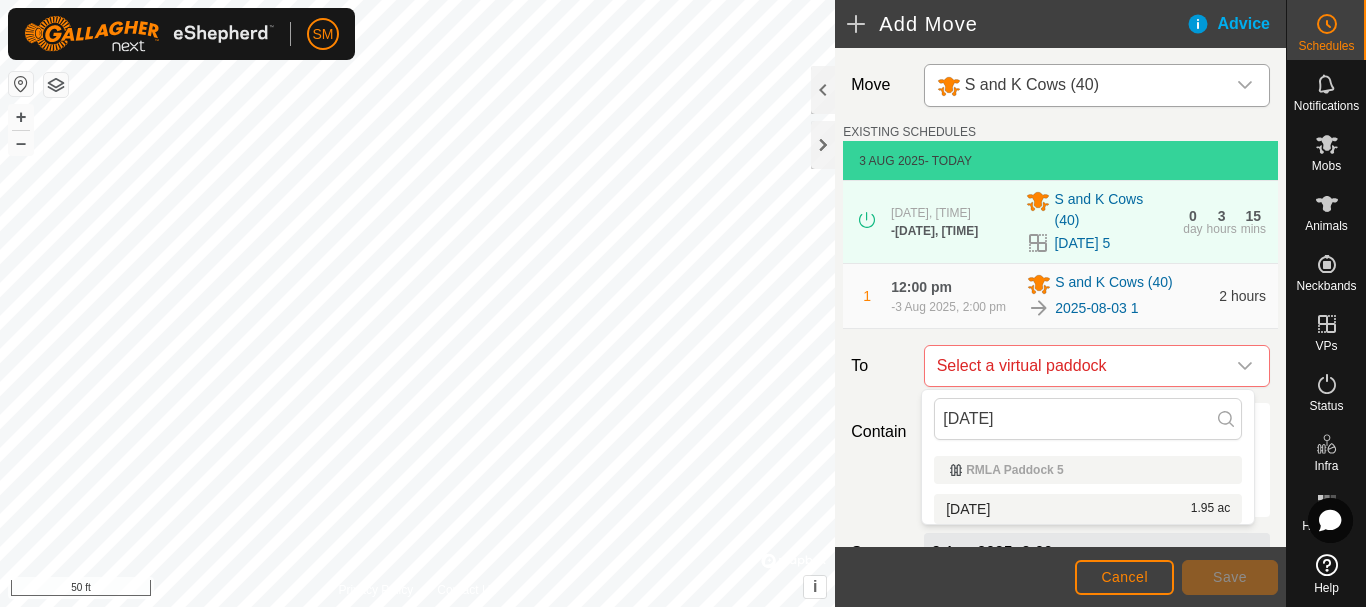 type on "[DATE]" 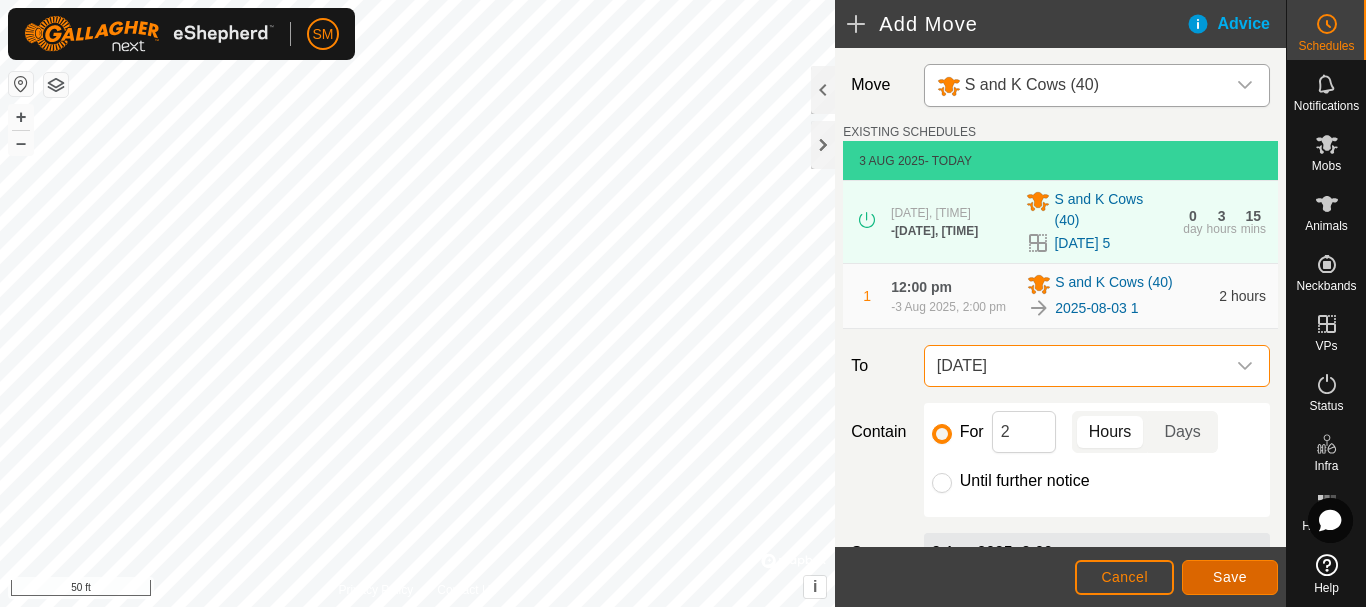 click on "Save" 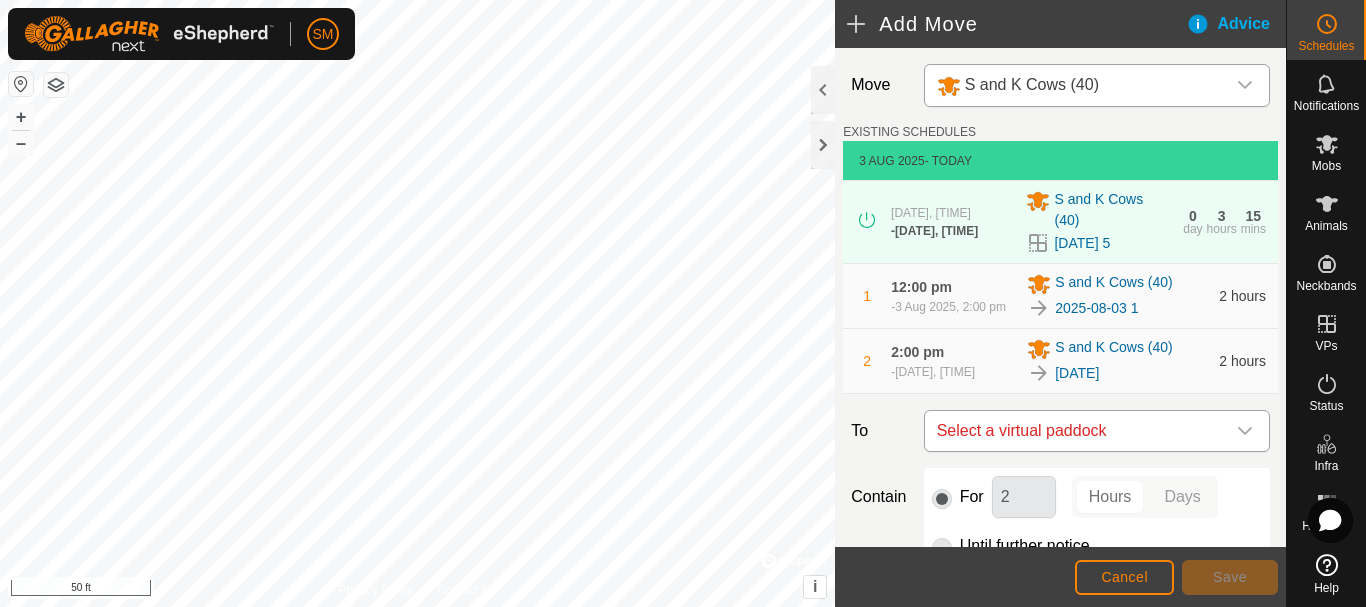 click 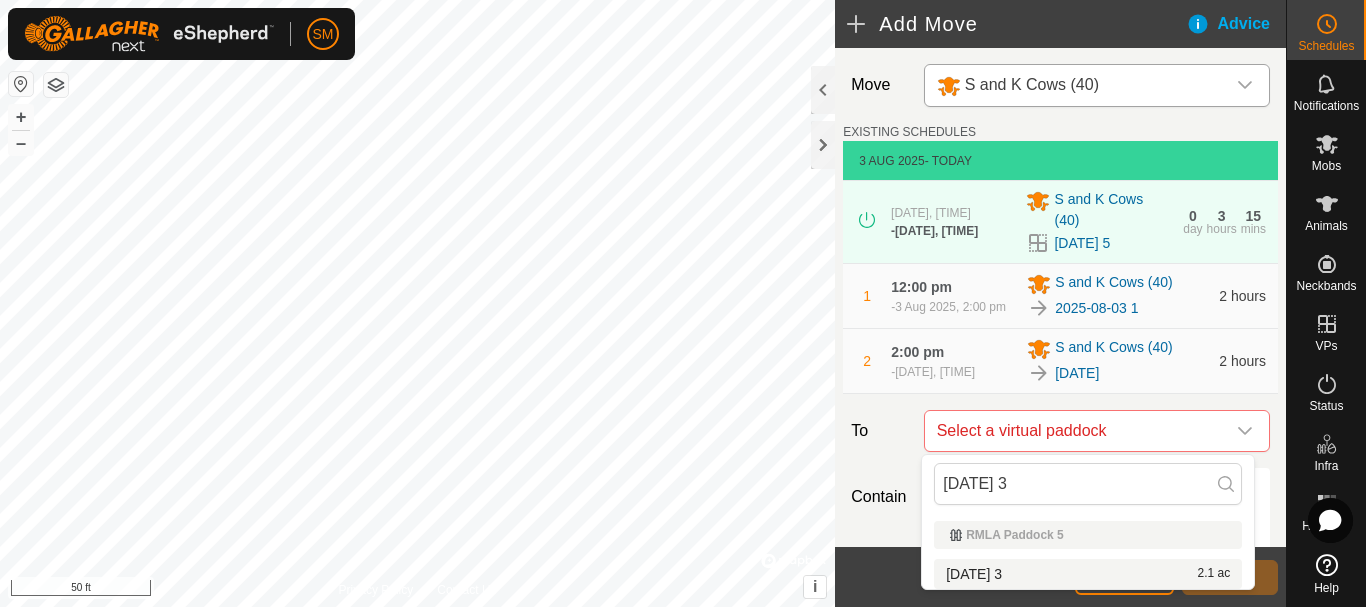 type on "[DATE] 3" 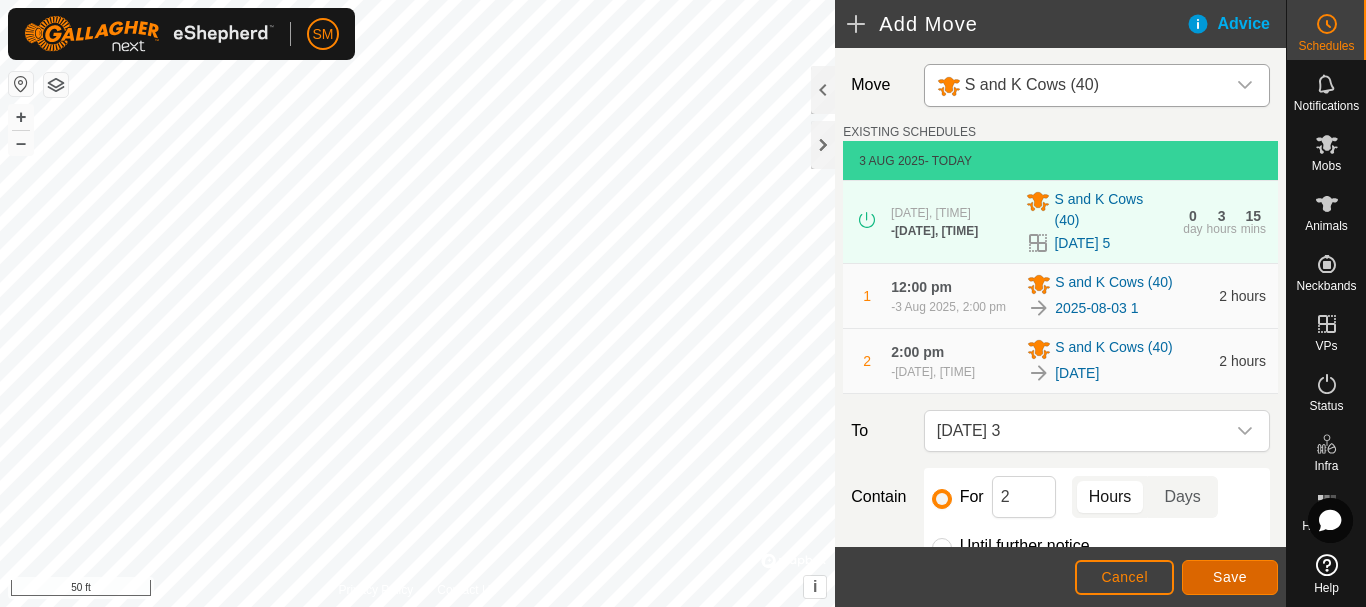 click on "Save" 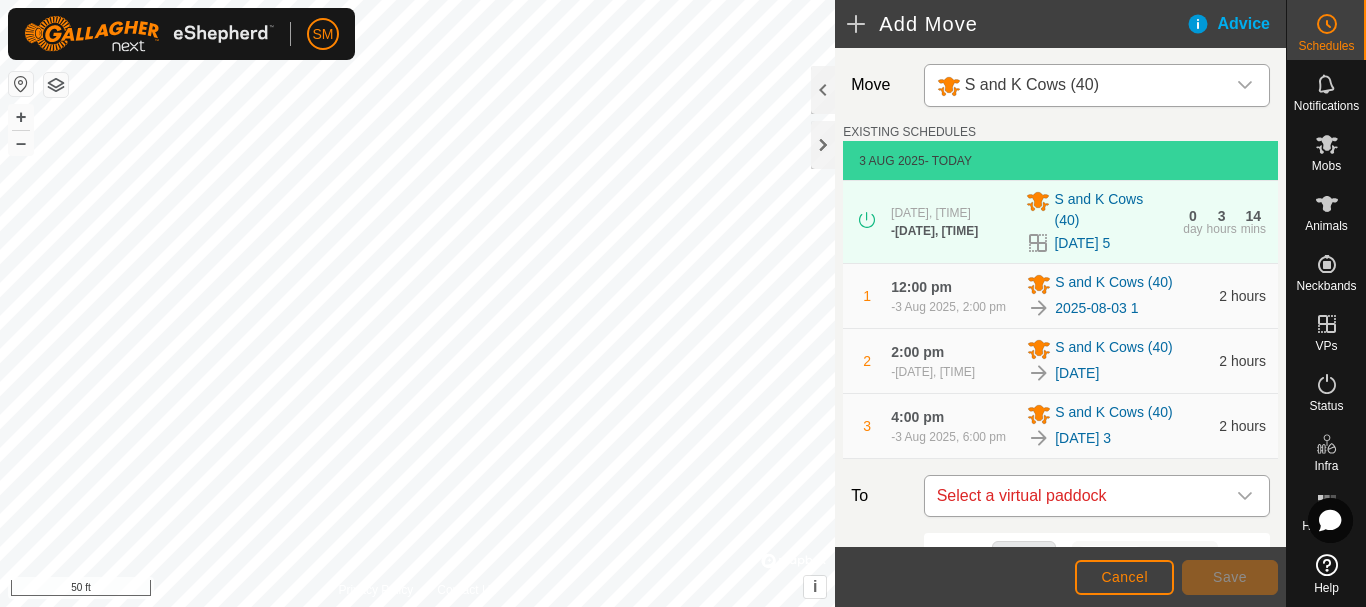 click 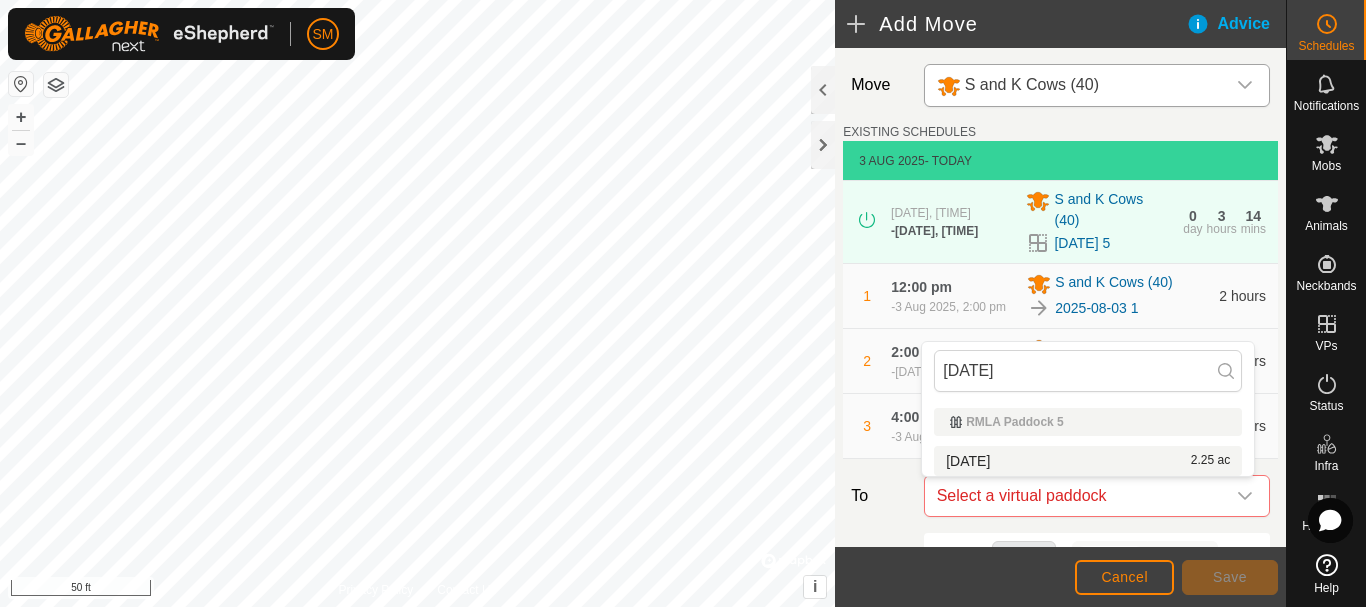 type on "[DATE]" 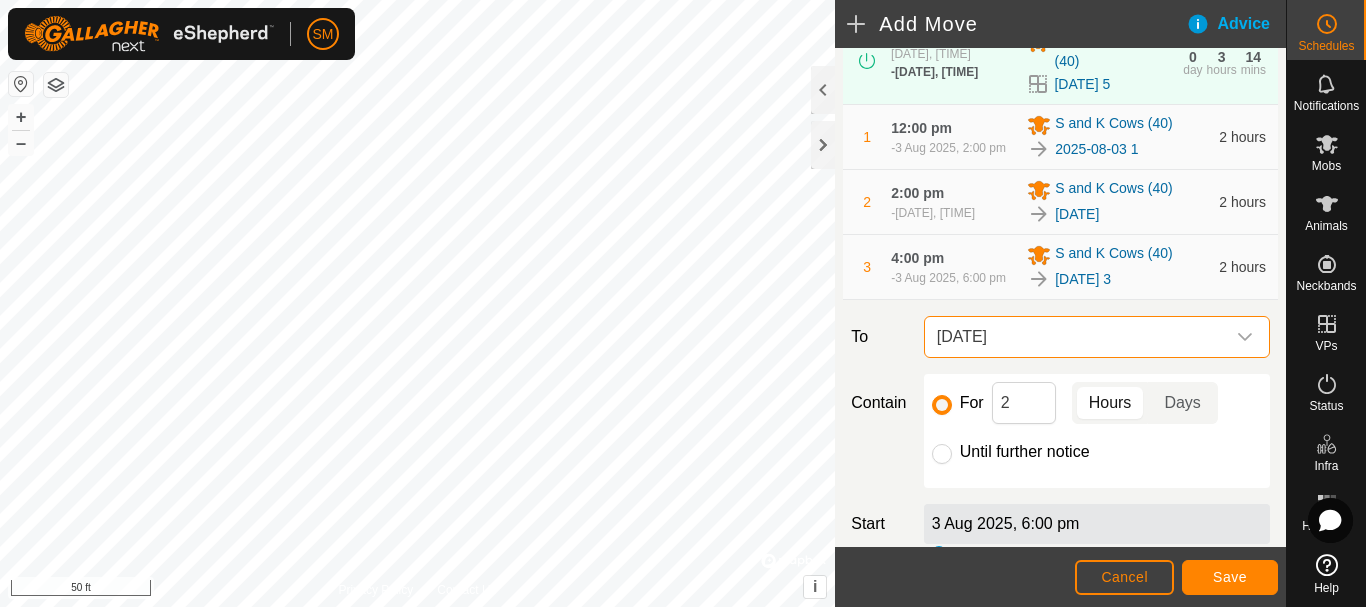 scroll, scrollTop: 200, scrollLeft: 0, axis: vertical 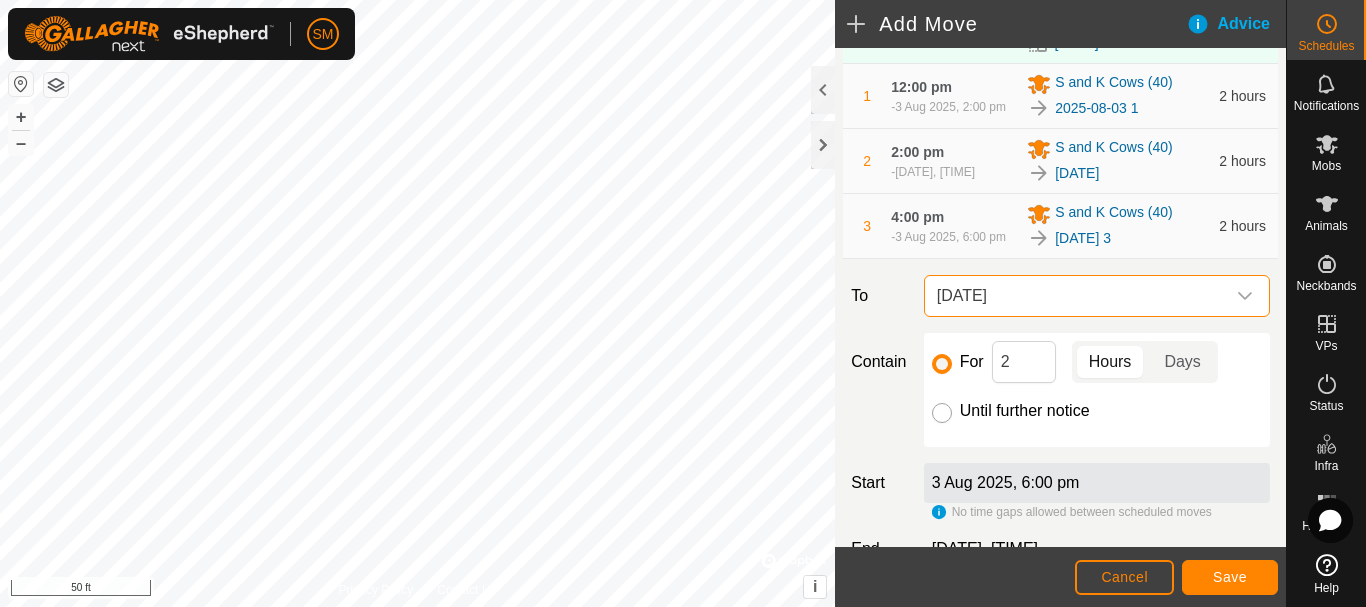 click on "Until further notice" at bounding box center [942, 413] 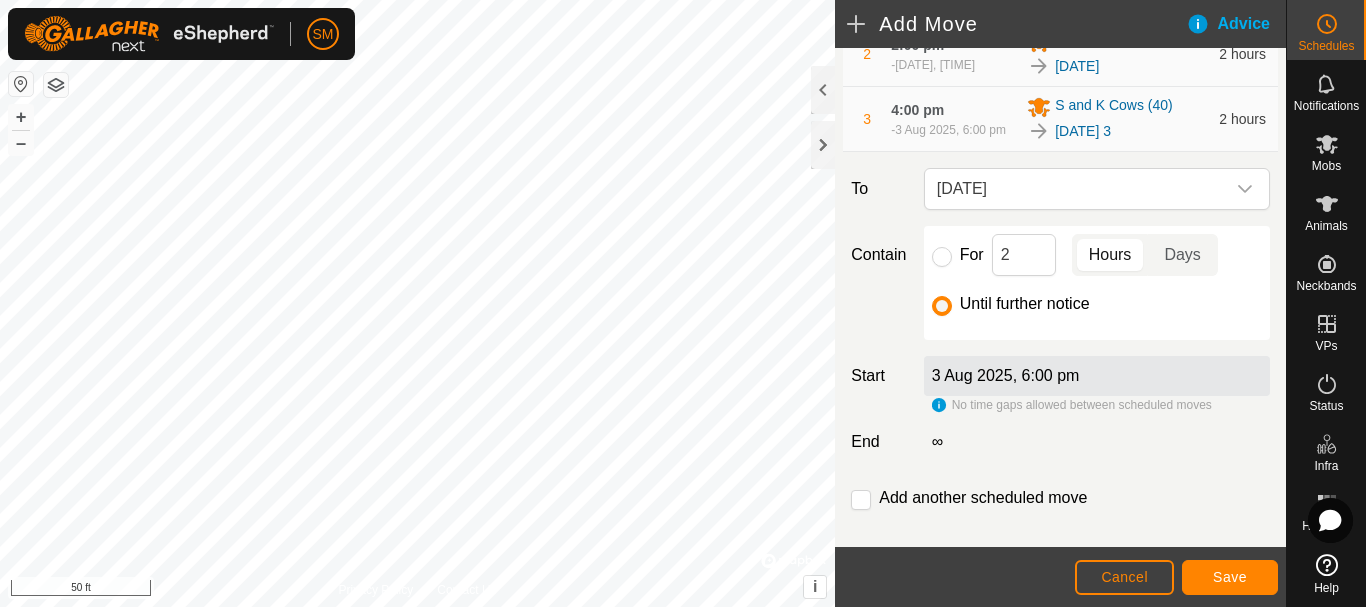scroll, scrollTop: 334, scrollLeft: 0, axis: vertical 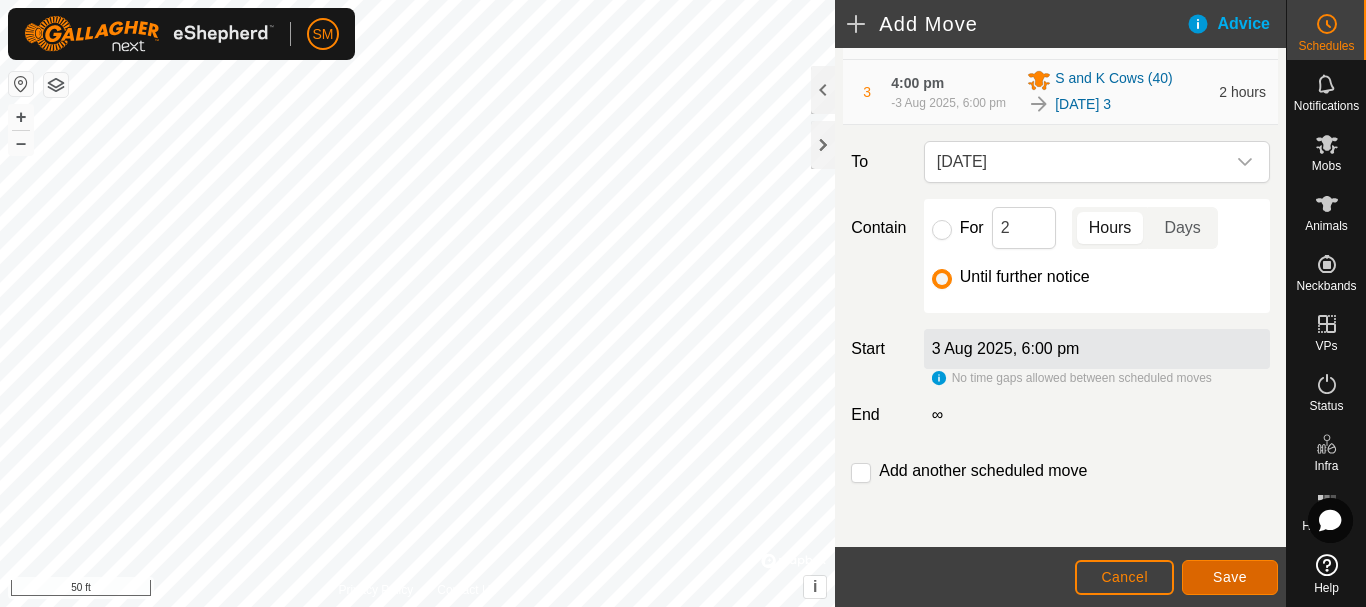 click on "Save" 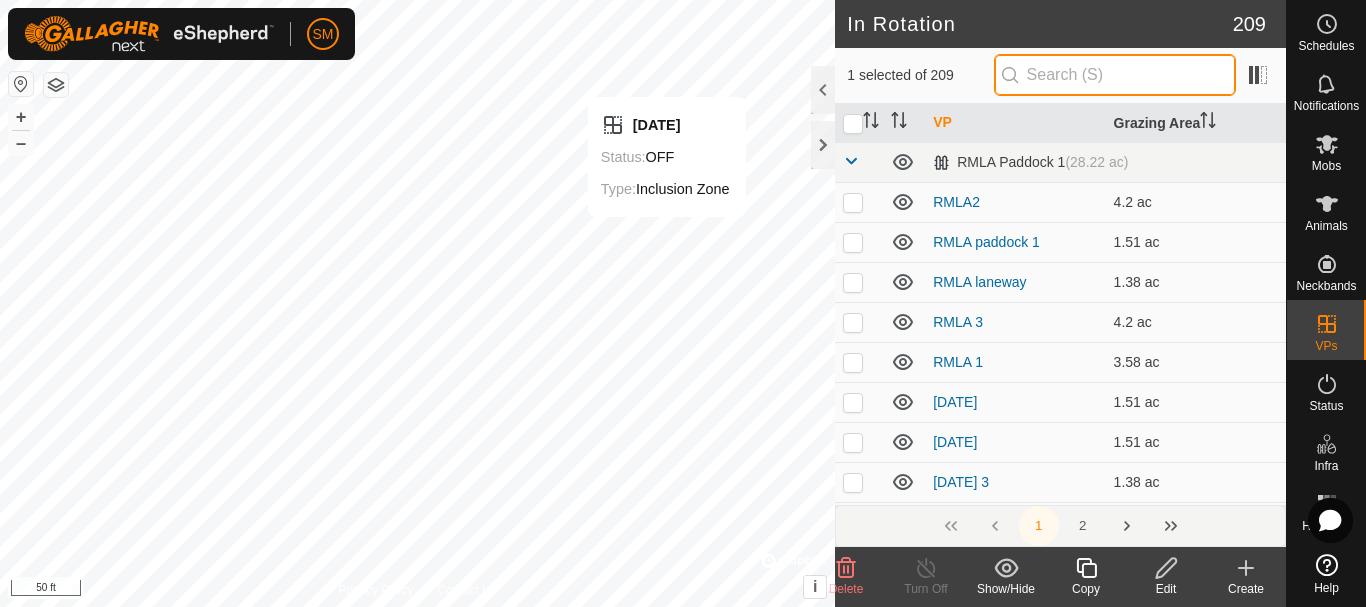 click at bounding box center [1115, 75] 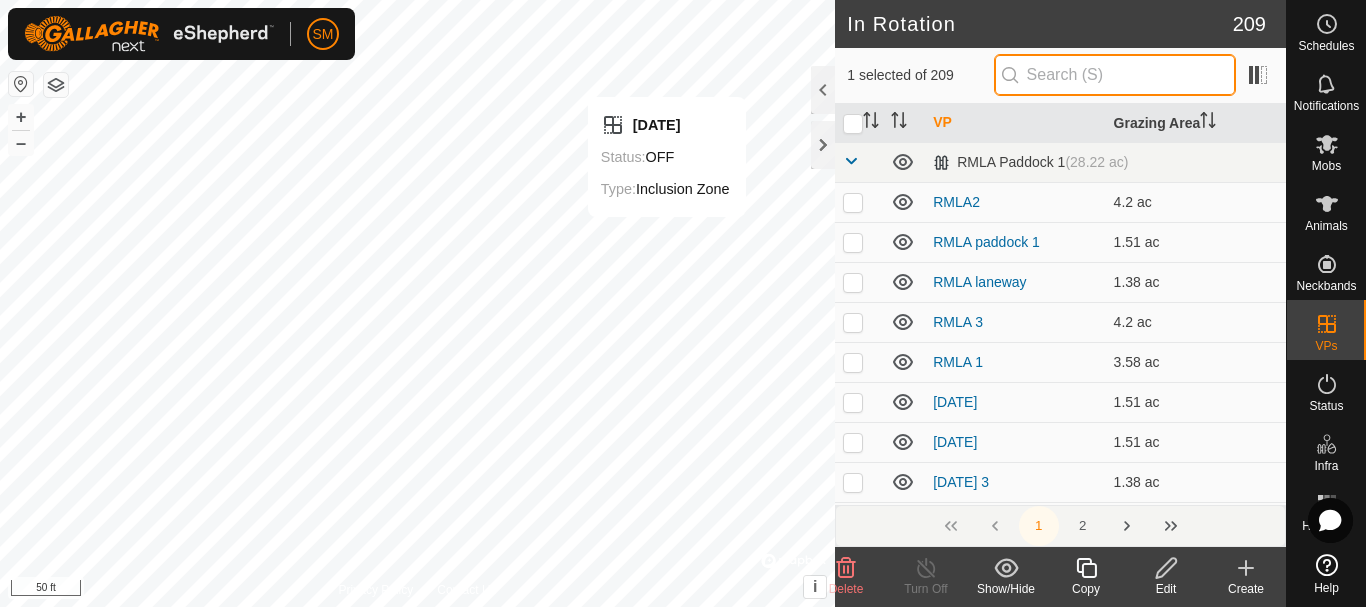 paste on "2025-08-03" 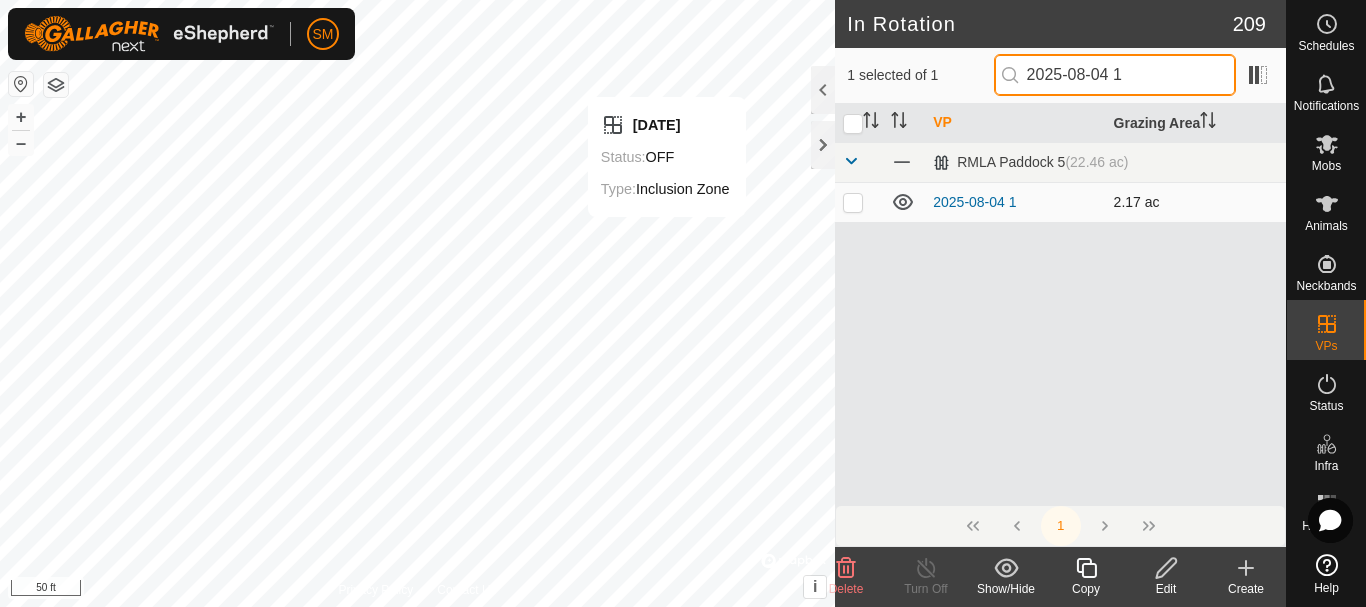 type on "2025-08-04 1" 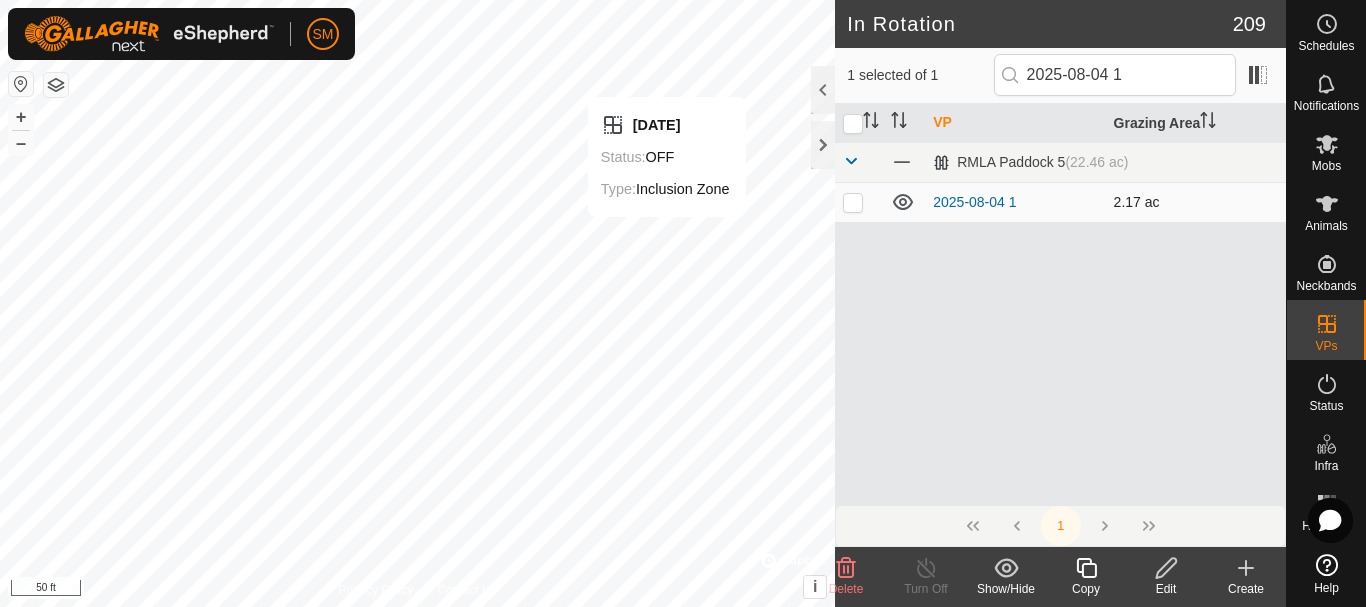 click at bounding box center (853, 202) 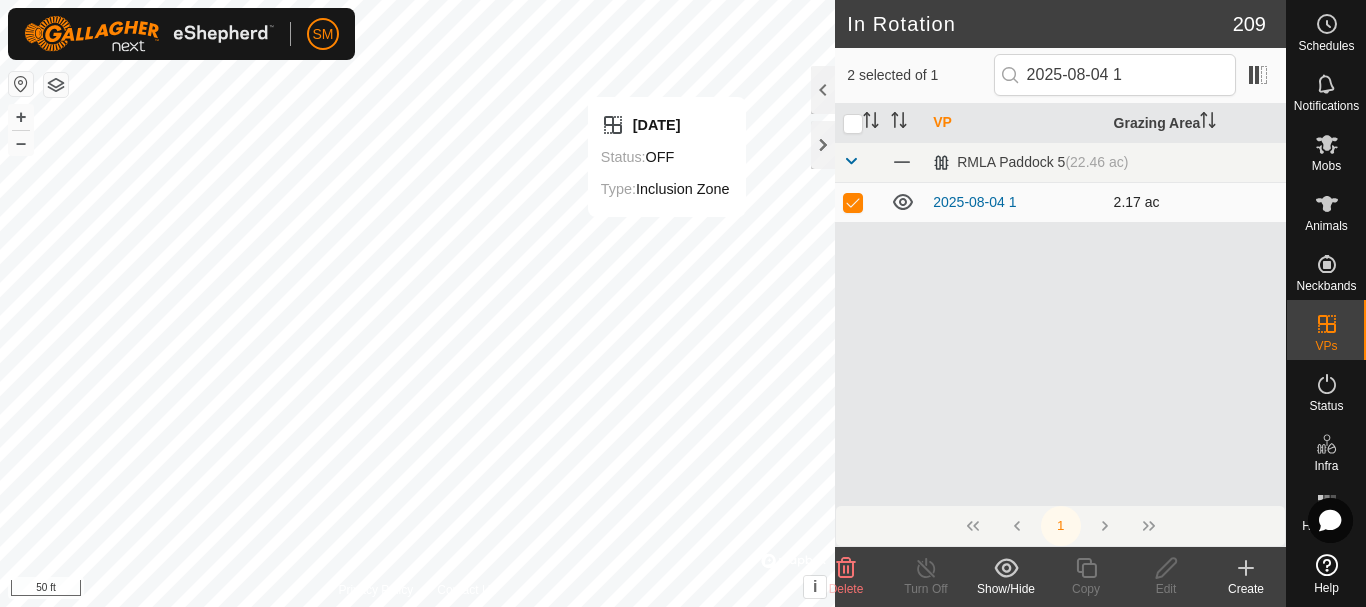 checkbox on "true" 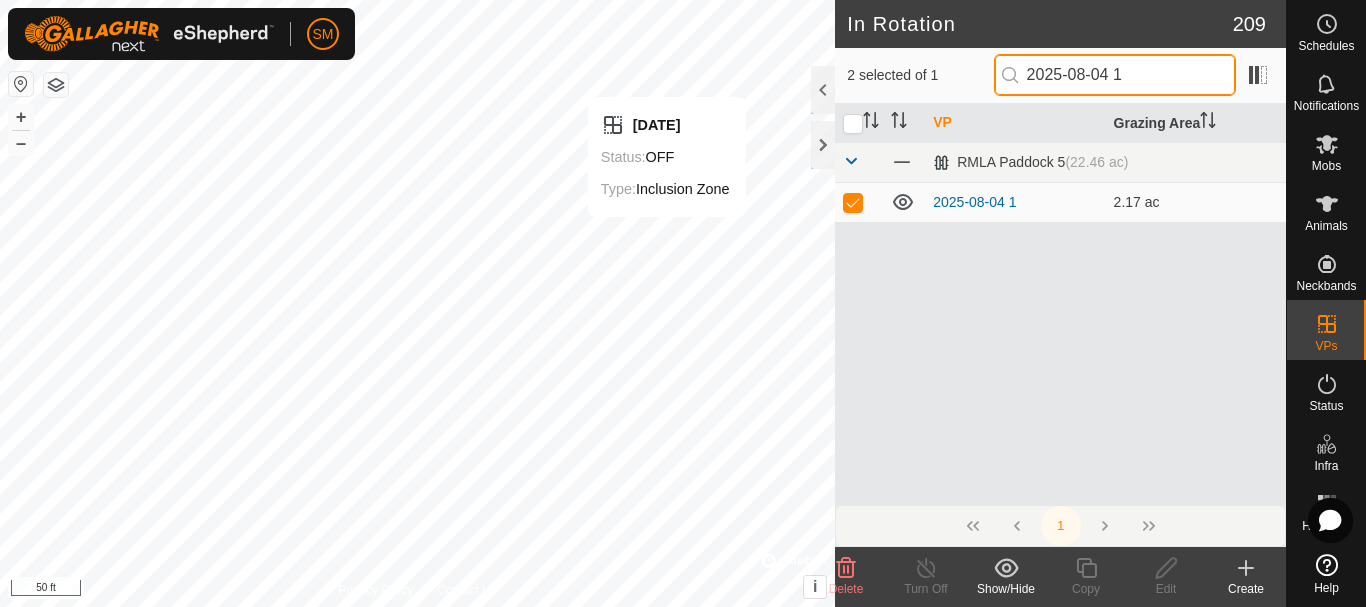 click on "2025-08-04 1" at bounding box center (1115, 75) 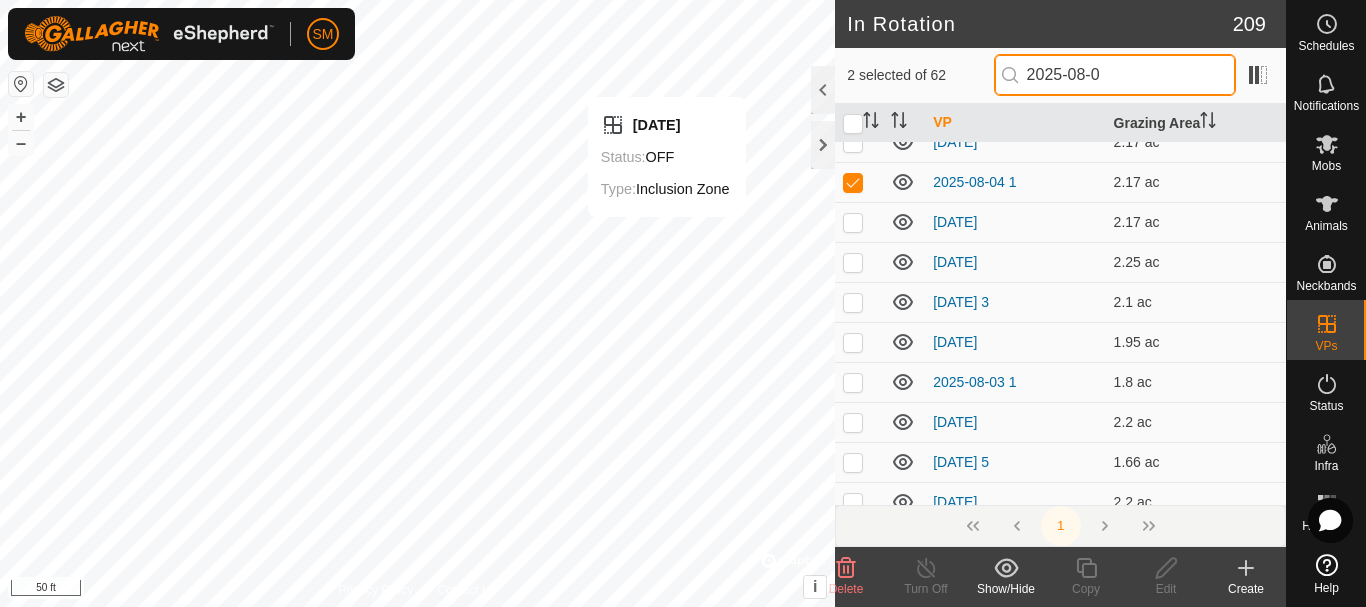 scroll, scrollTop: 600, scrollLeft: 0, axis: vertical 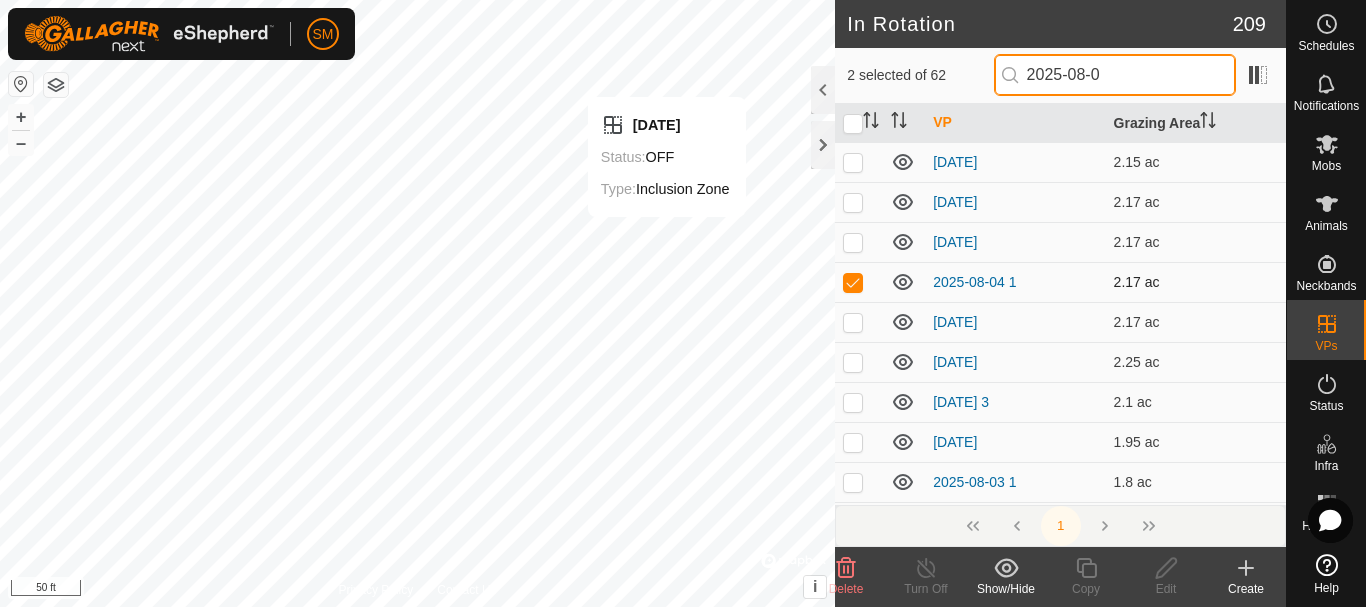 type on "2025-08-0" 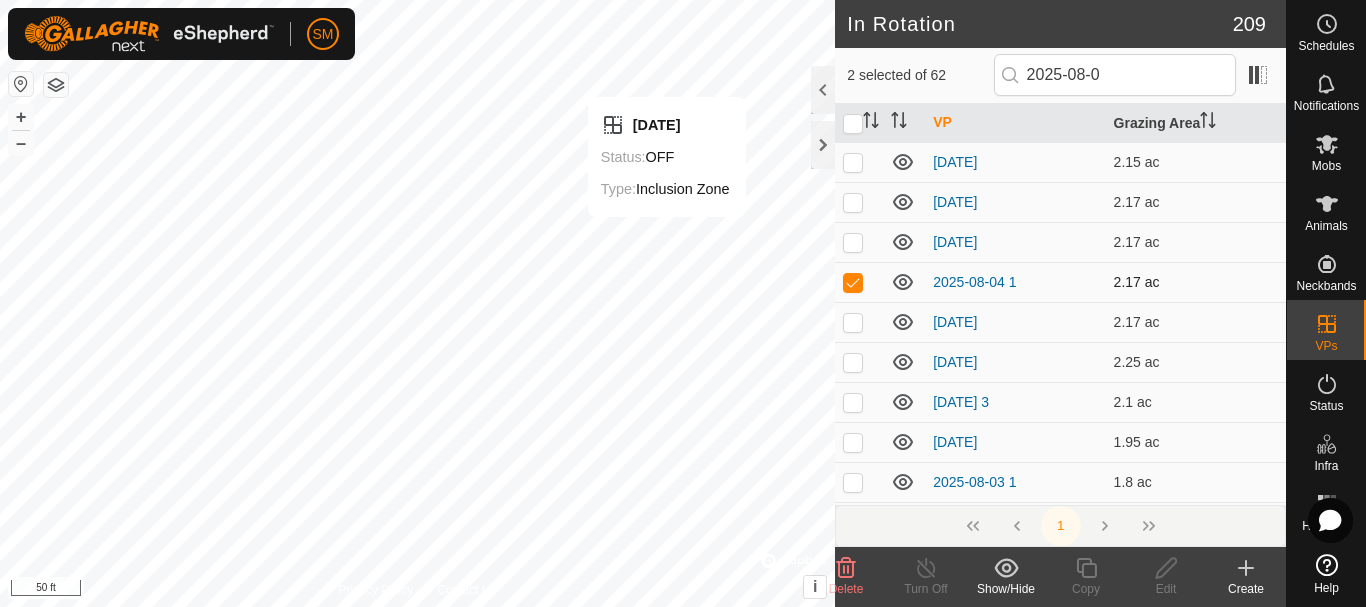 click on "Steve and Kates Farm (47.77 ac) [DATE] AW6 2.55 ac [DATE] AW5 1.56 ac [DATE] AW4 2.55 ac [DATE] AW3 2.42 ac [DATE] AW2 2.3 ac [DATE] AW1 2.17 ac 2 ac" at bounding box center (1060, 842) 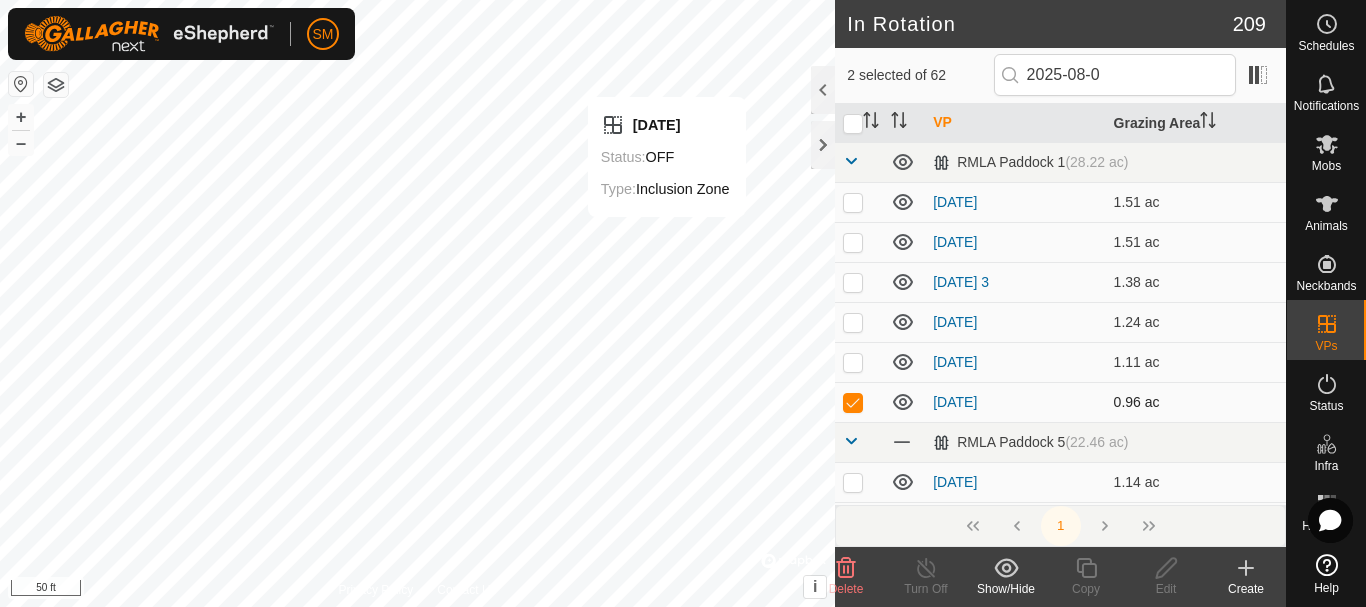 click at bounding box center (853, 402) 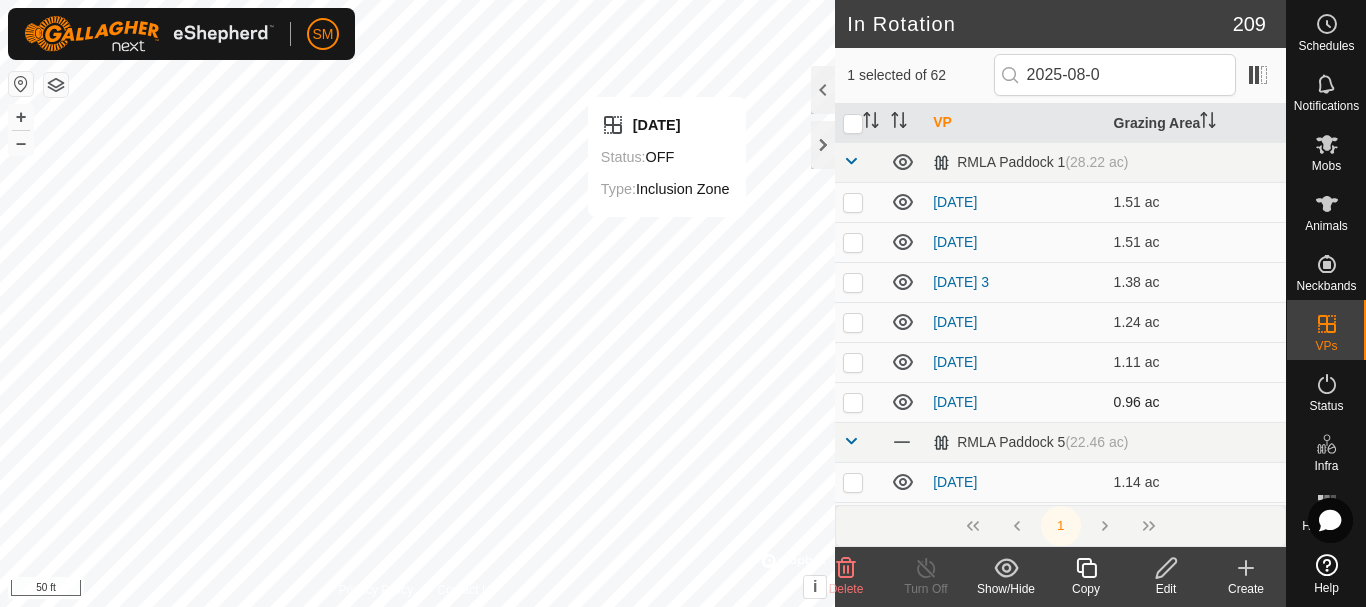 checkbox on "false" 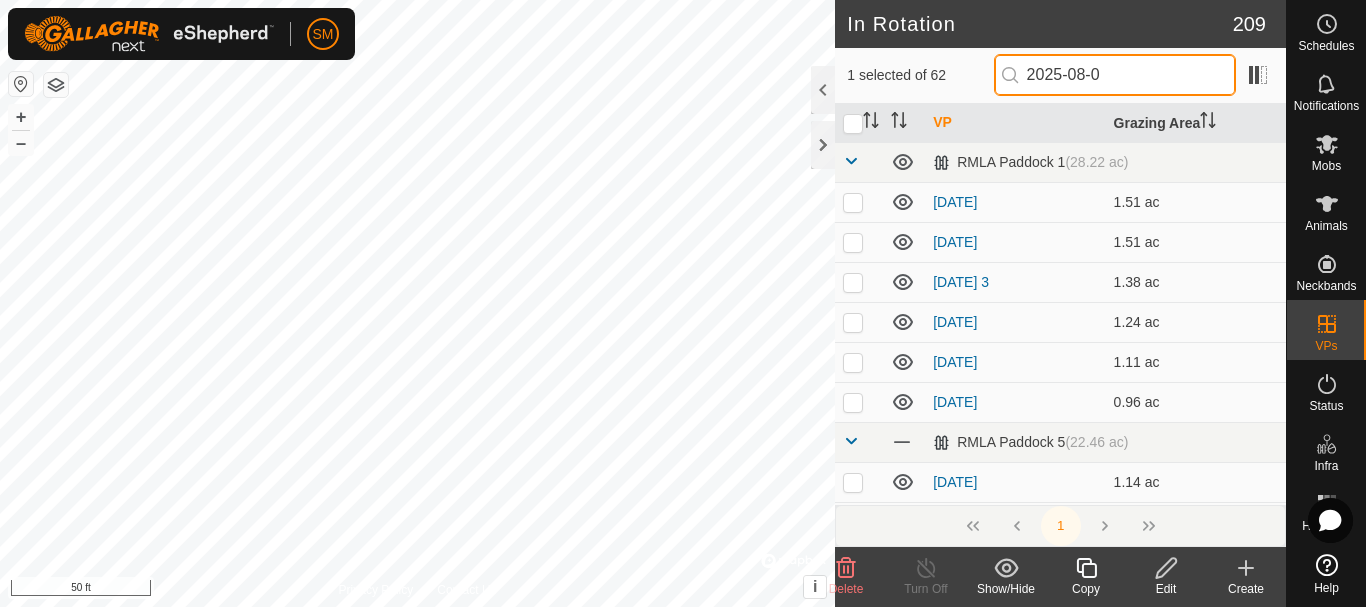 click on "2025-08-0" at bounding box center (1115, 75) 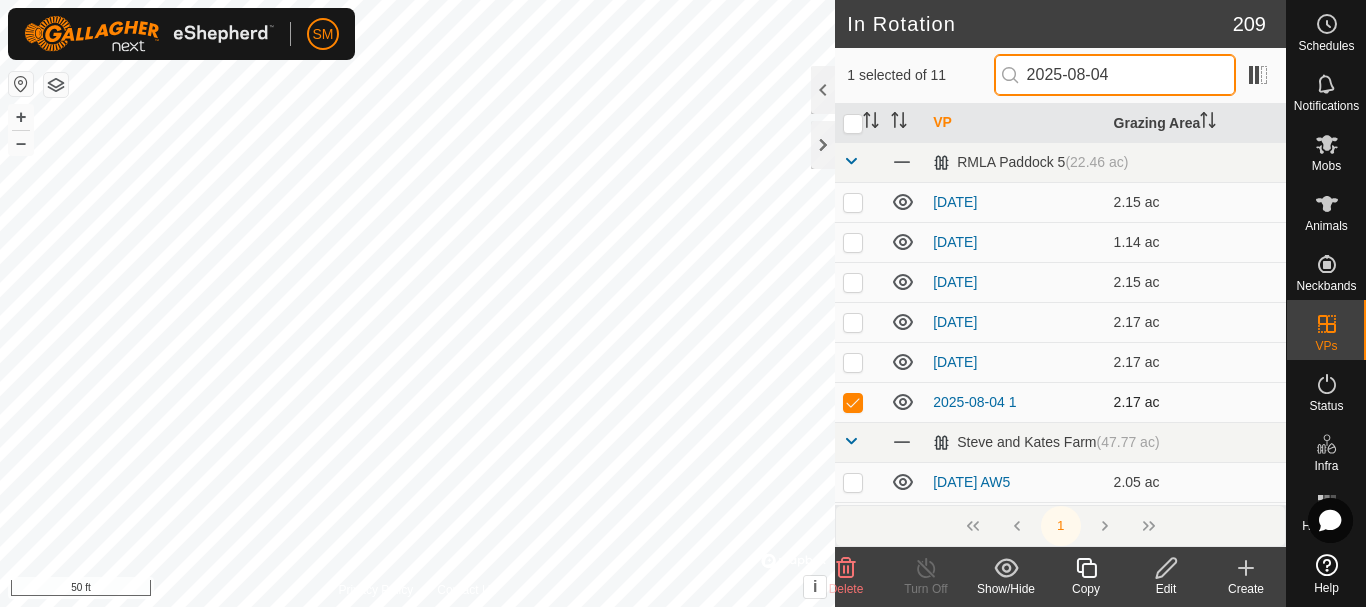 type on "2025-08-04" 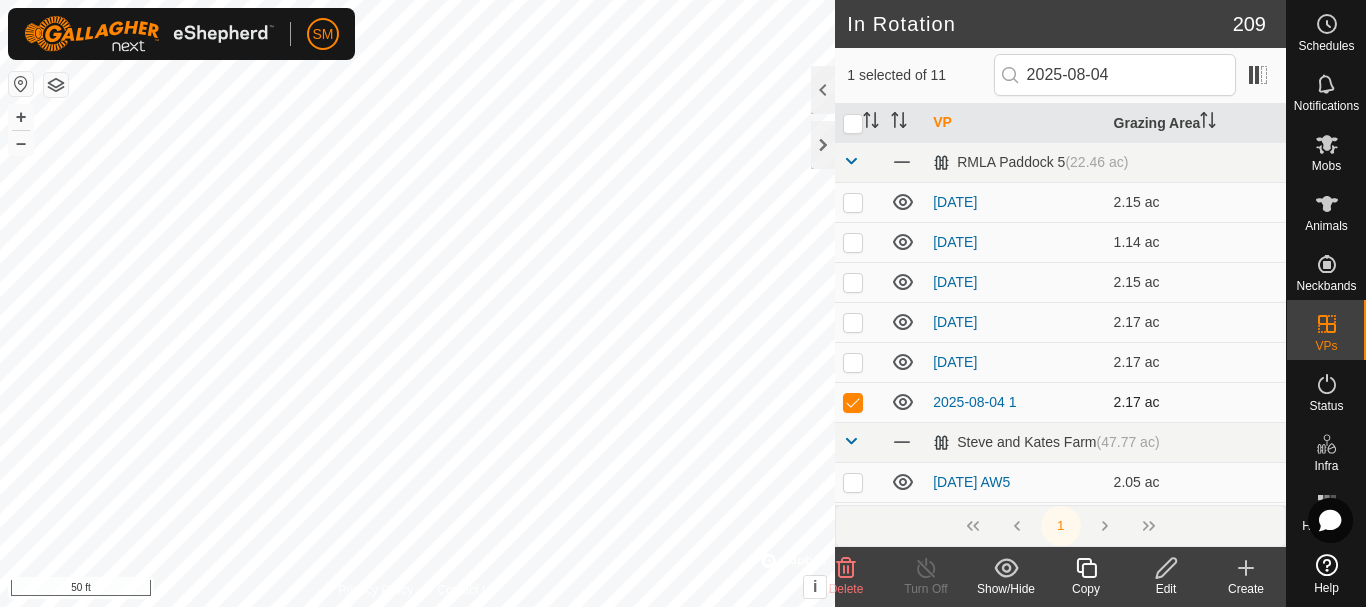 click at bounding box center [853, 402] 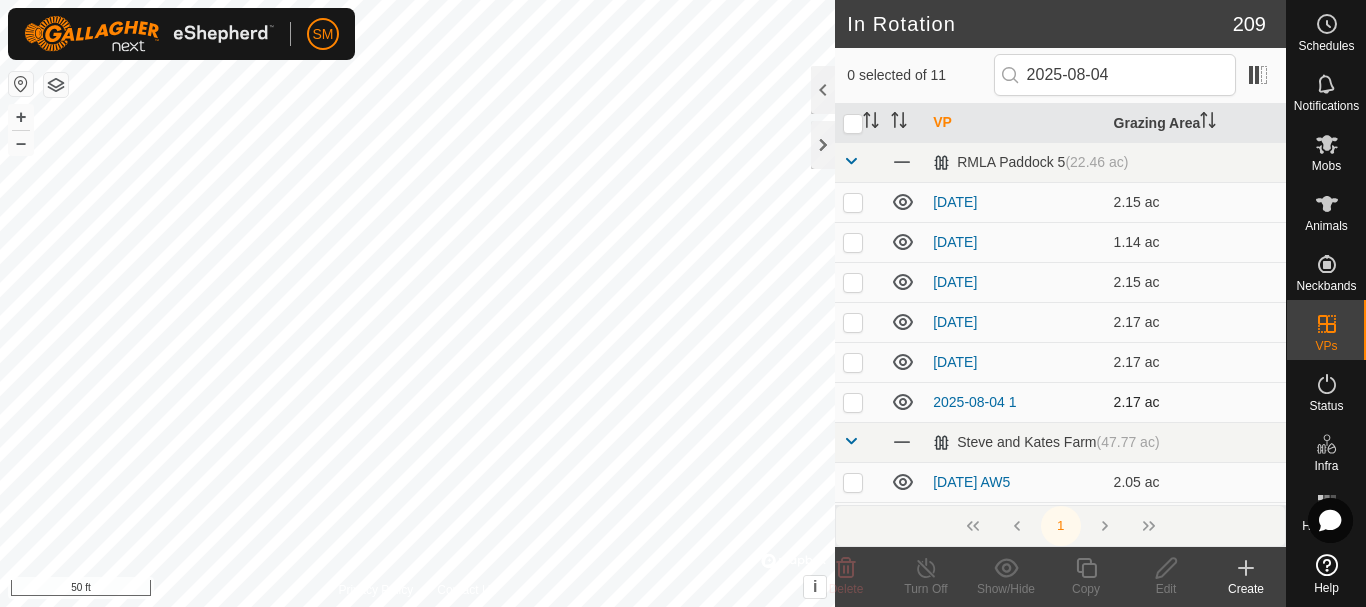 checkbox on "false" 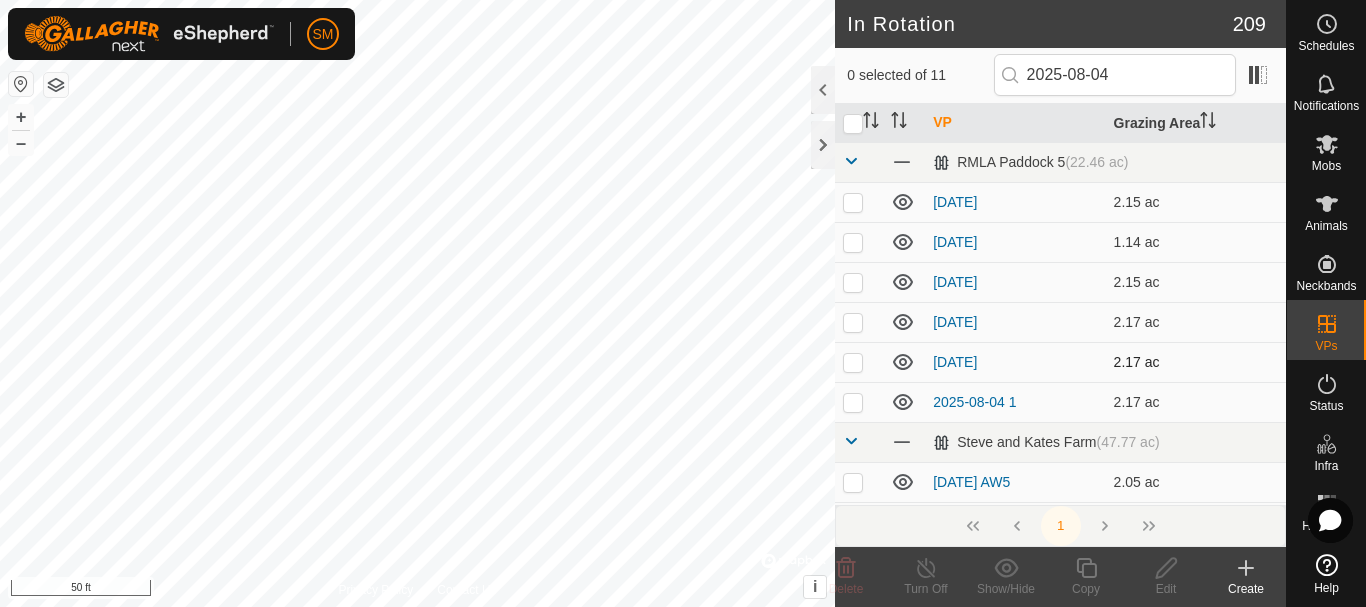 click at bounding box center (853, 362) 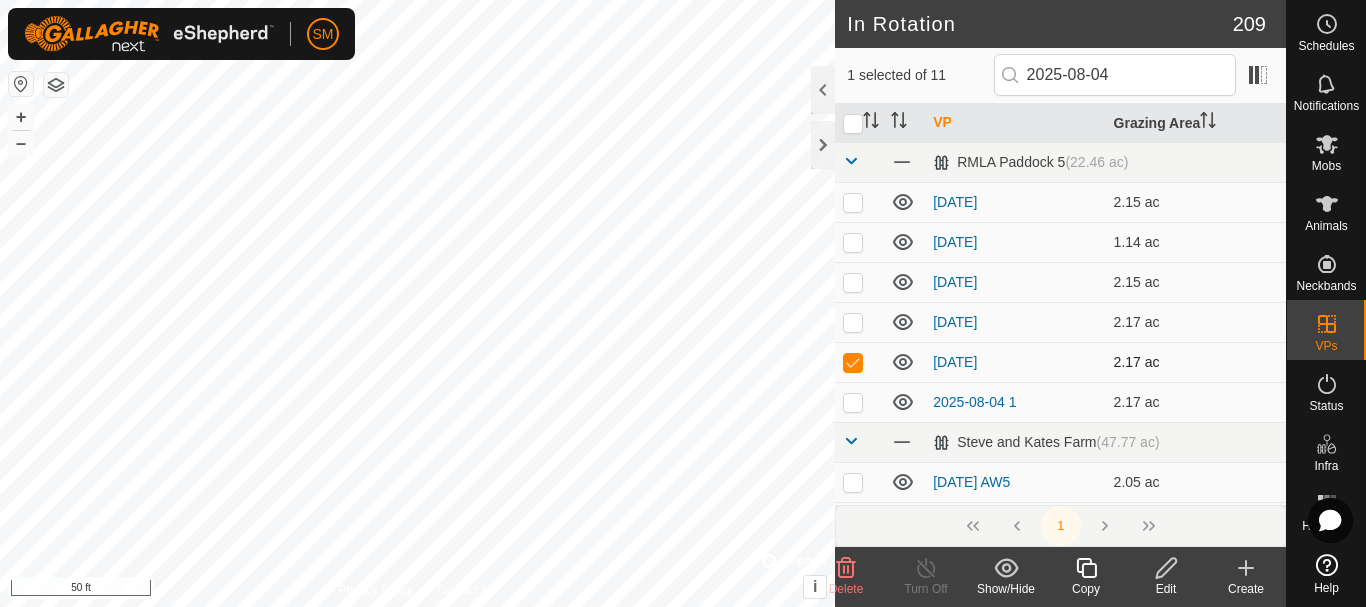 checkbox on "true" 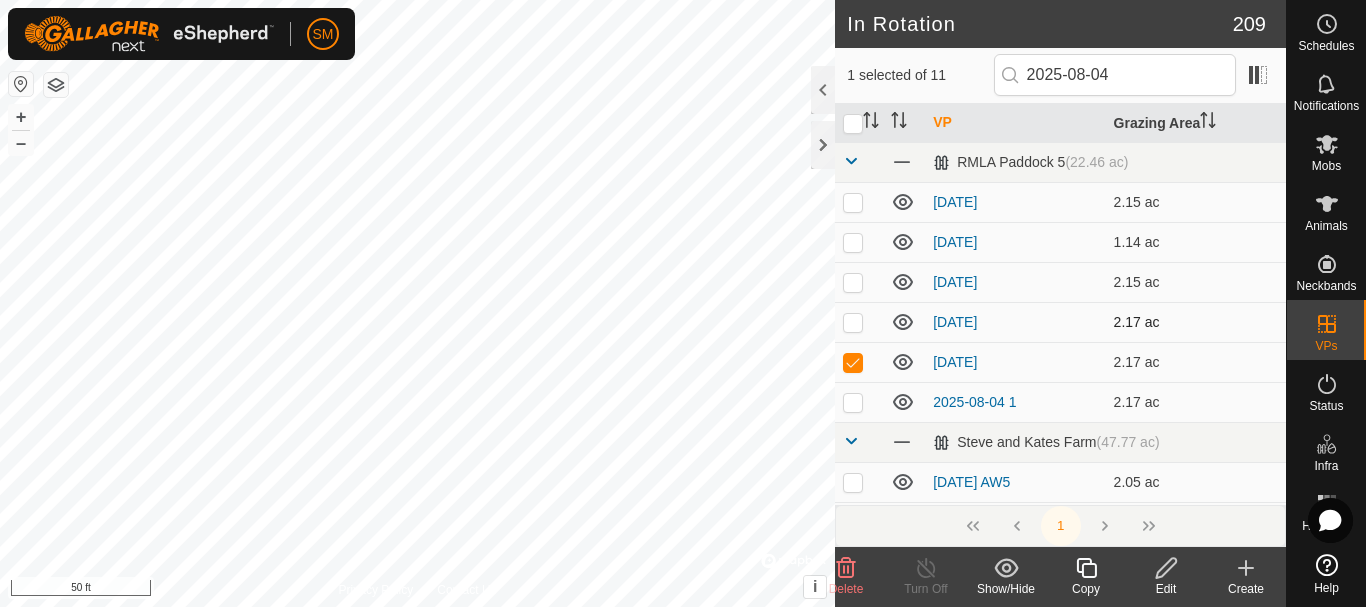 click at bounding box center (853, 322) 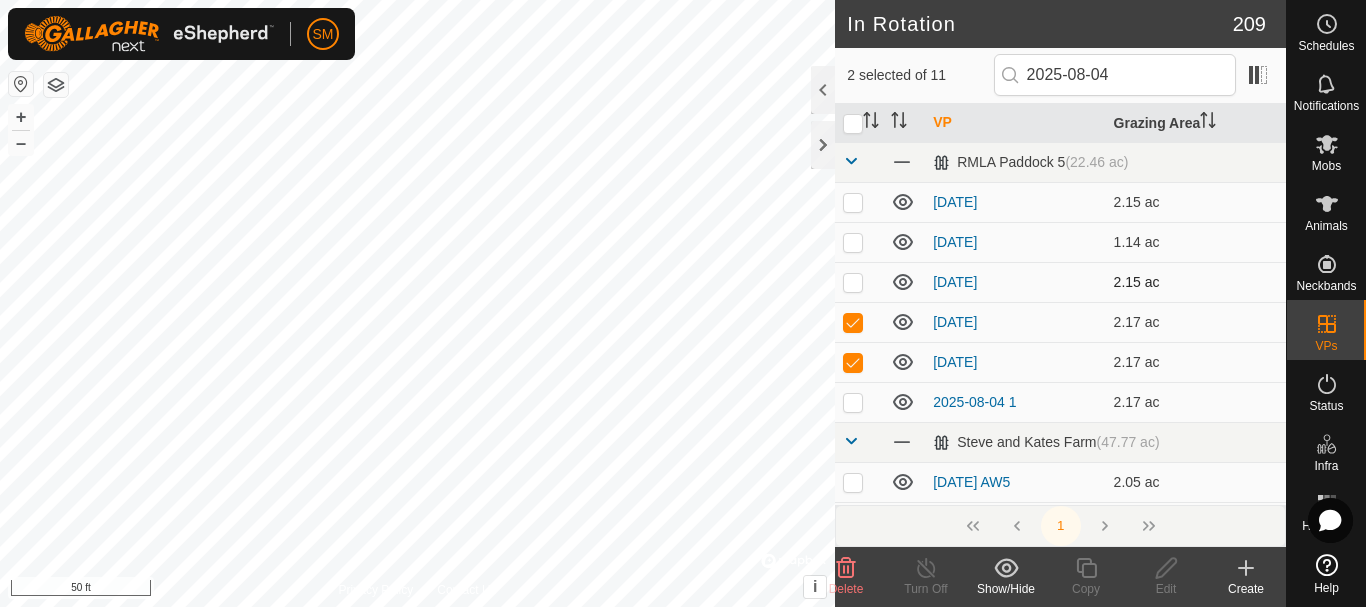 click at bounding box center [853, 282] 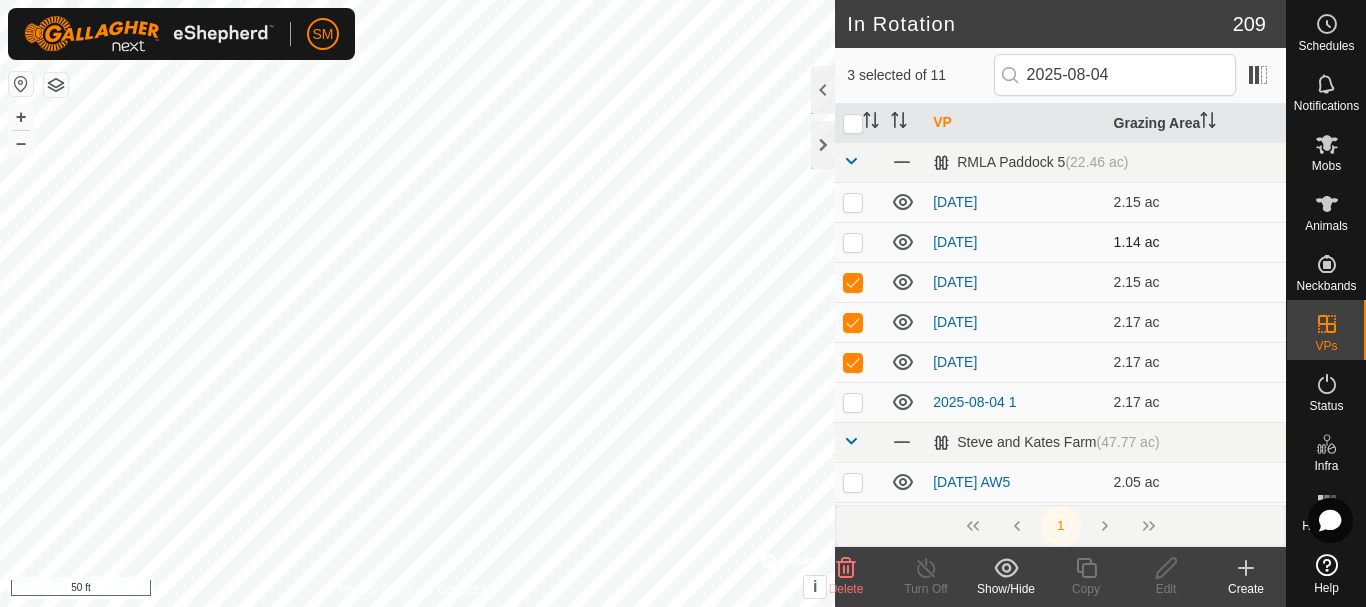 click at bounding box center [853, 242] 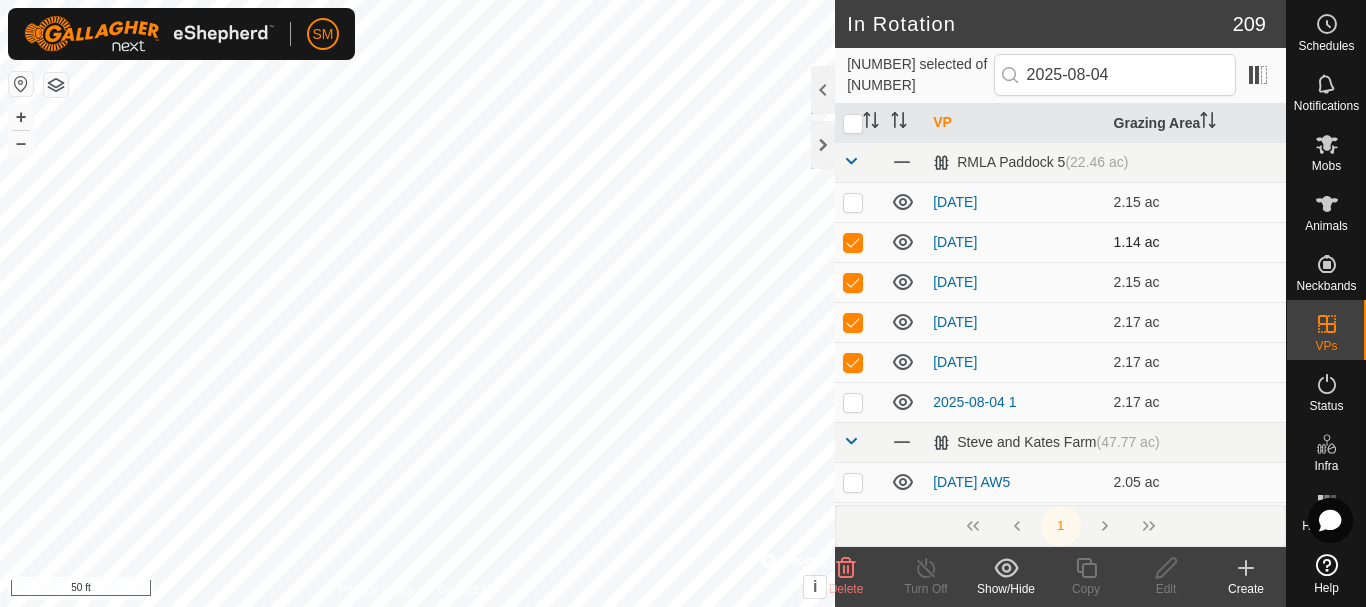 click at bounding box center [853, 242] 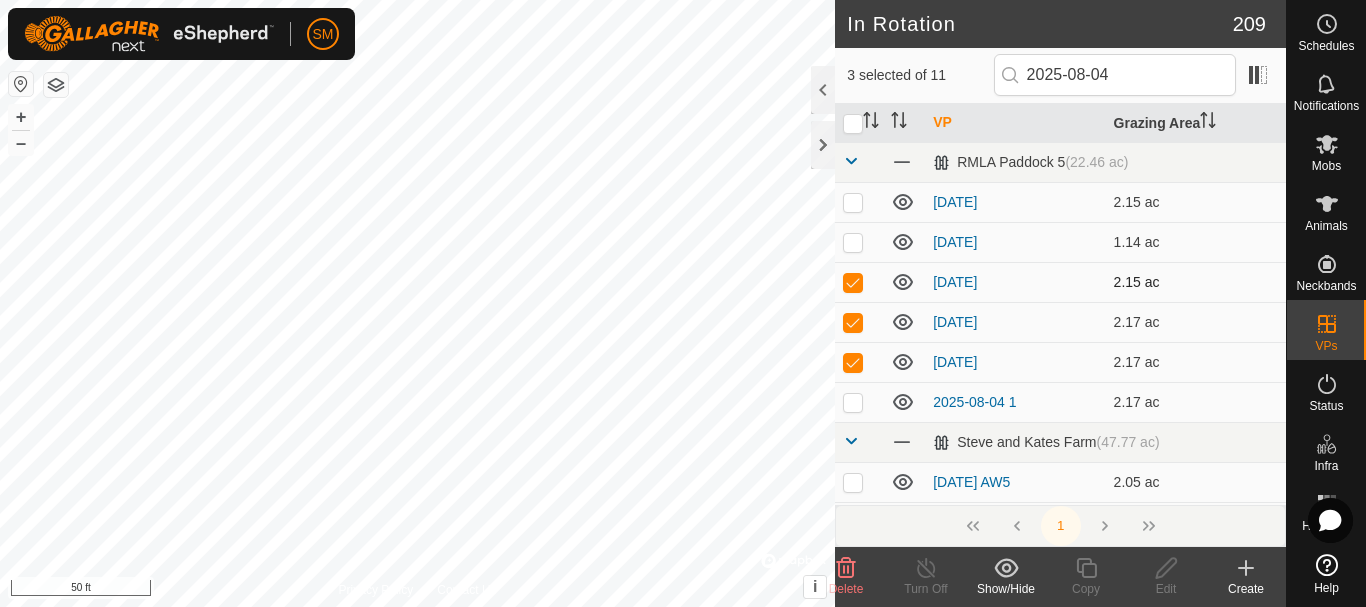 click at bounding box center (853, 282) 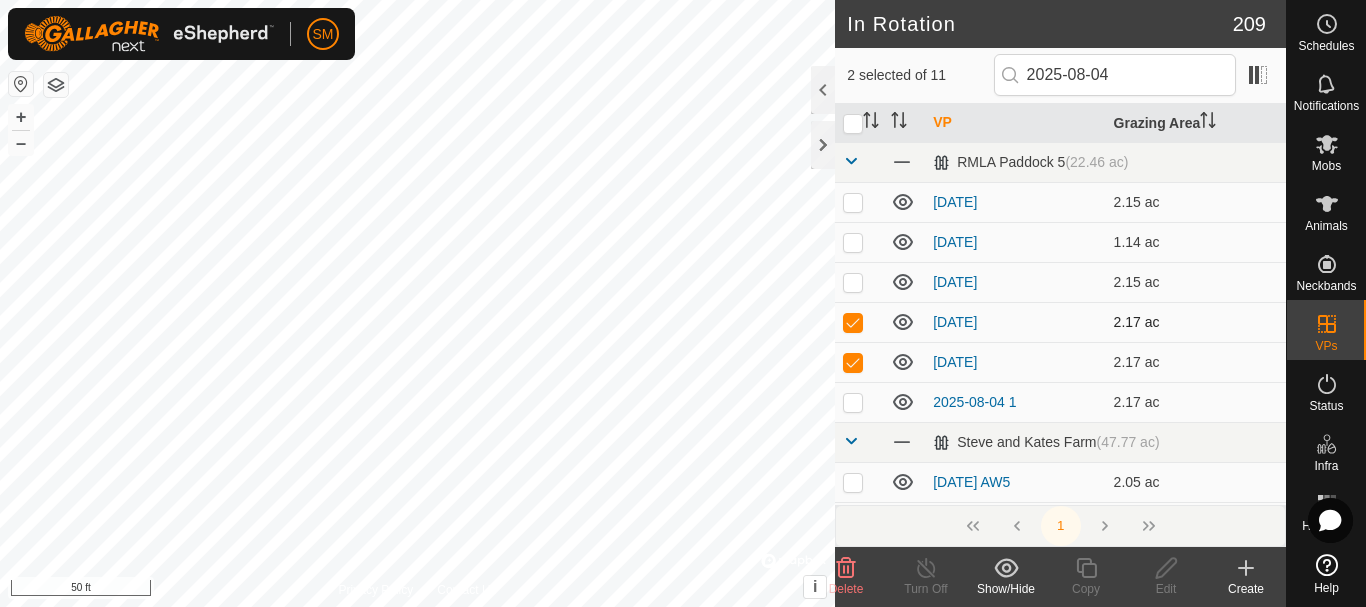 click at bounding box center (853, 322) 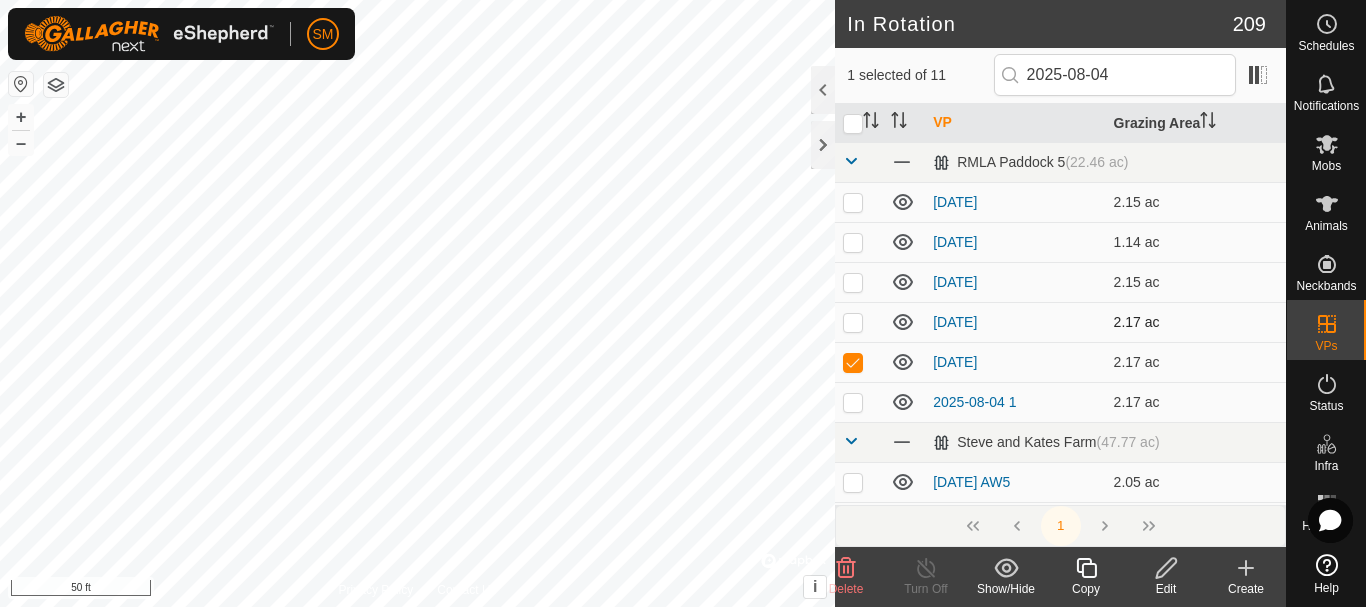 checkbox on "false" 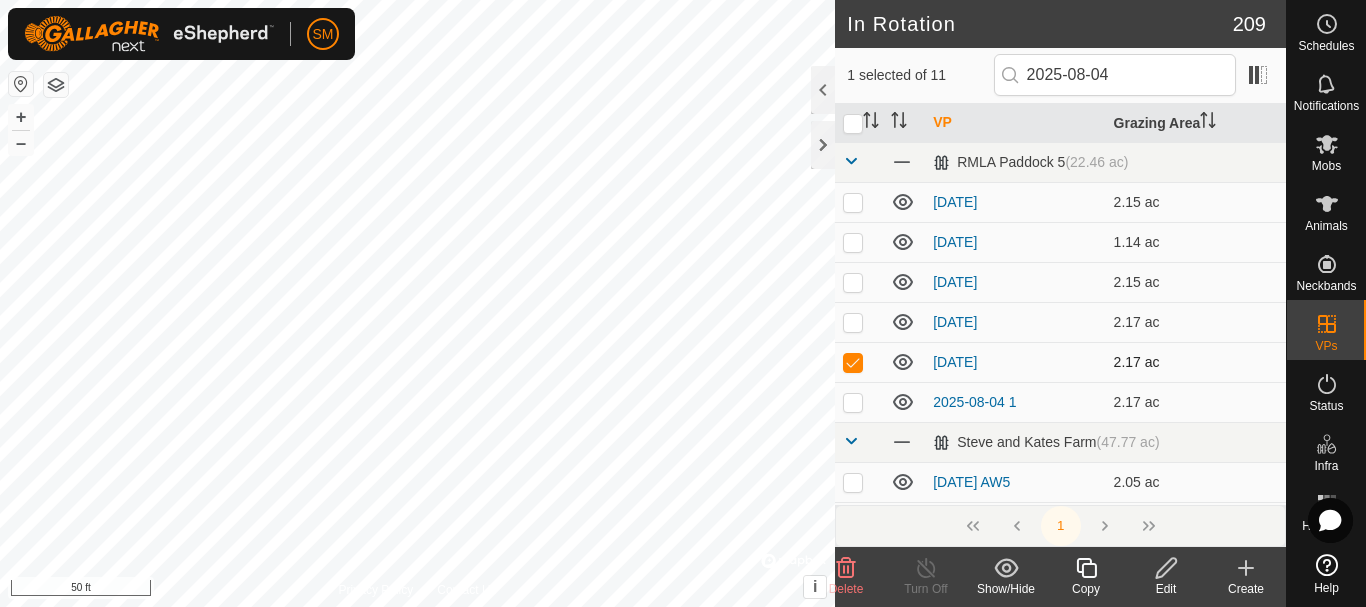click at bounding box center [853, 362] 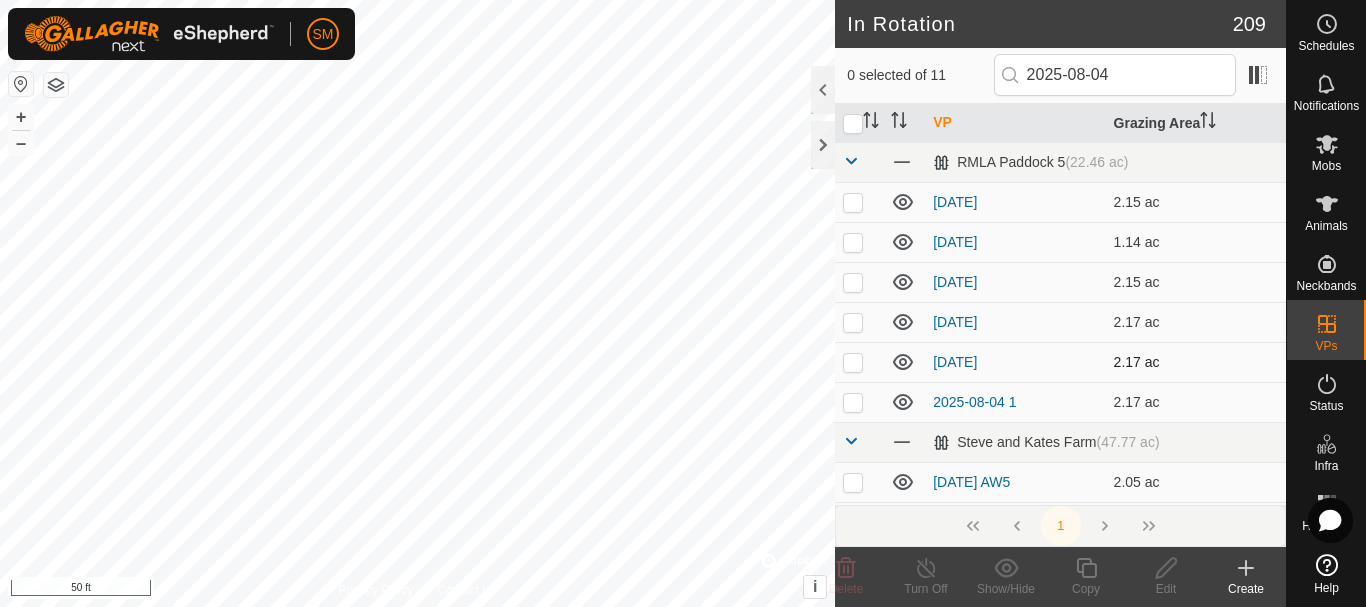 checkbox on "false" 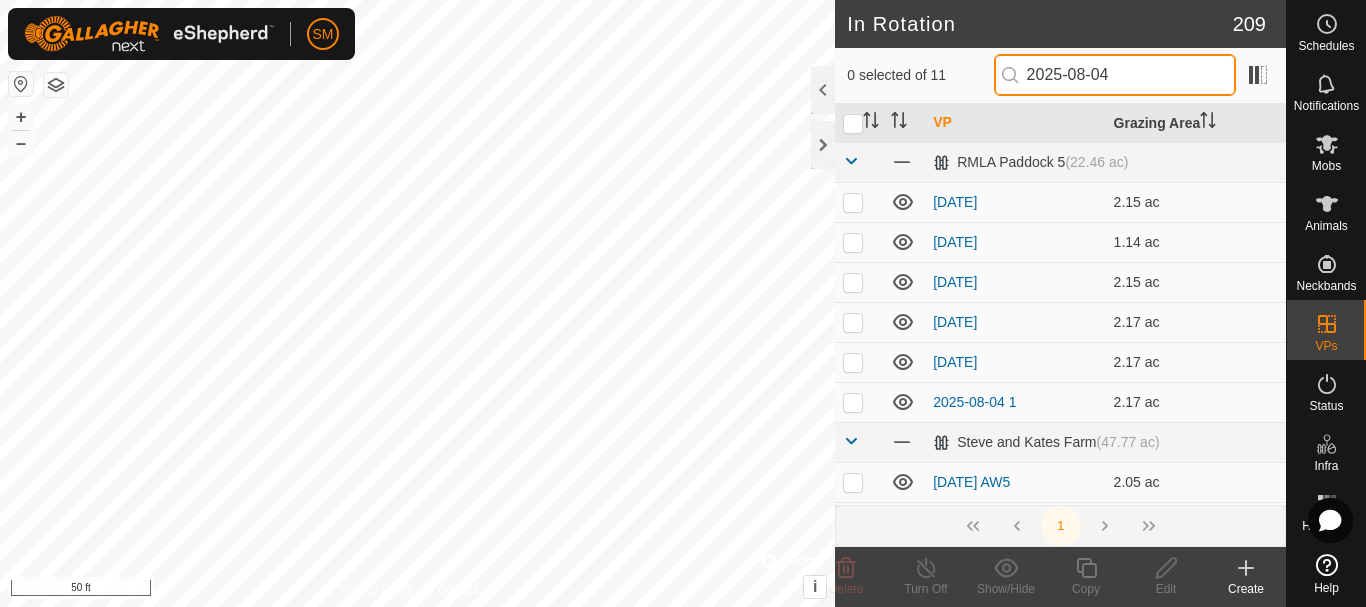 click on "2025-08-04" at bounding box center (1115, 75) 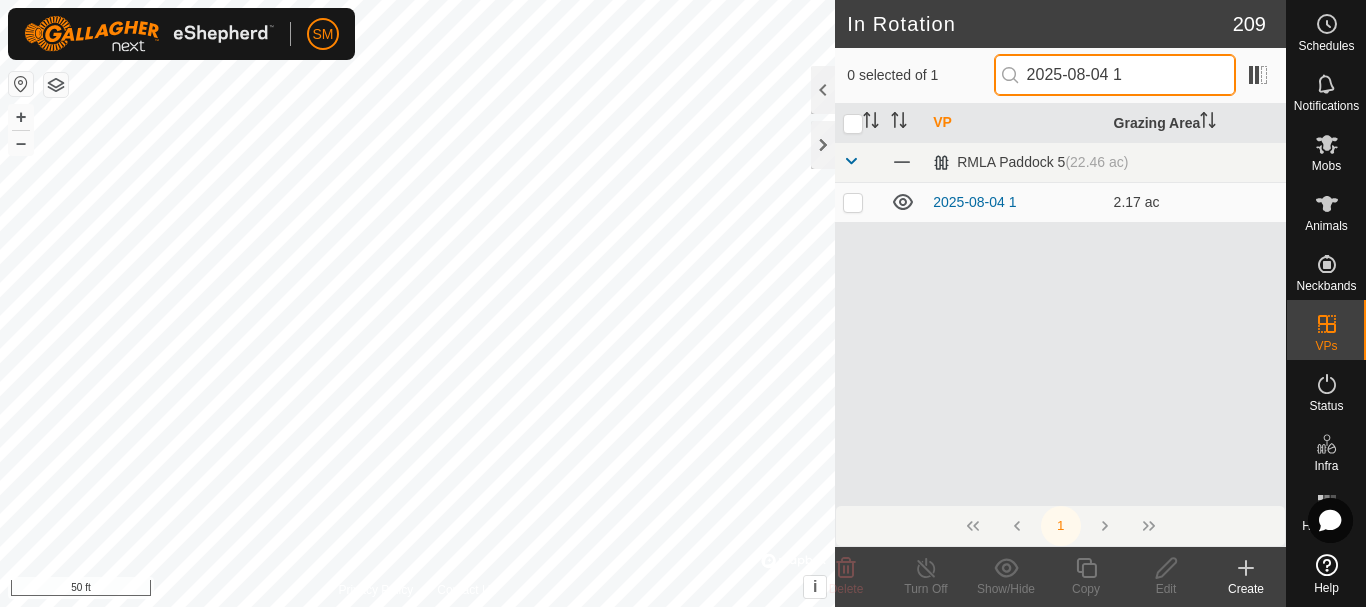 drag, startPoint x: 1118, startPoint y: 76, endPoint x: 996, endPoint y: 99, distance: 124.1491 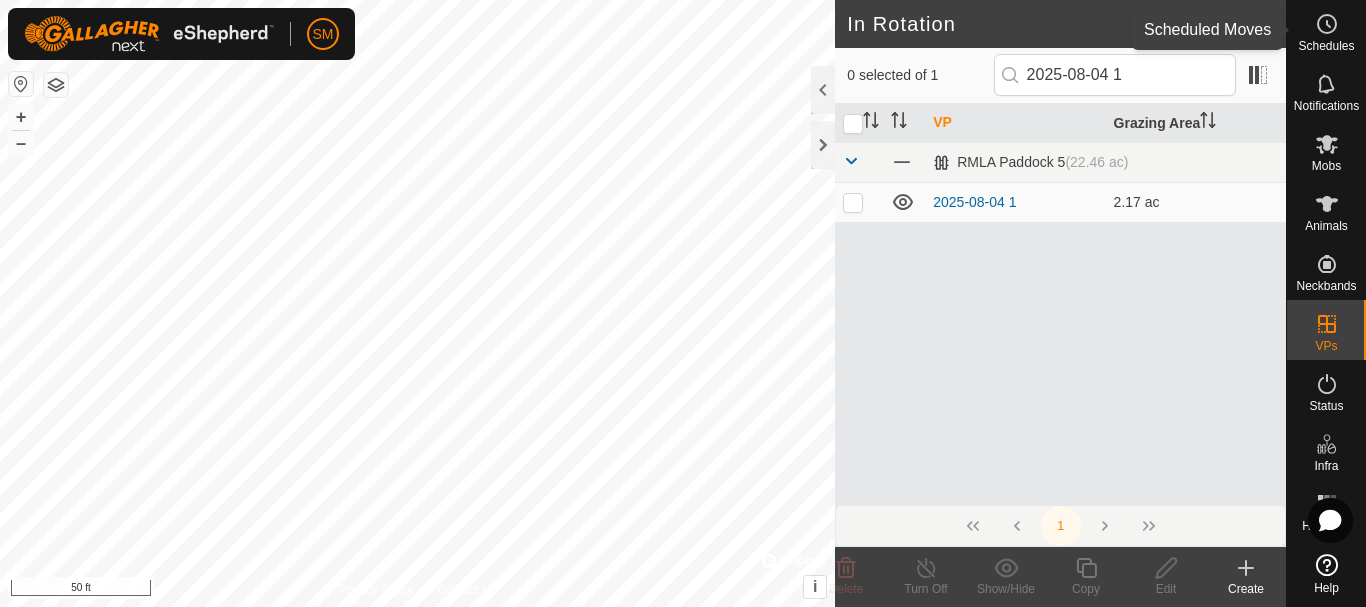 click 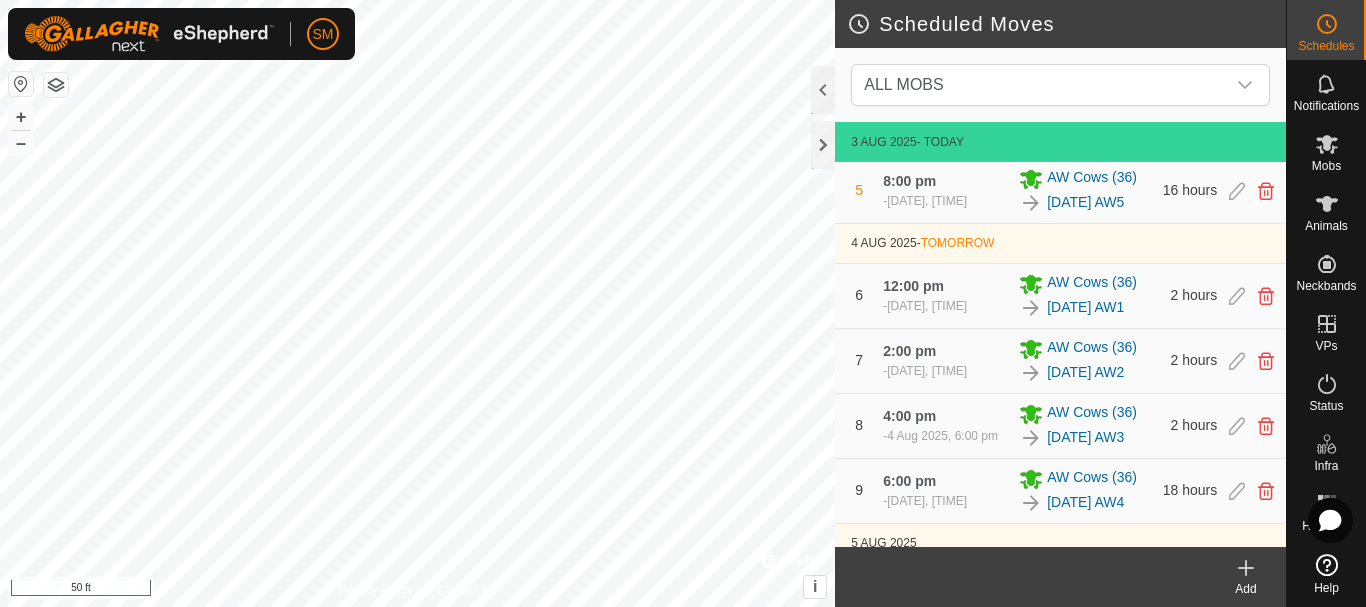 scroll, scrollTop: 644, scrollLeft: 0, axis: vertical 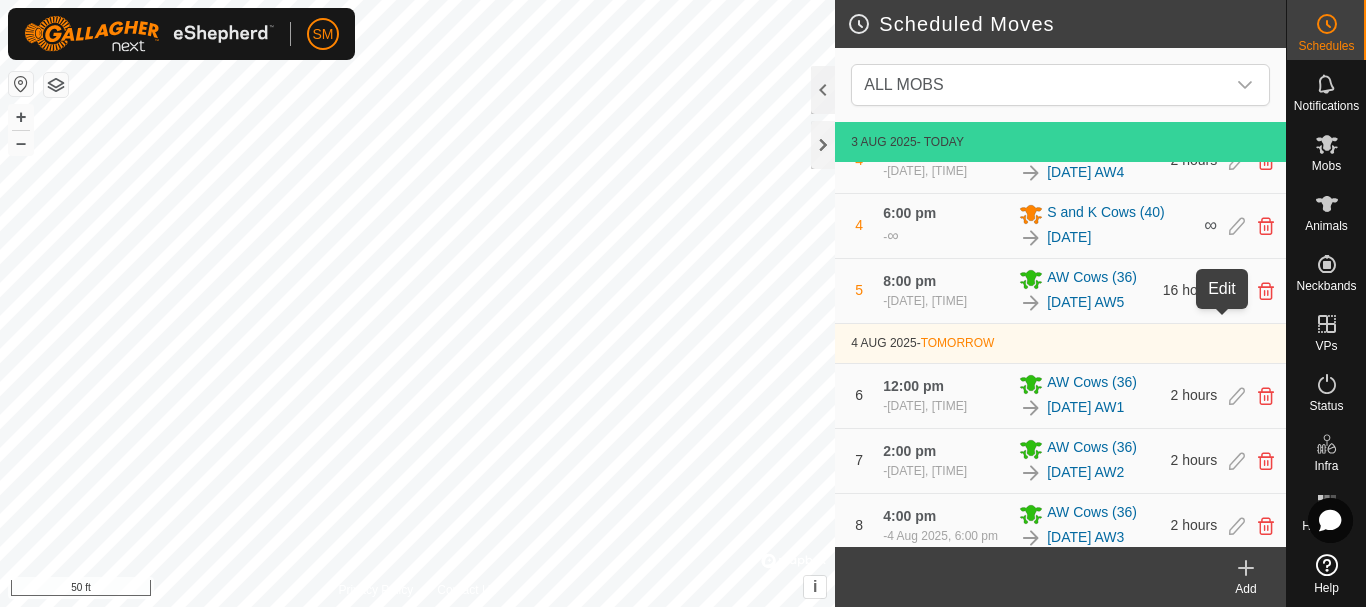 click at bounding box center [1237, 226] 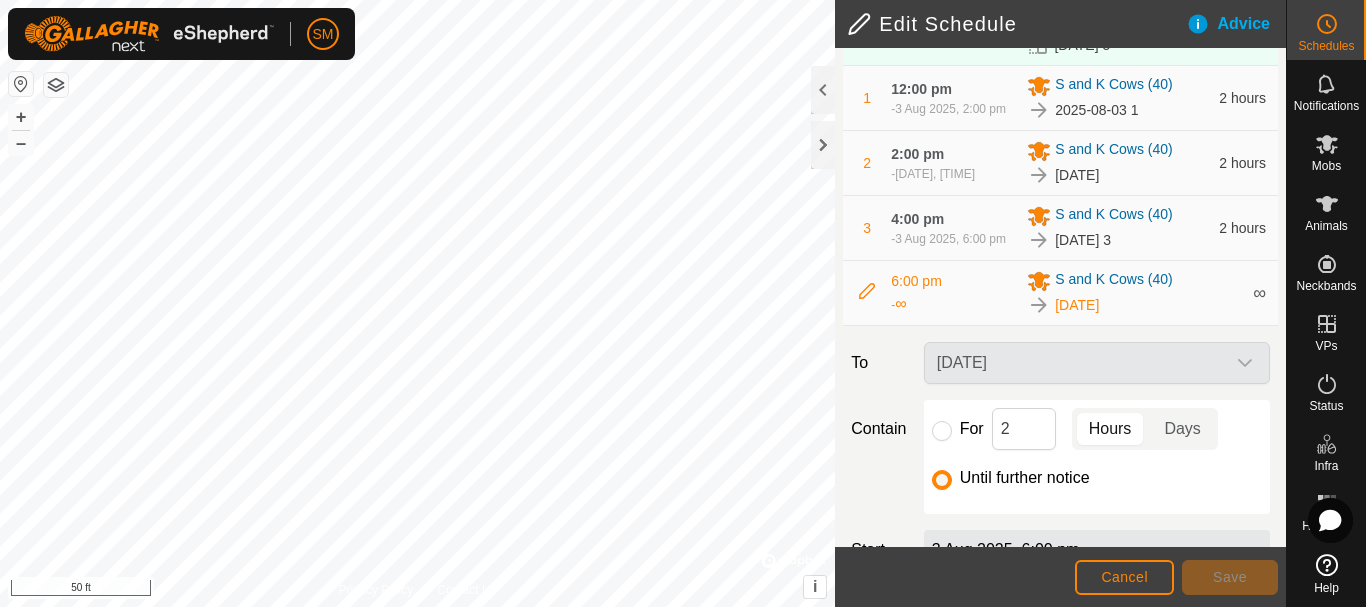 scroll, scrollTop: 311, scrollLeft: 0, axis: vertical 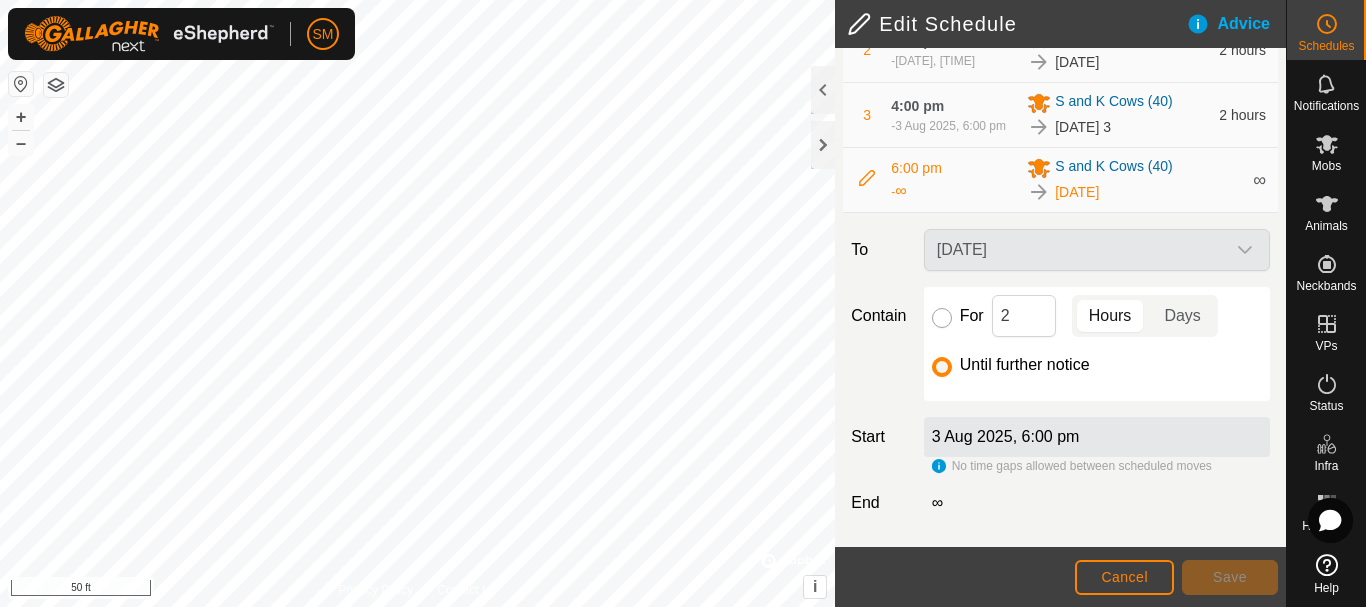 click on "For" at bounding box center (942, 318) 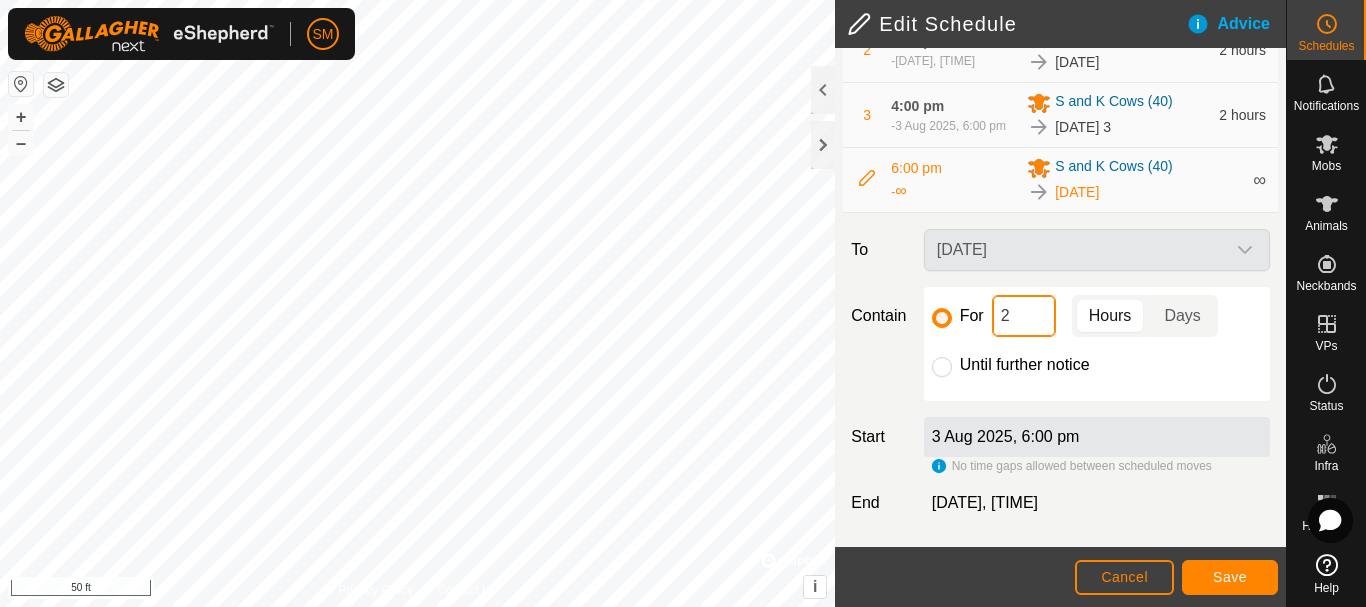 click on "2" 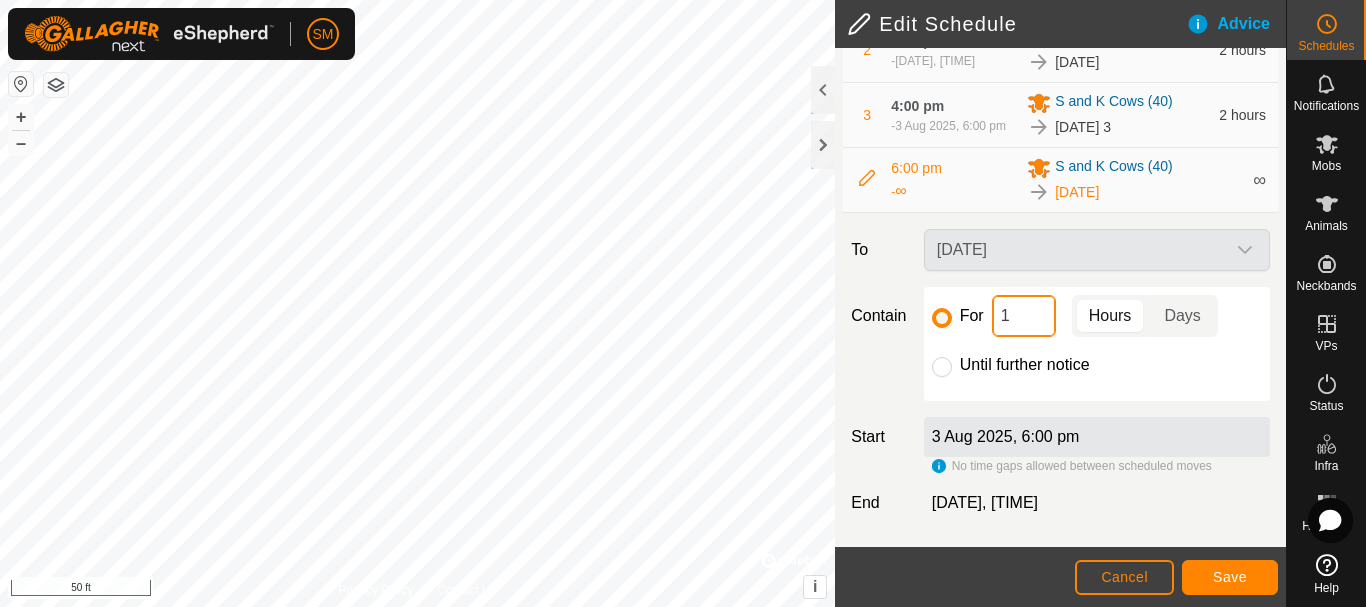 type on "18" 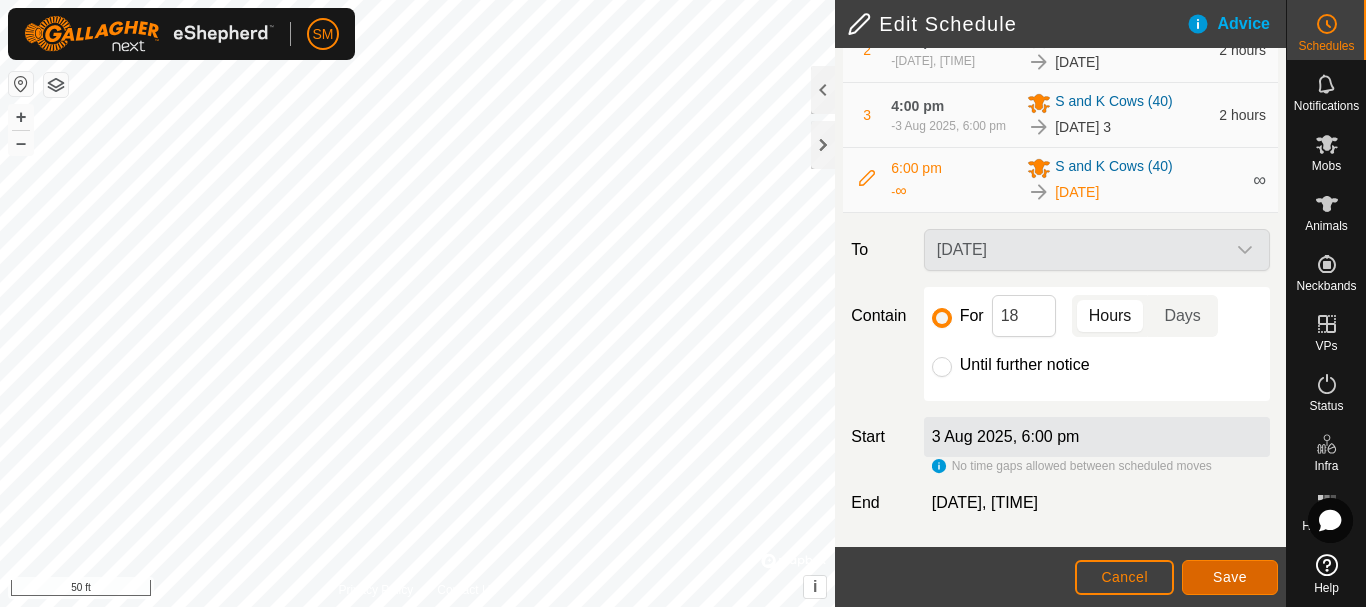 click on "Save" 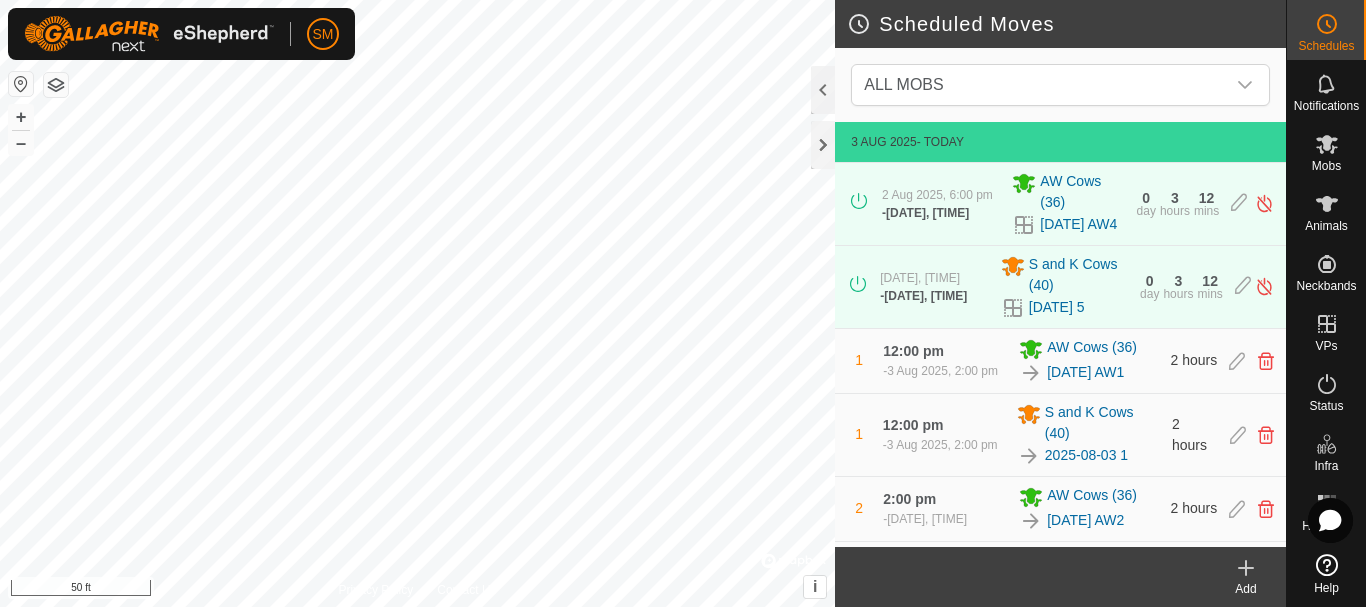 click 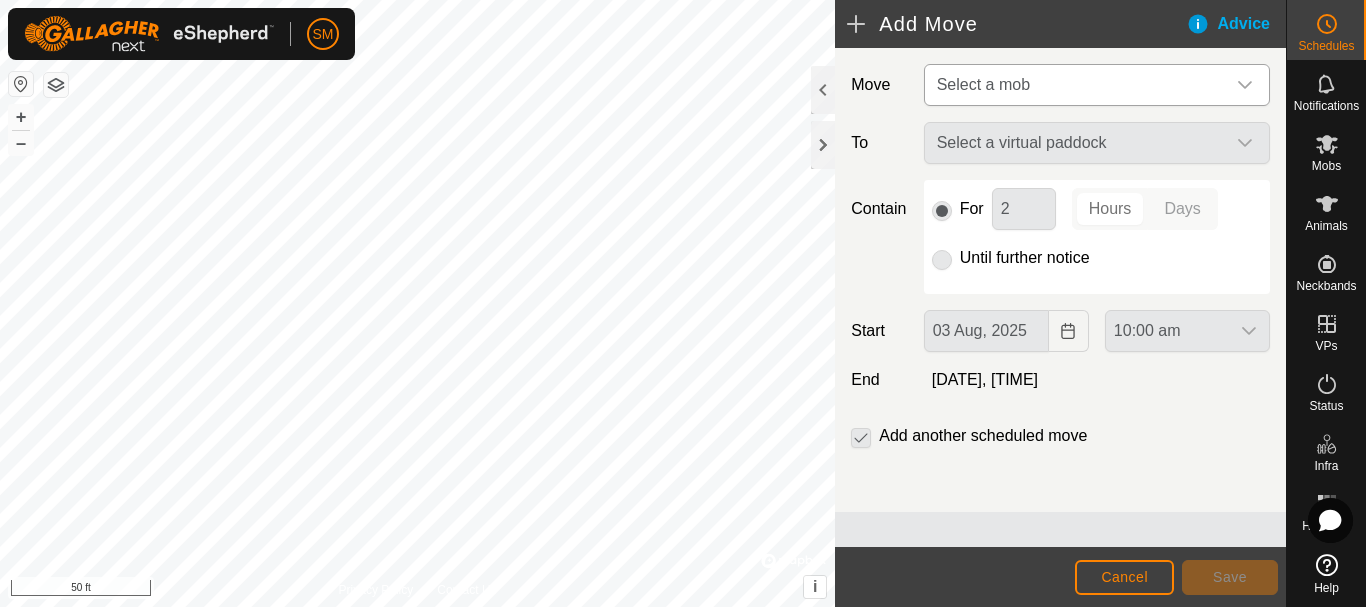 click on "Select a mob" at bounding box center [1077, 85] 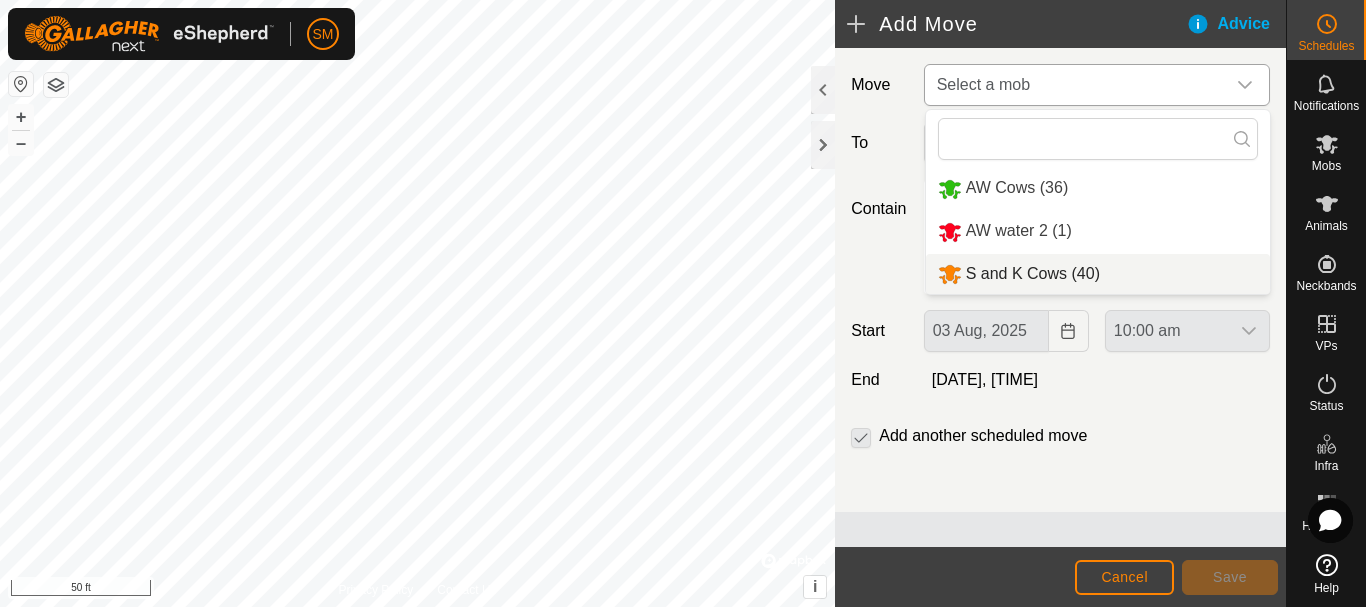 click on "S and K Cows (40)" at bounding box center [1098, 274] 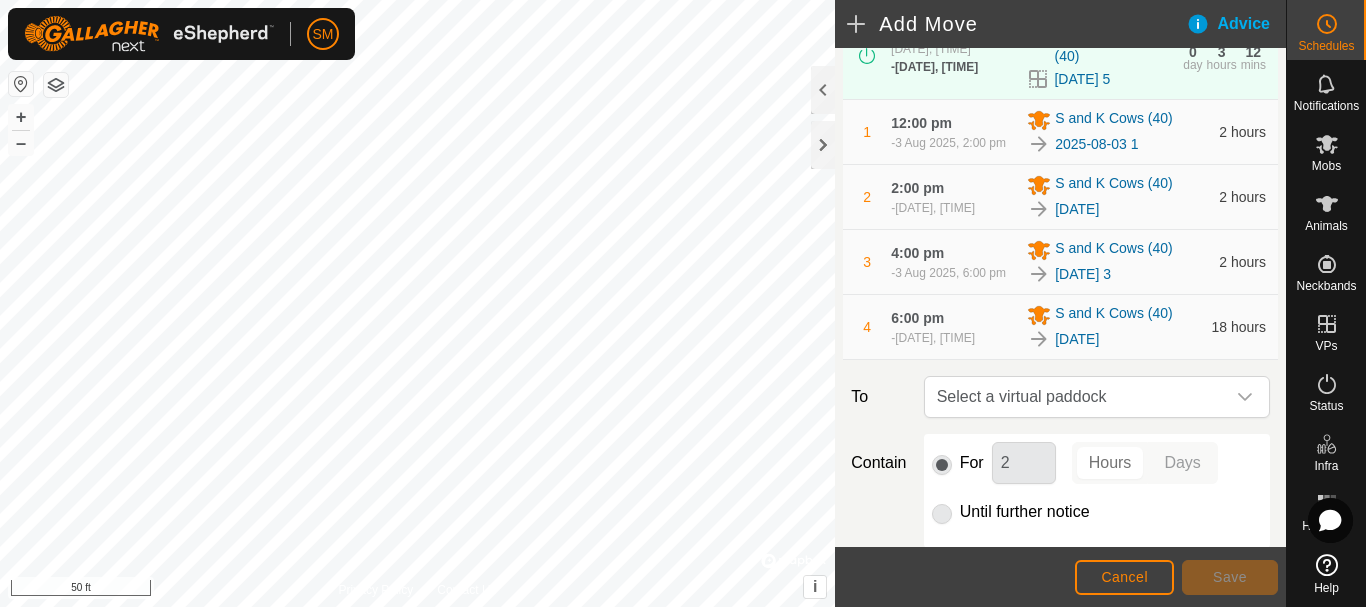 scroll, scrollTop: 408, scrollLeft: 0, axis: vertical 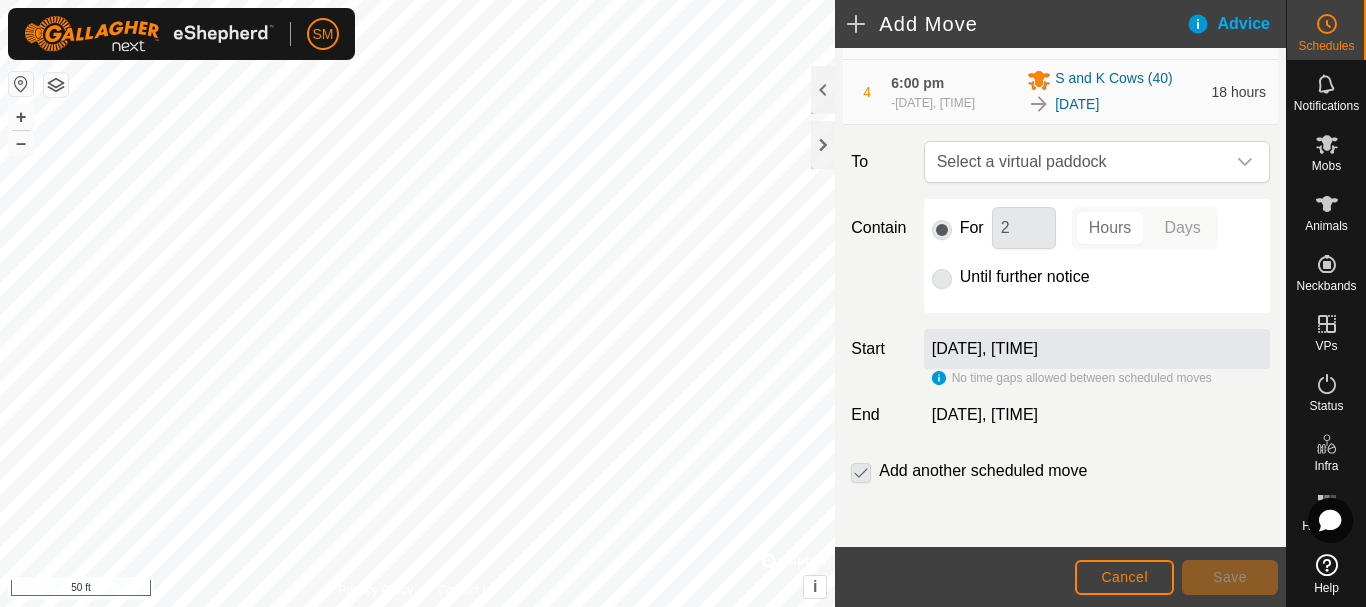 click 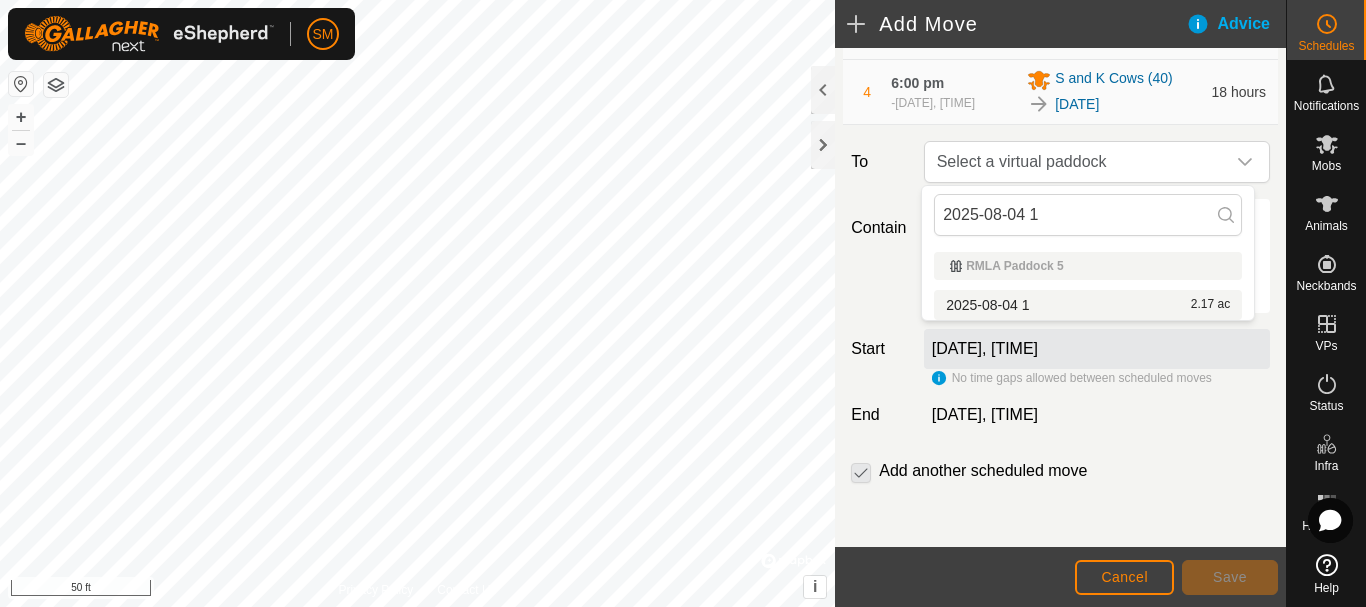 type on "2025-08-04 1" 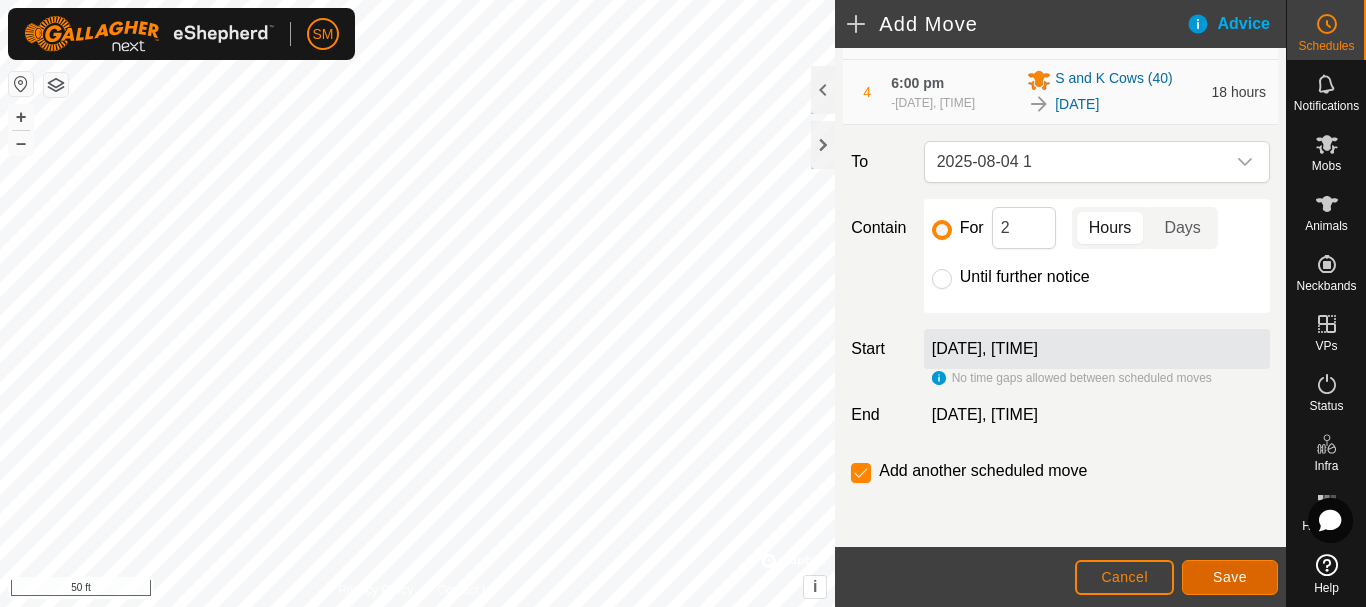 click on "Save" 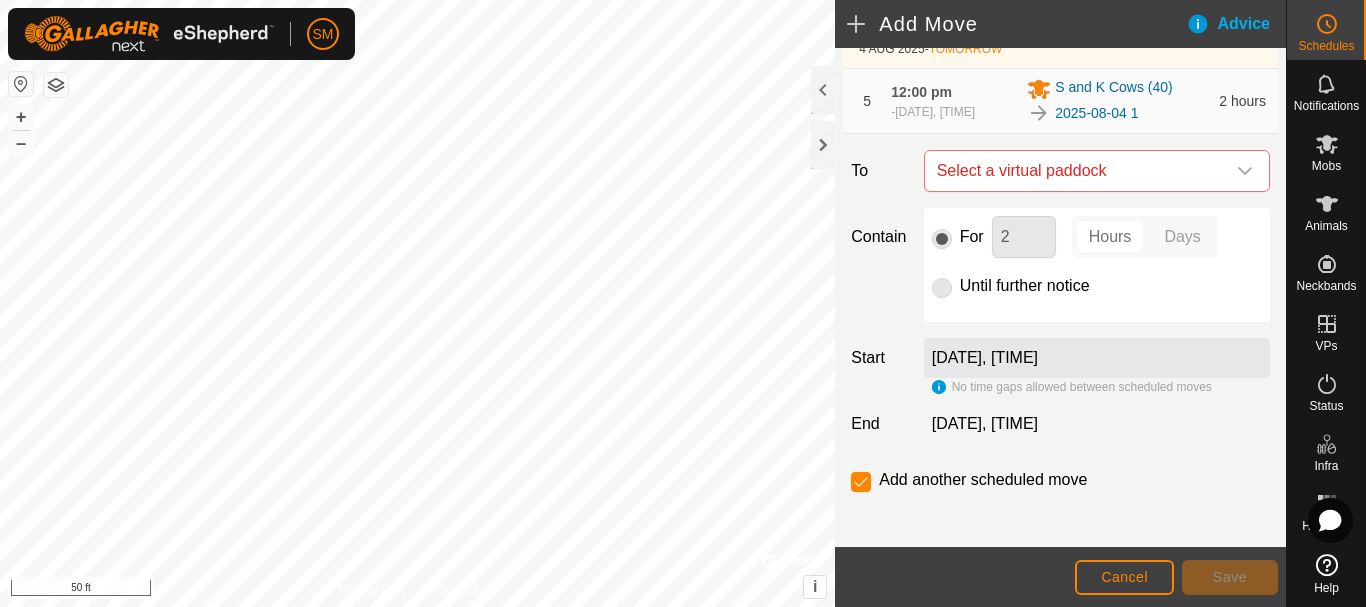 scroll, scrollTop: 513, scrollLeft: 0, axis: vertical 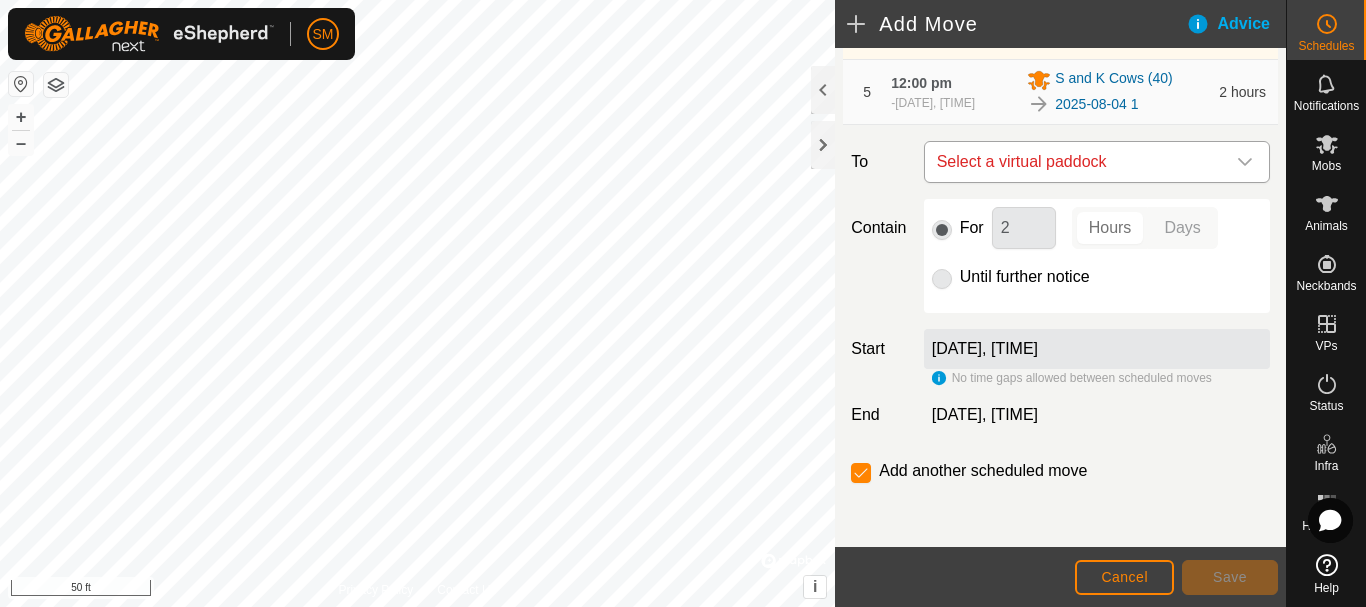 click 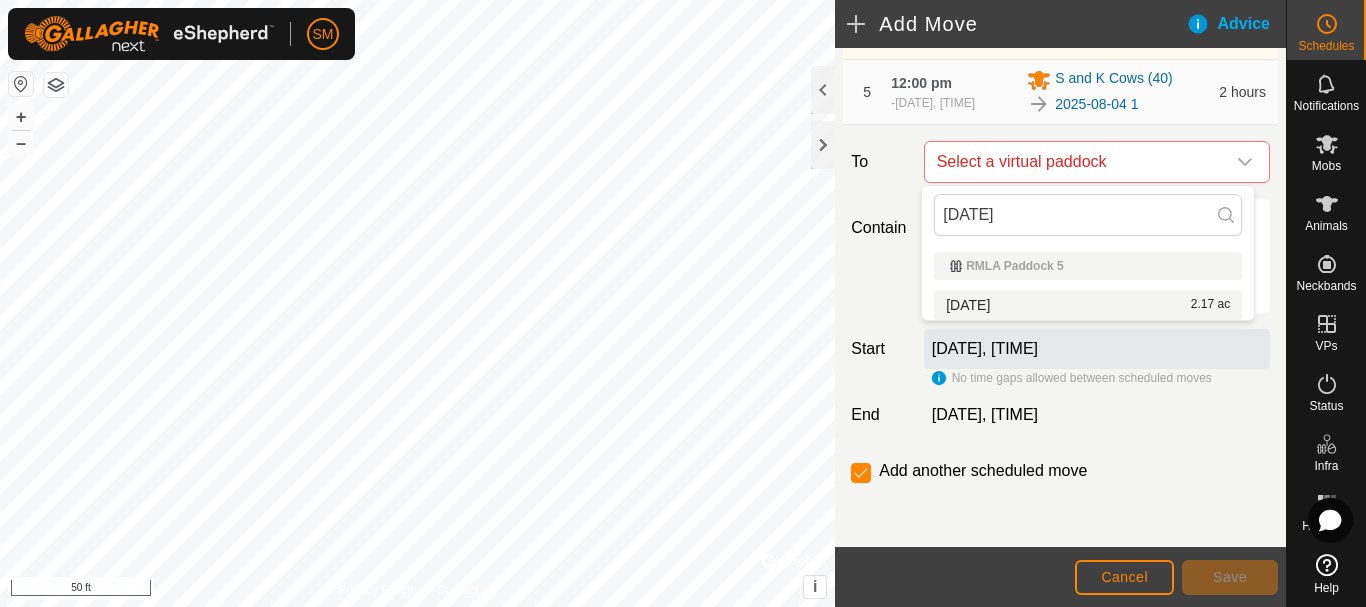type on "[DATE]" 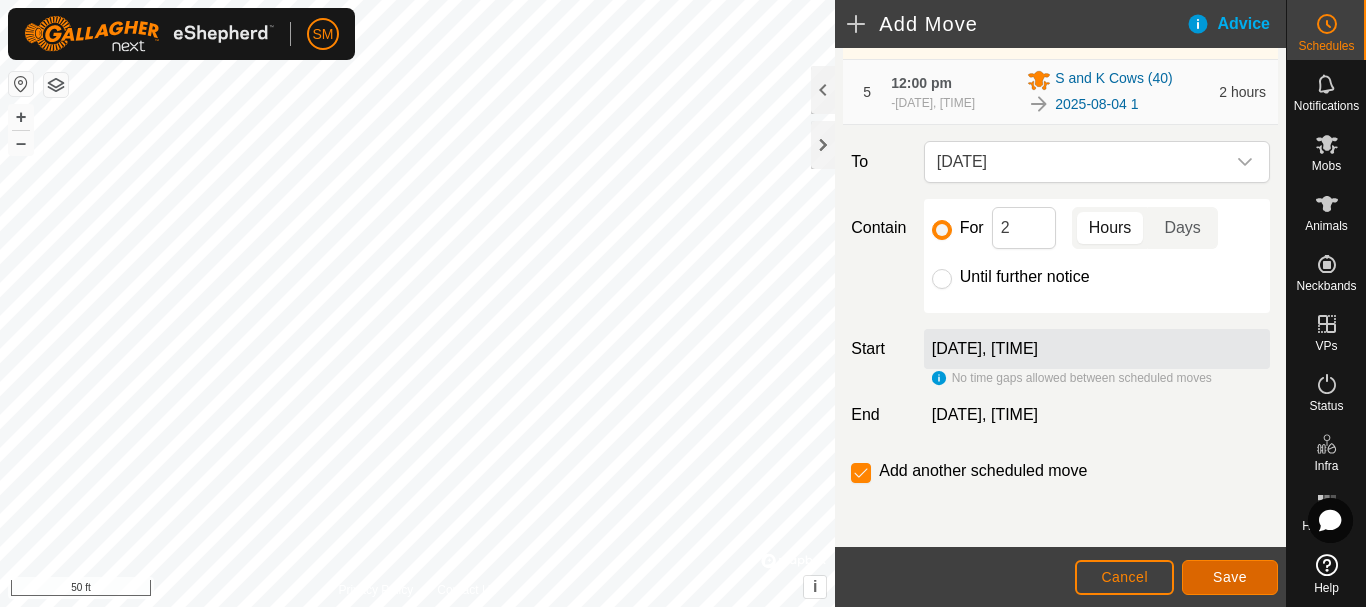 click on "Save" 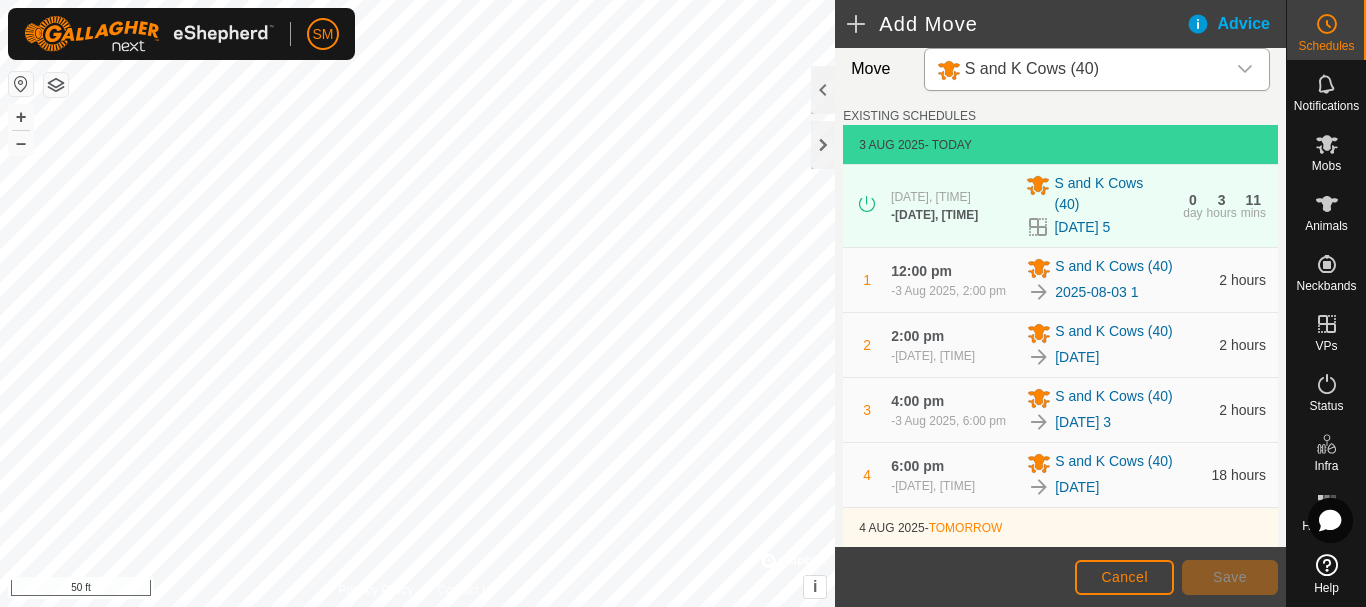 scroll, scrollTop: 578, scrollLeft: 0, axis: vertical 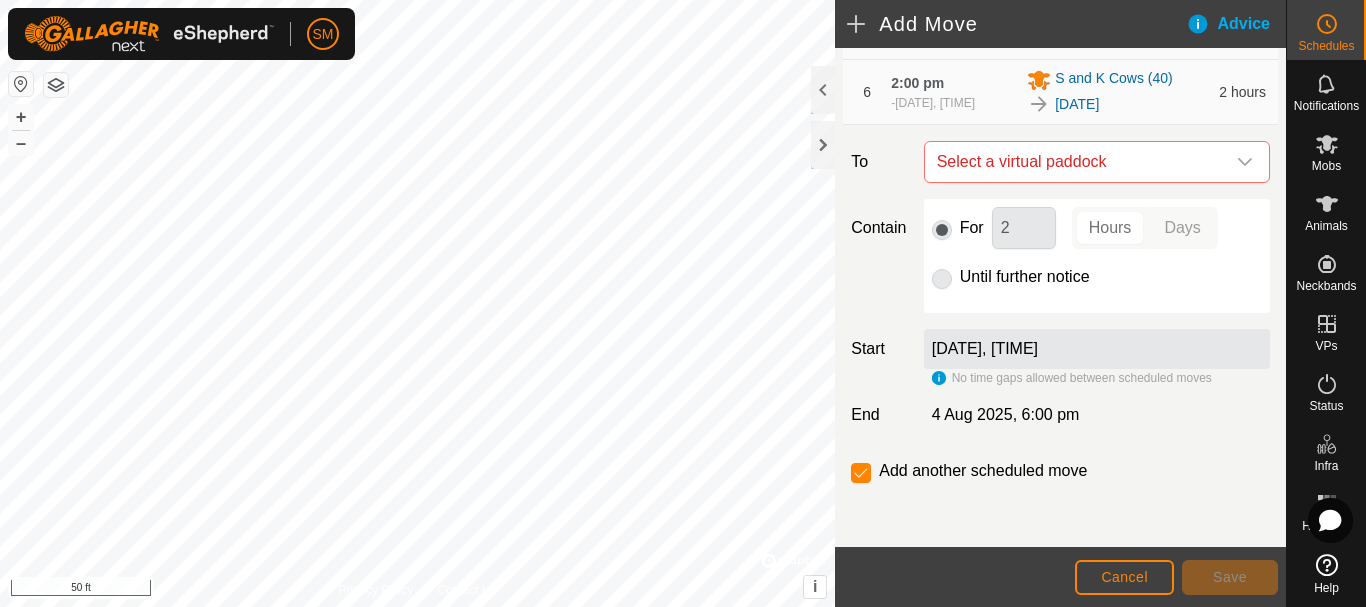 click at bounding box center (1245, 162) 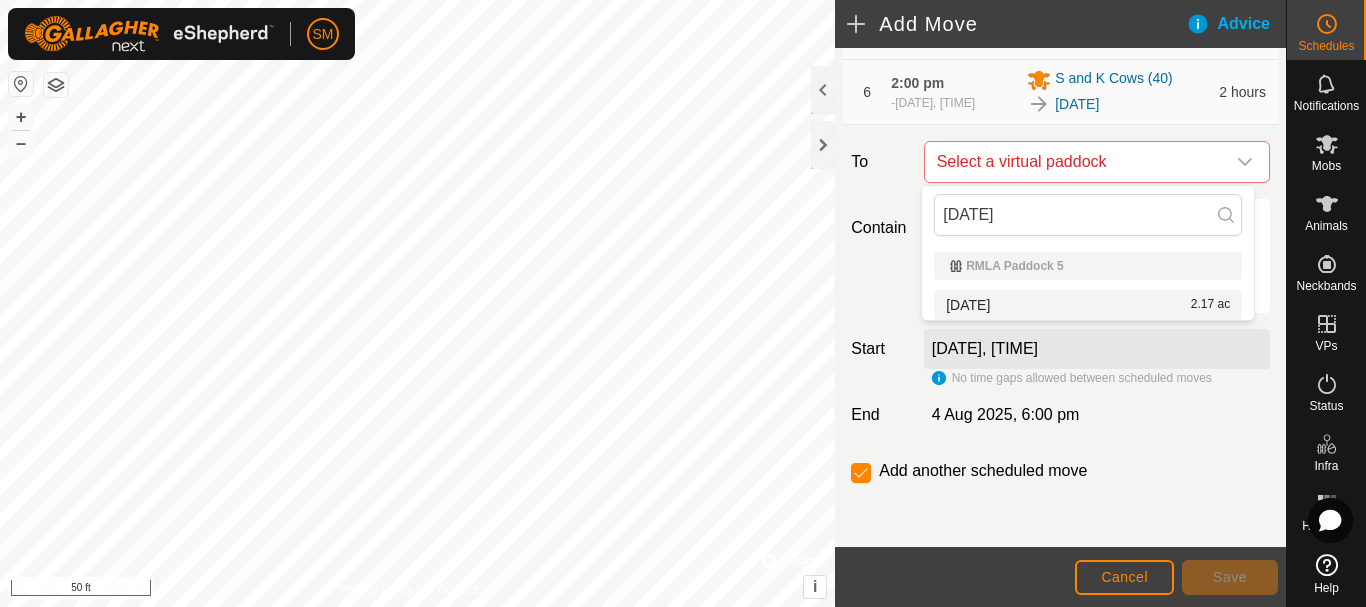 type on "[DATE]" 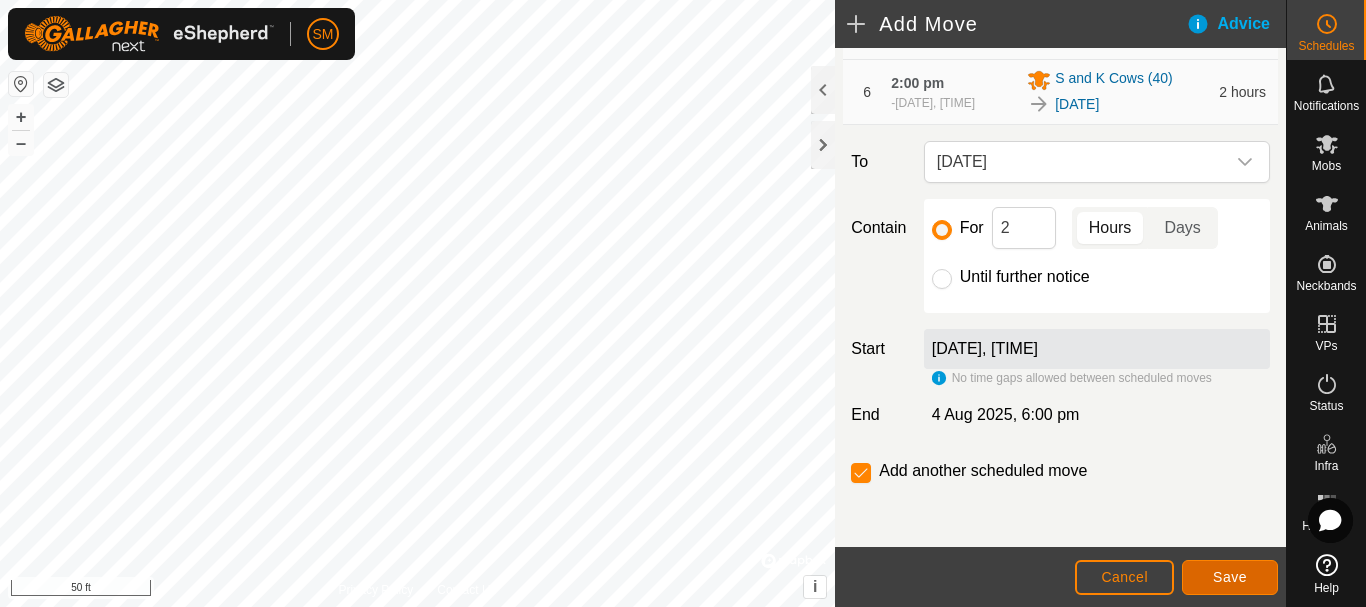 click on "Save" 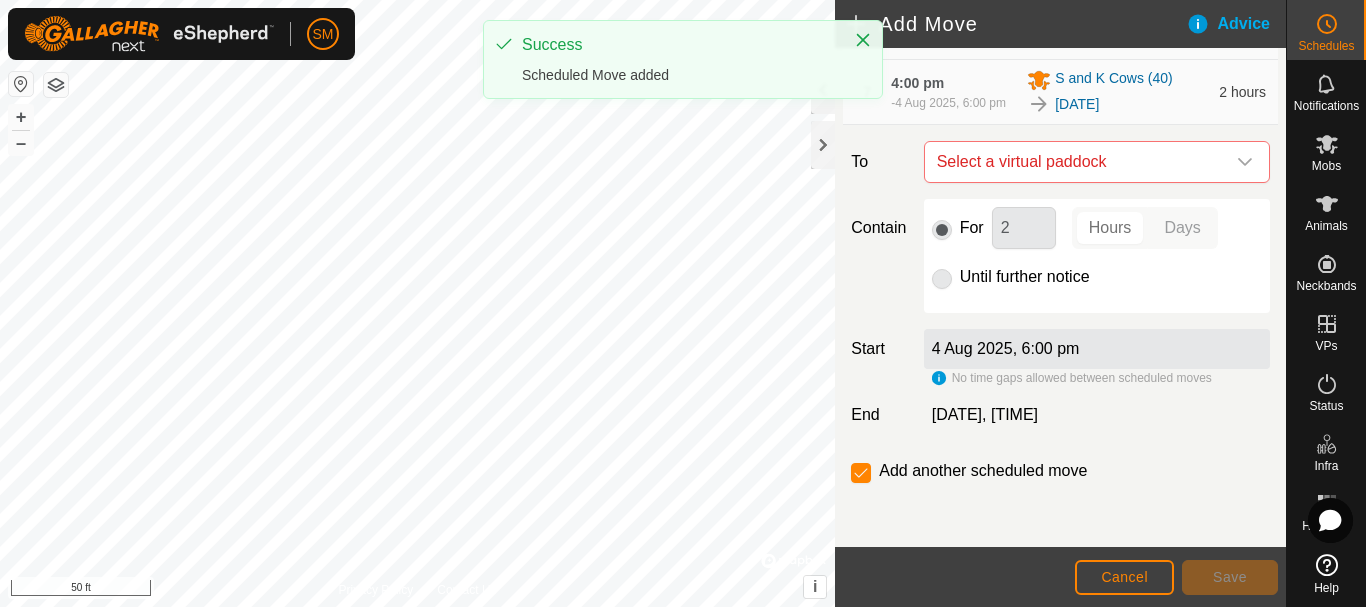 scroll, scrollTop: 643, scrollLeft: 0, axis: vertical 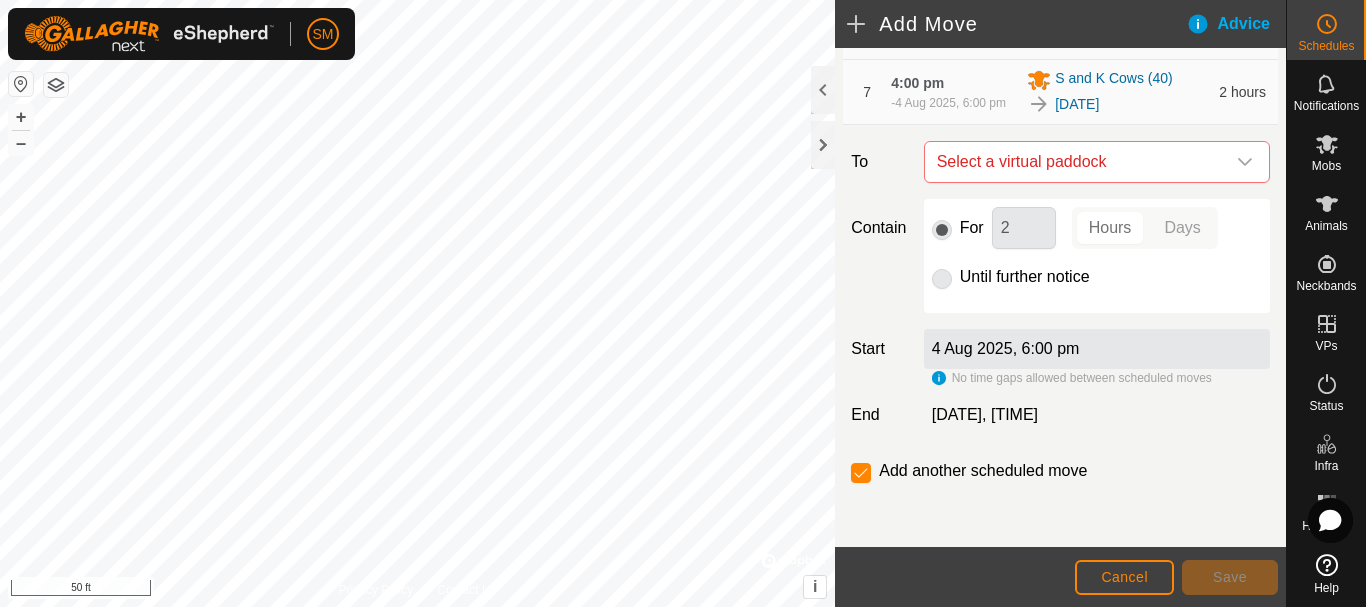click 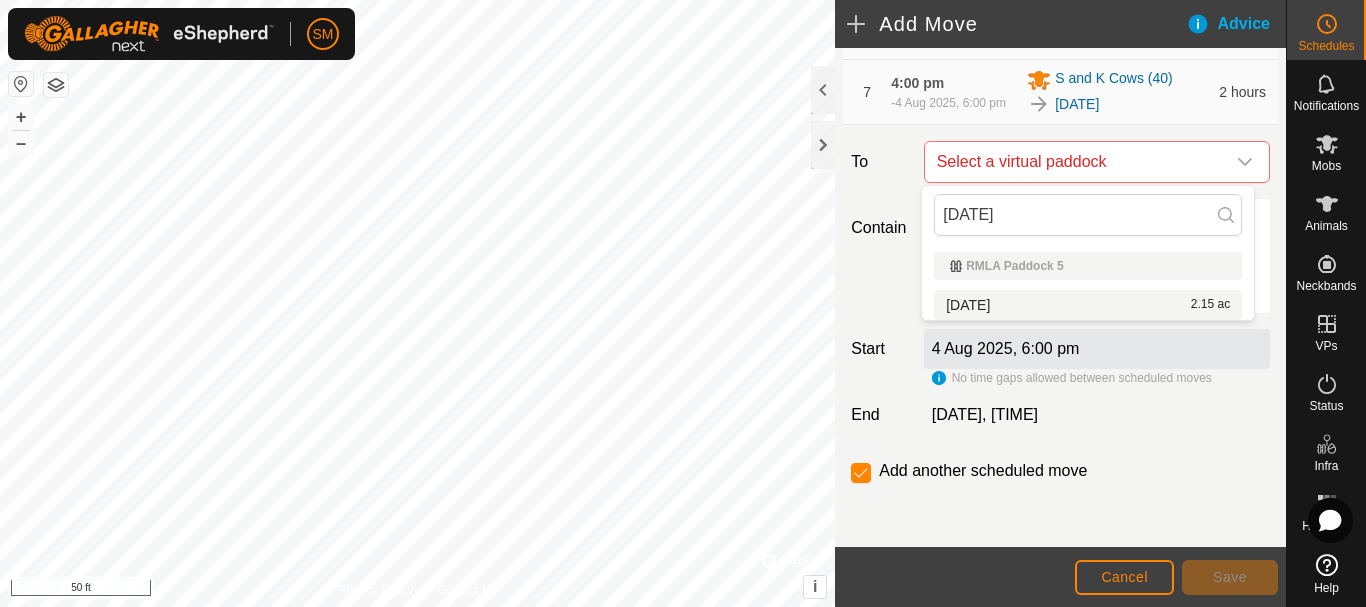 type on "[DATE]" 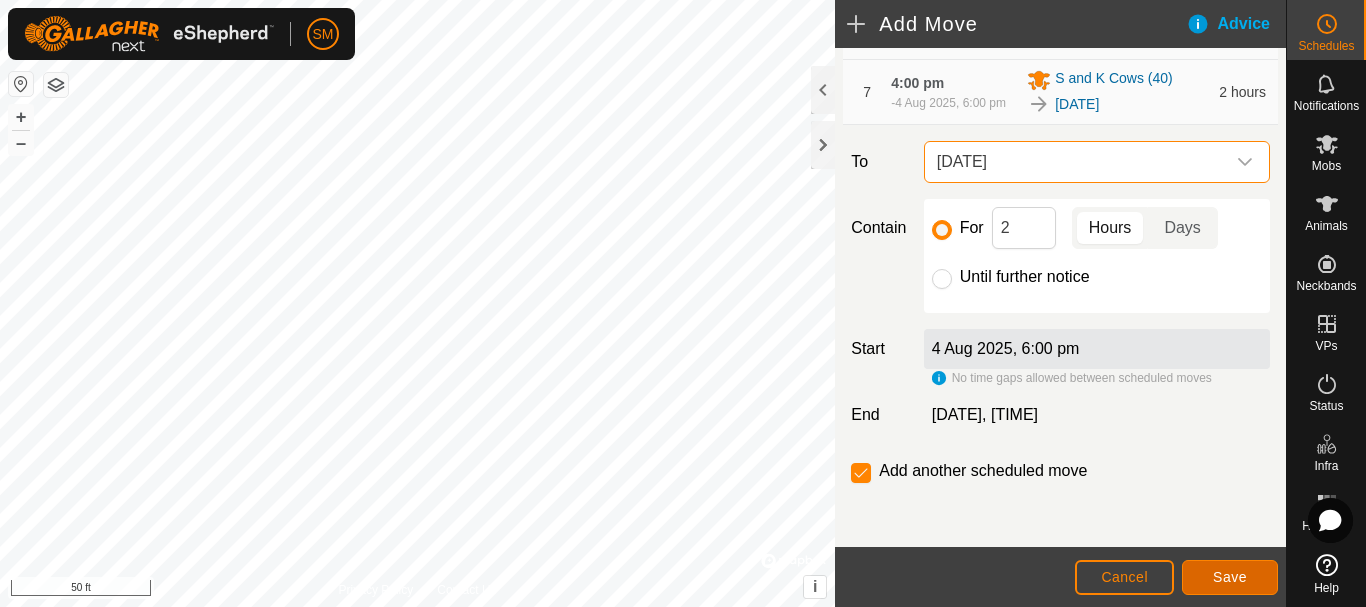 click on "Save" 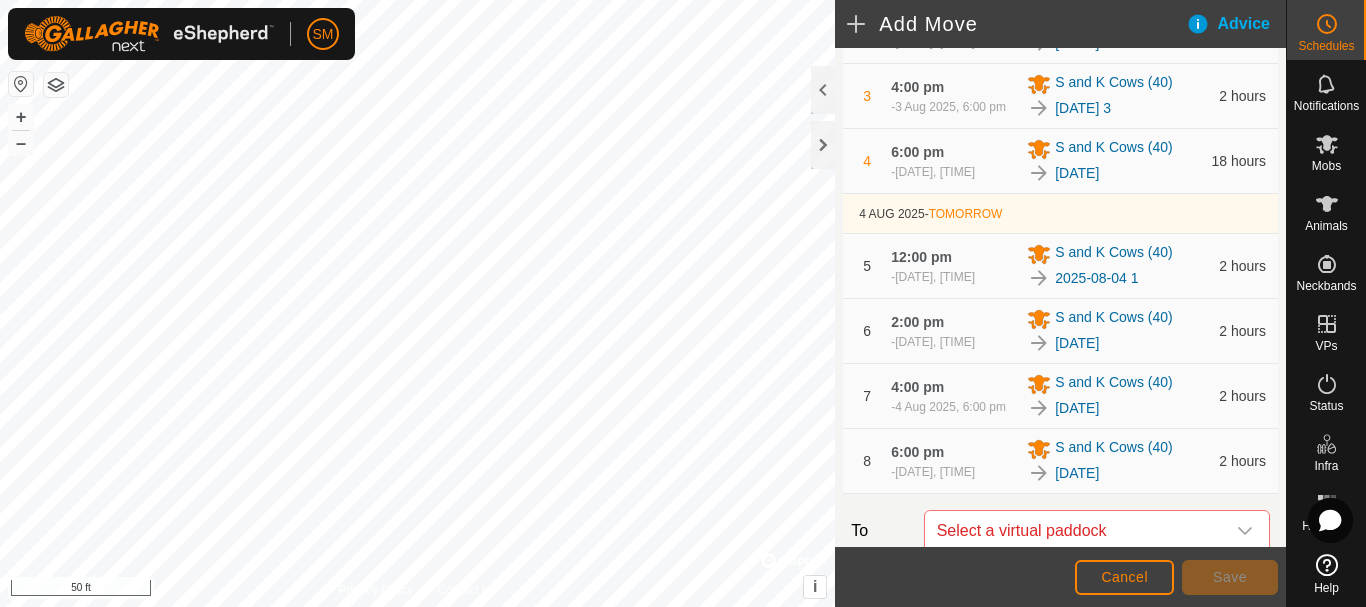 scroll, scrollTop: 708, scrollLeft: 0, axis: vertical 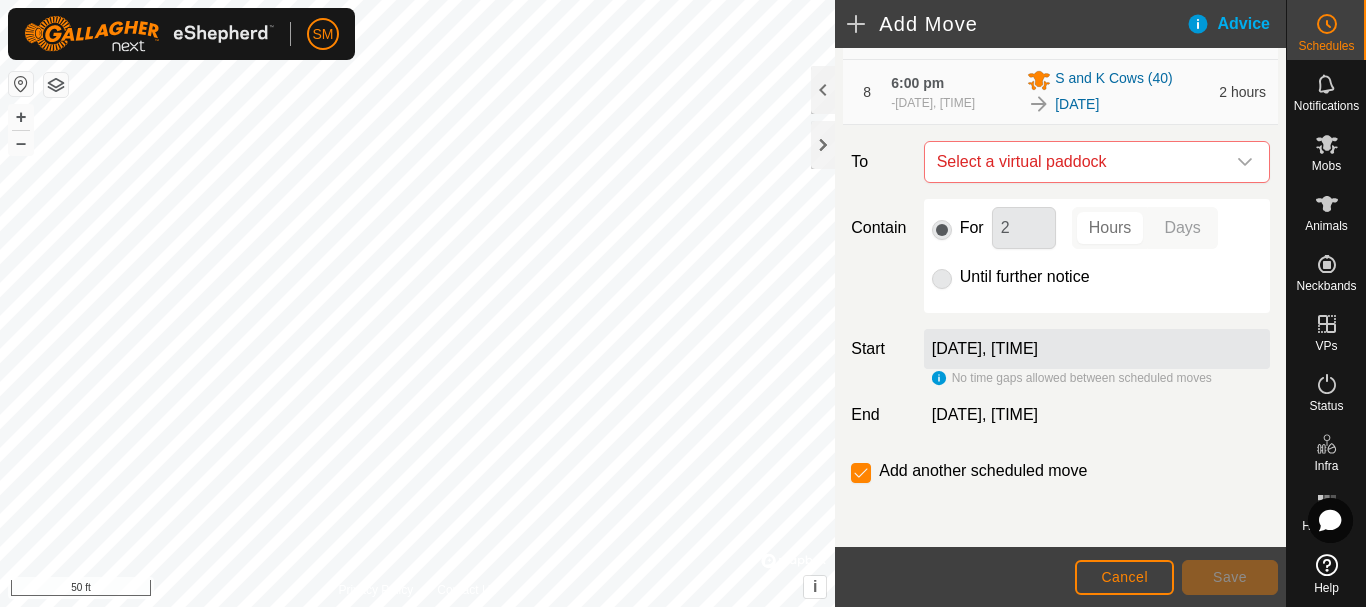 click 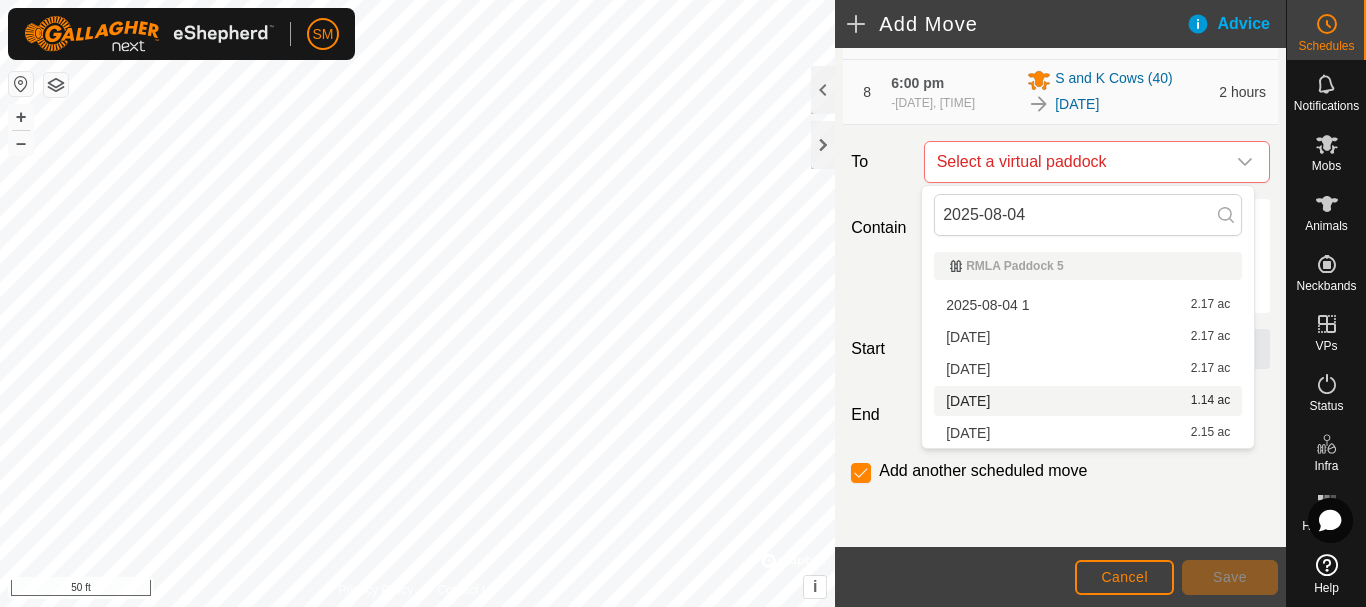 type on "2025-08-04" 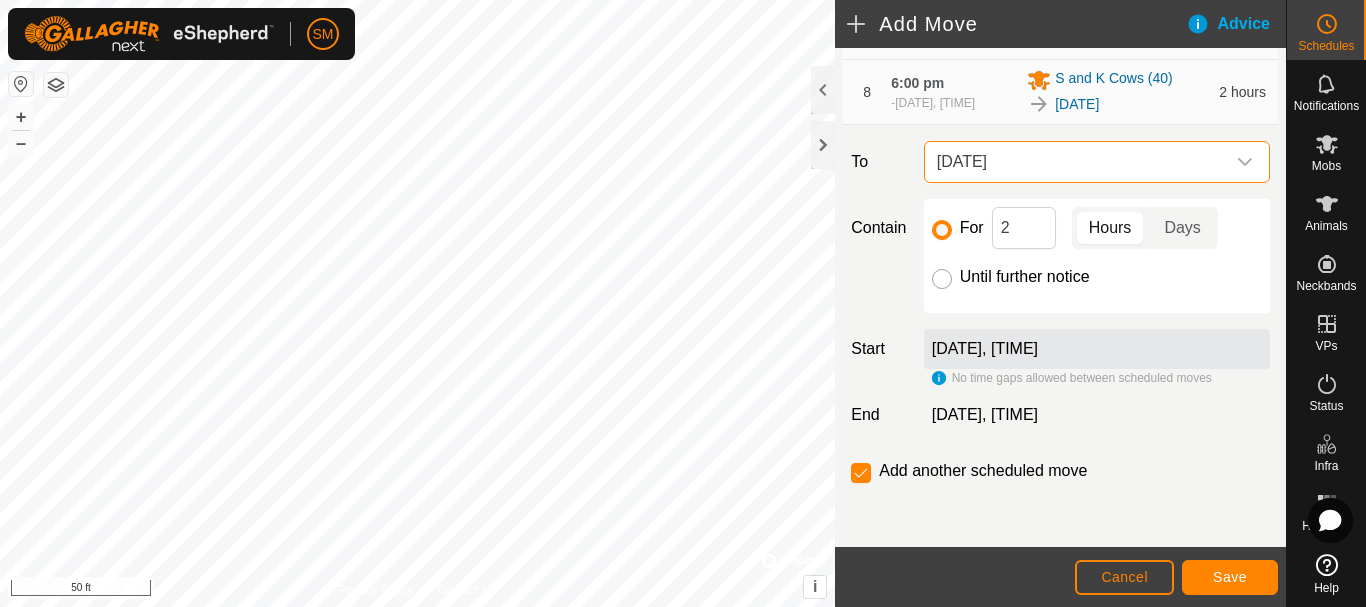click on "Until further notice" at bounding box center [942, 279] 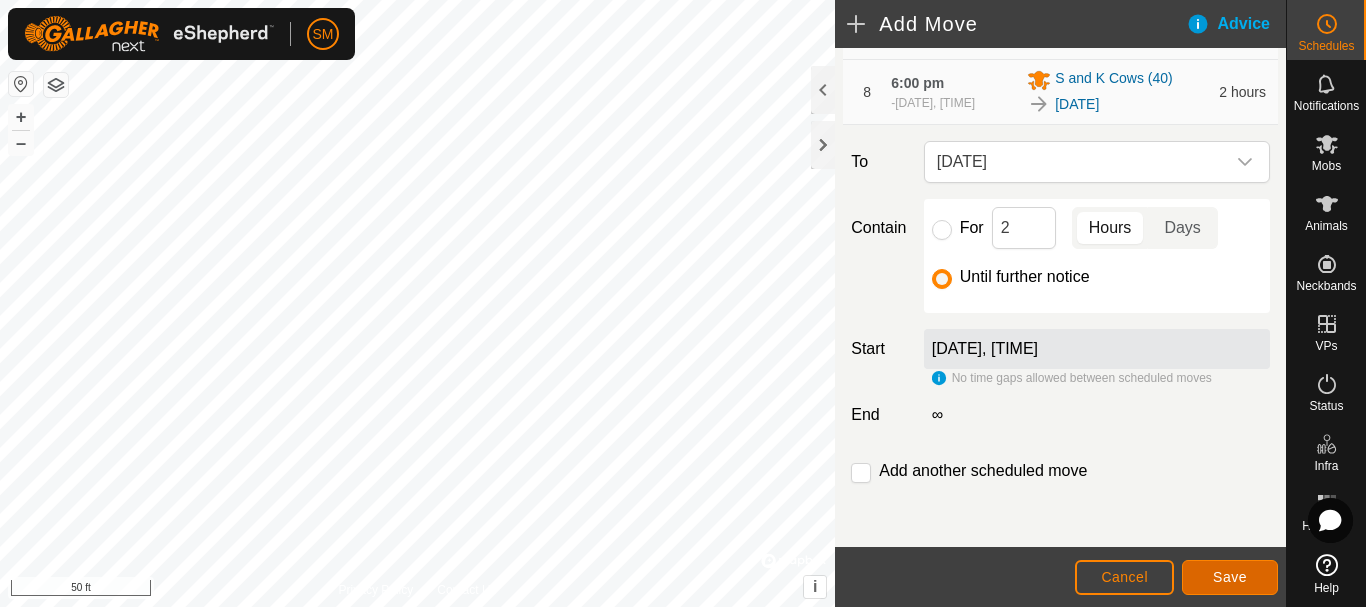 click on "Save" 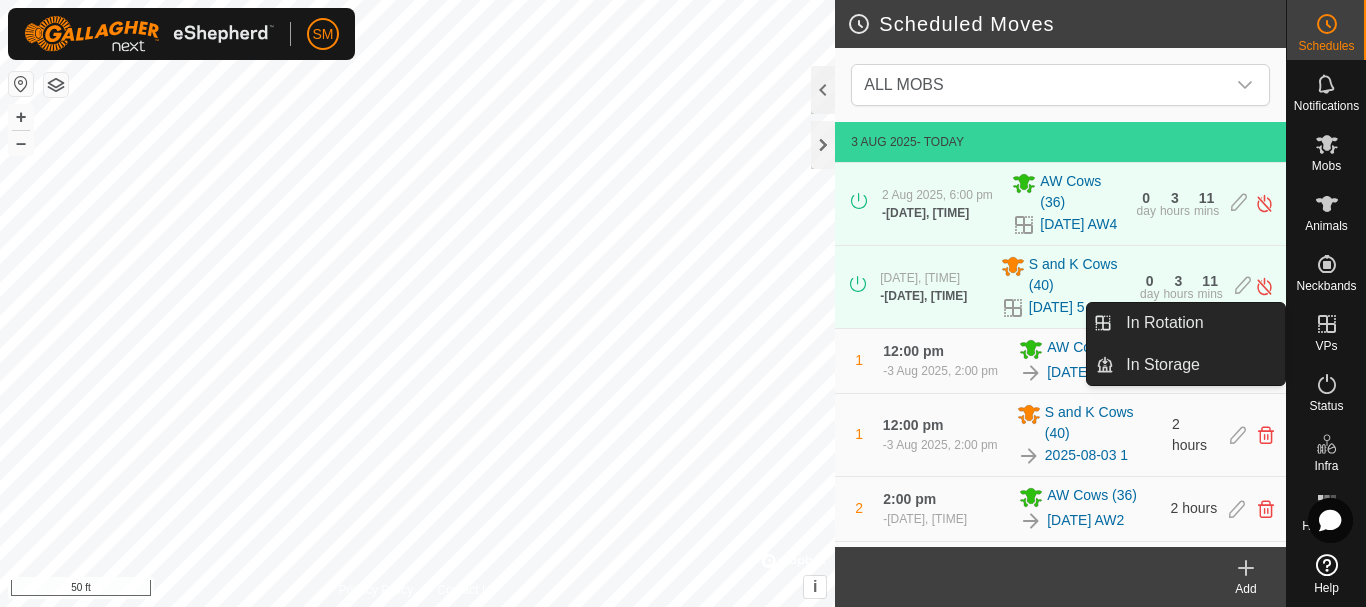 click 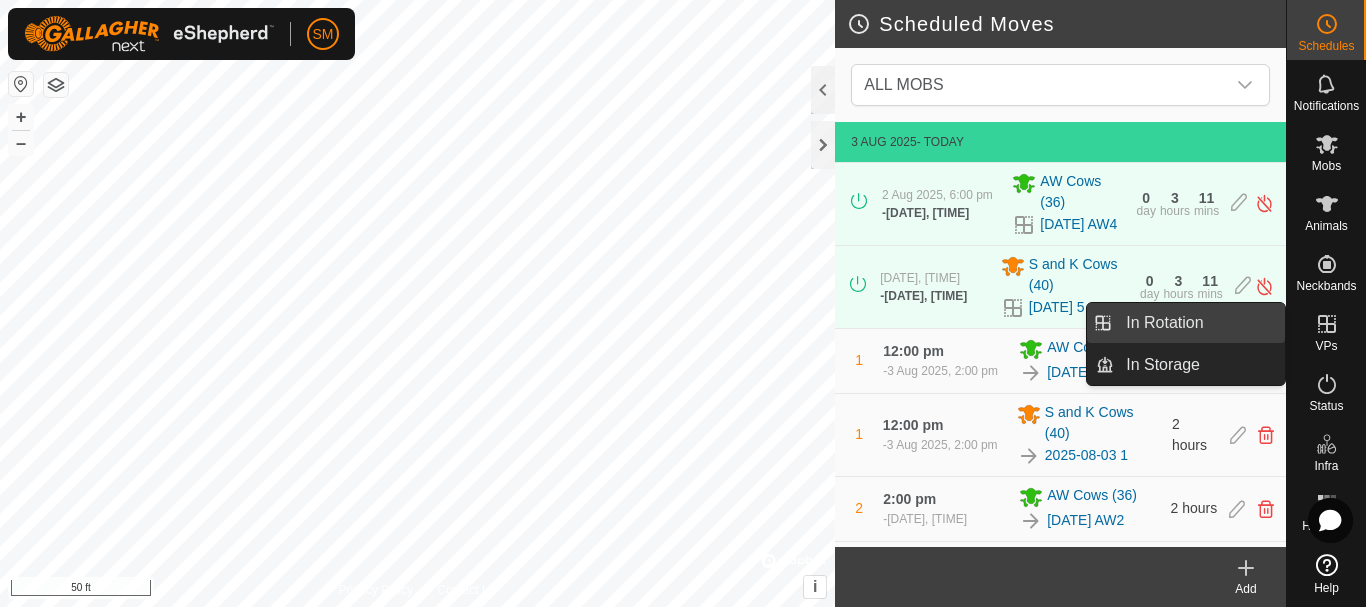 click on "In Rotation" at bounding box center [1199, 323] 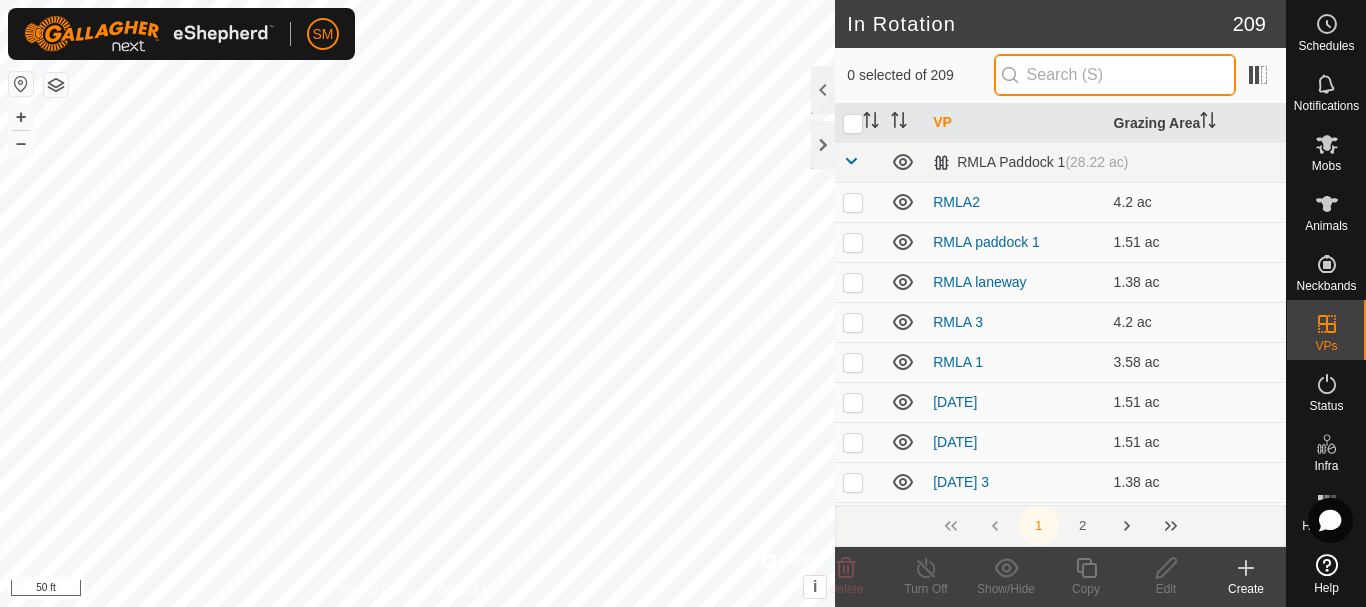 click at bounding box center [1115, 75] 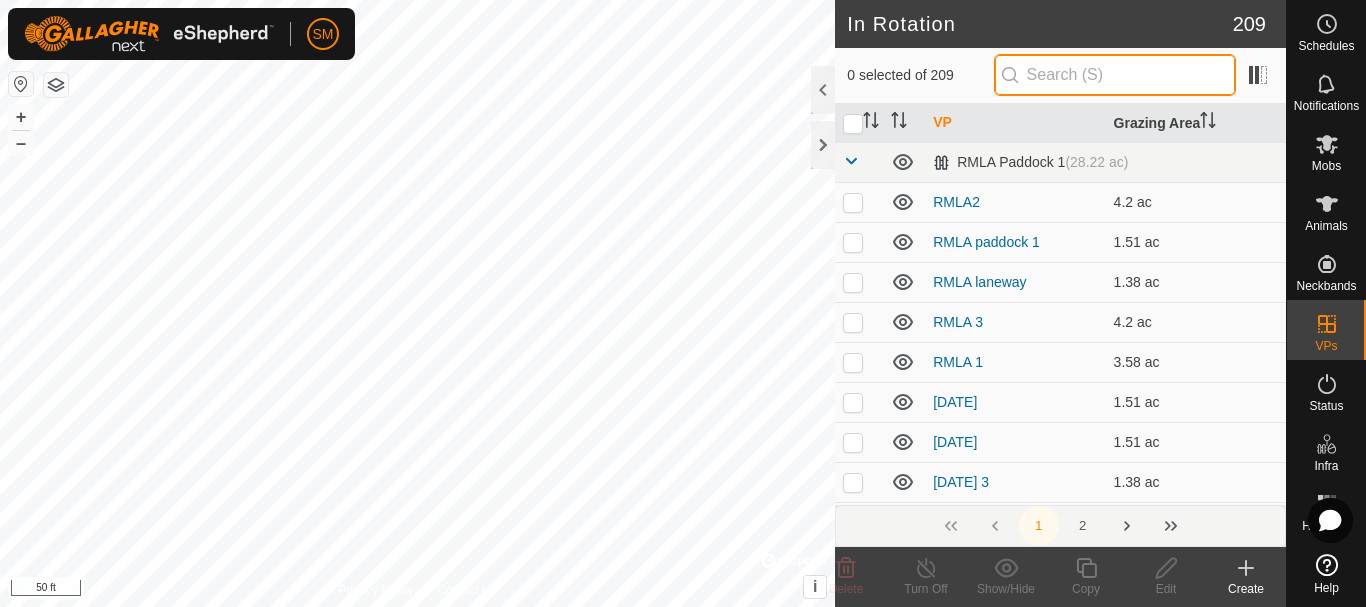 paste on "2025-08-04" 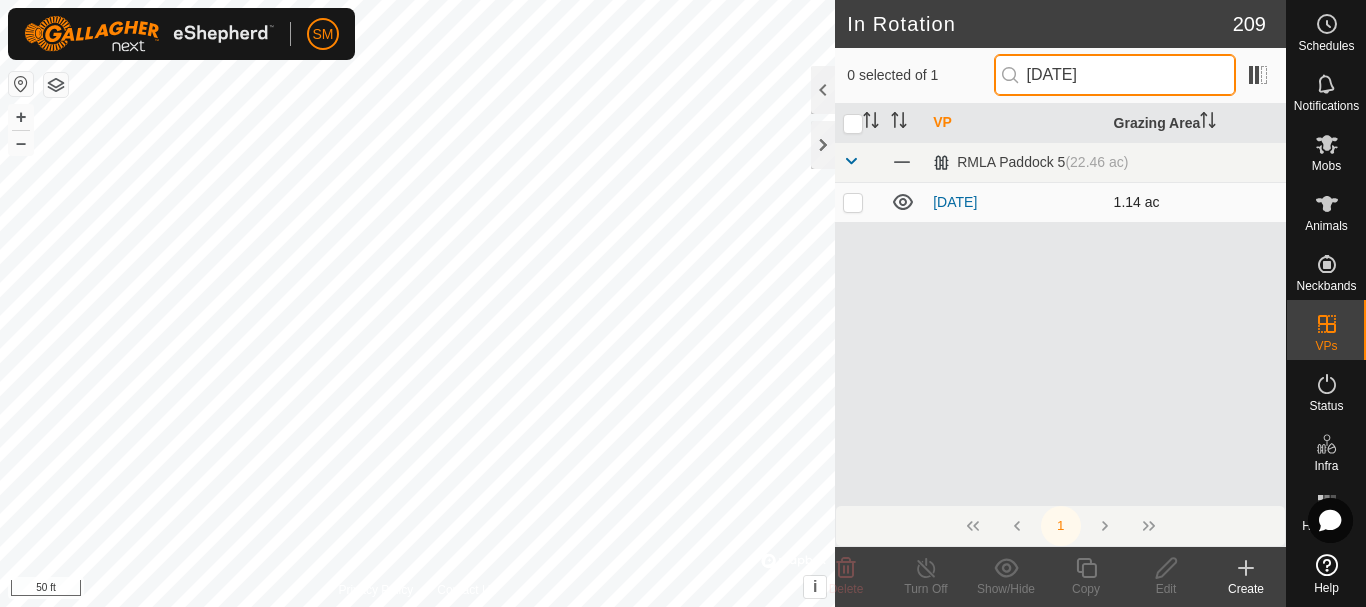 type on "[DATE]" 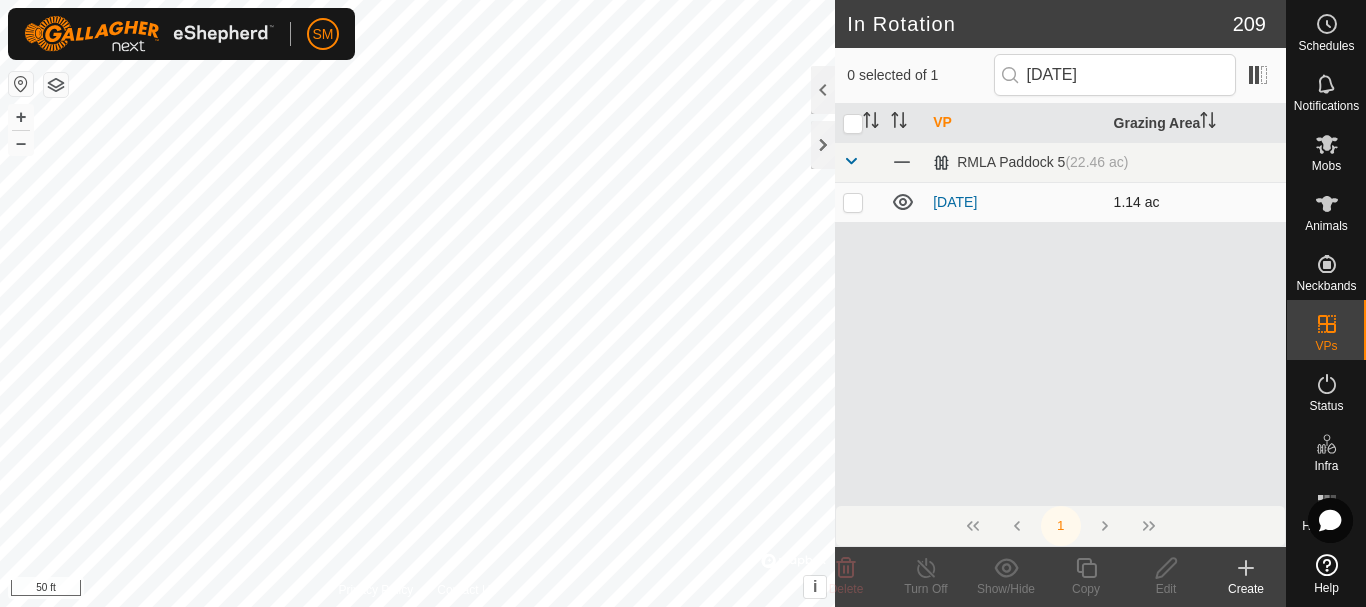 click at bounding box center [853, 202] 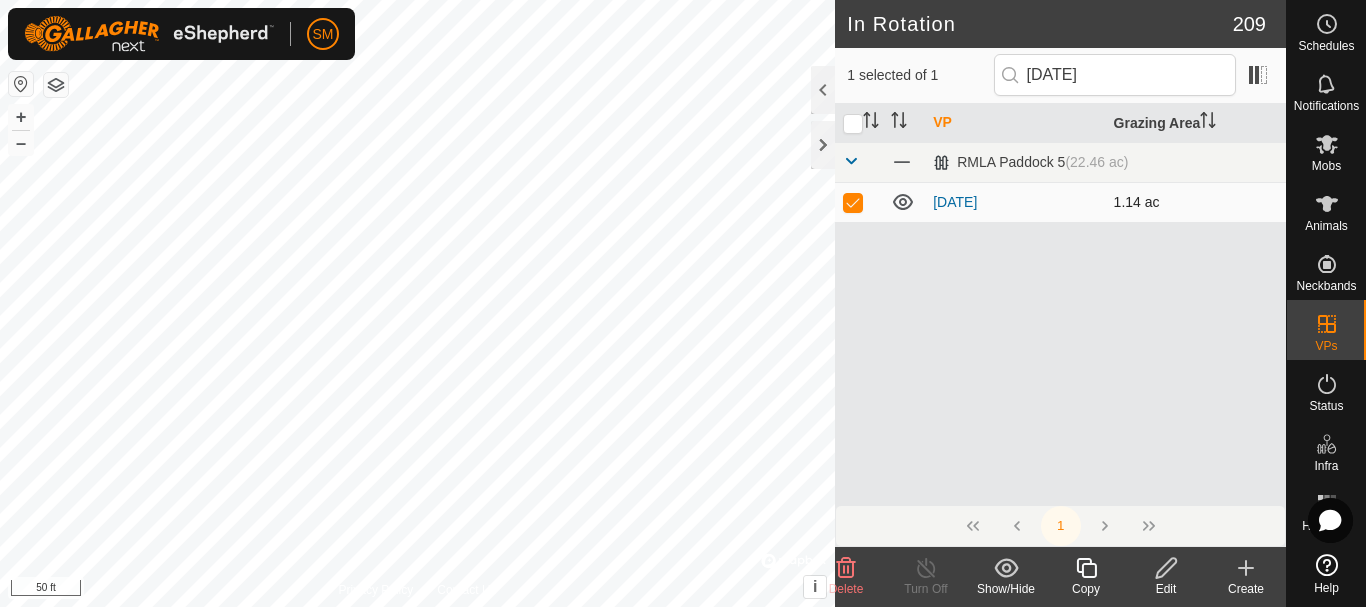 checkbox on "true" 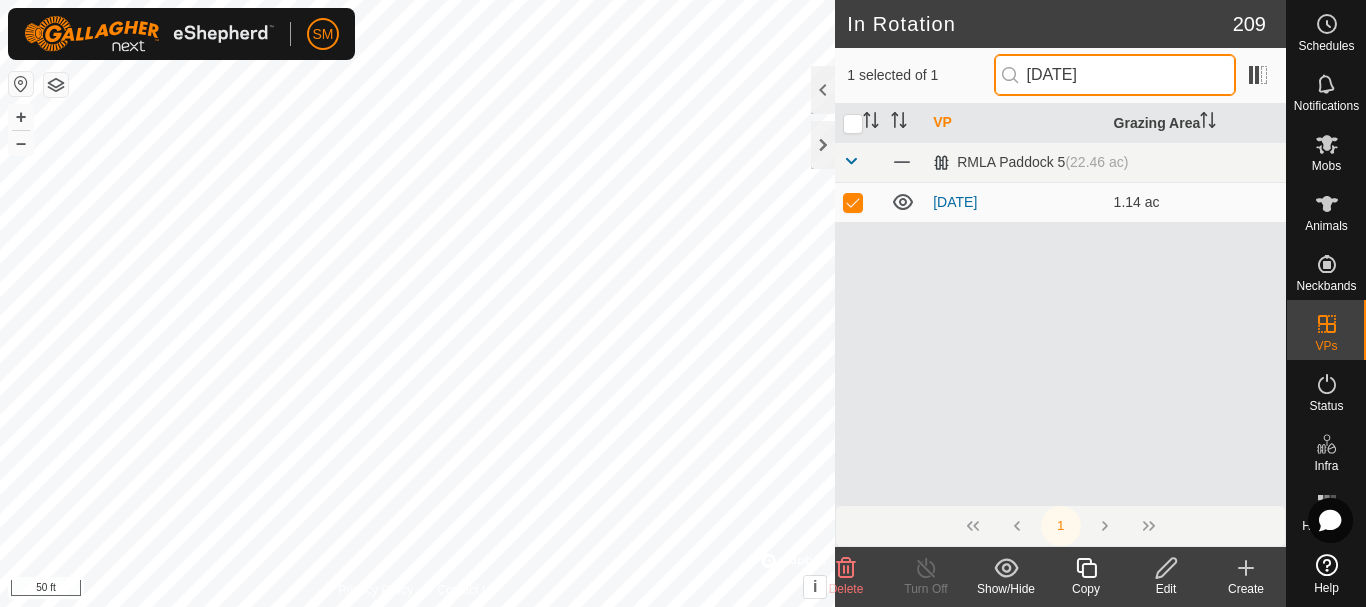 click on "[DATE]" at bounding box center (1115, 75) 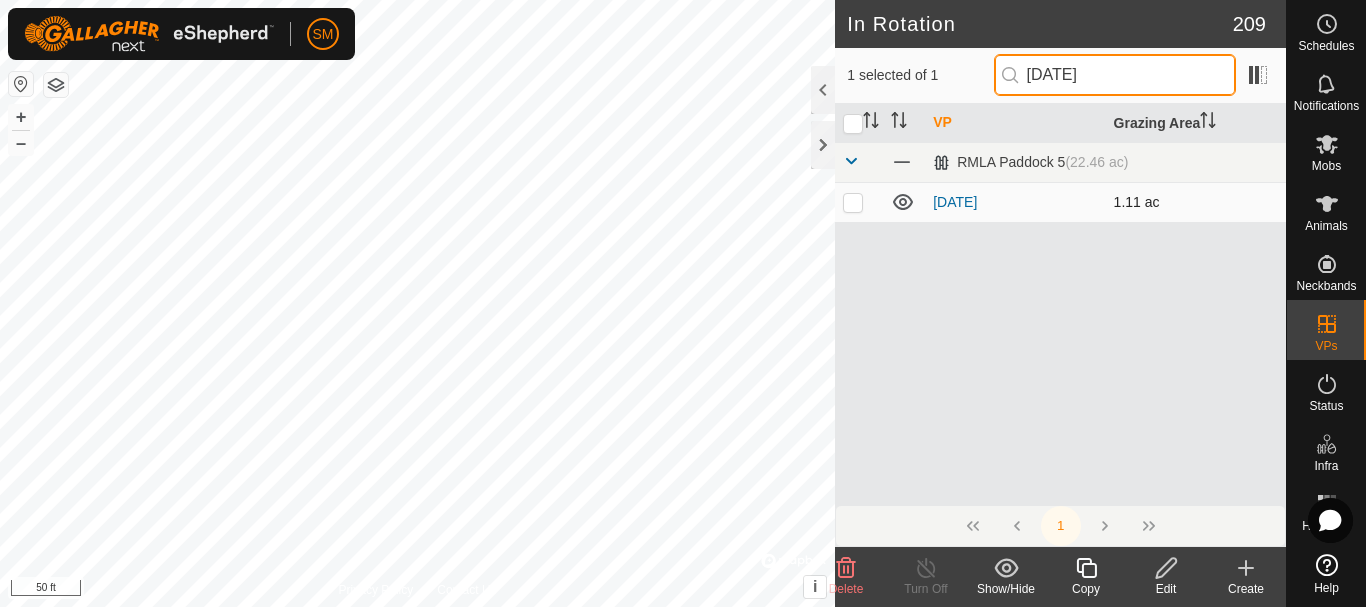 type on "[DATE]" 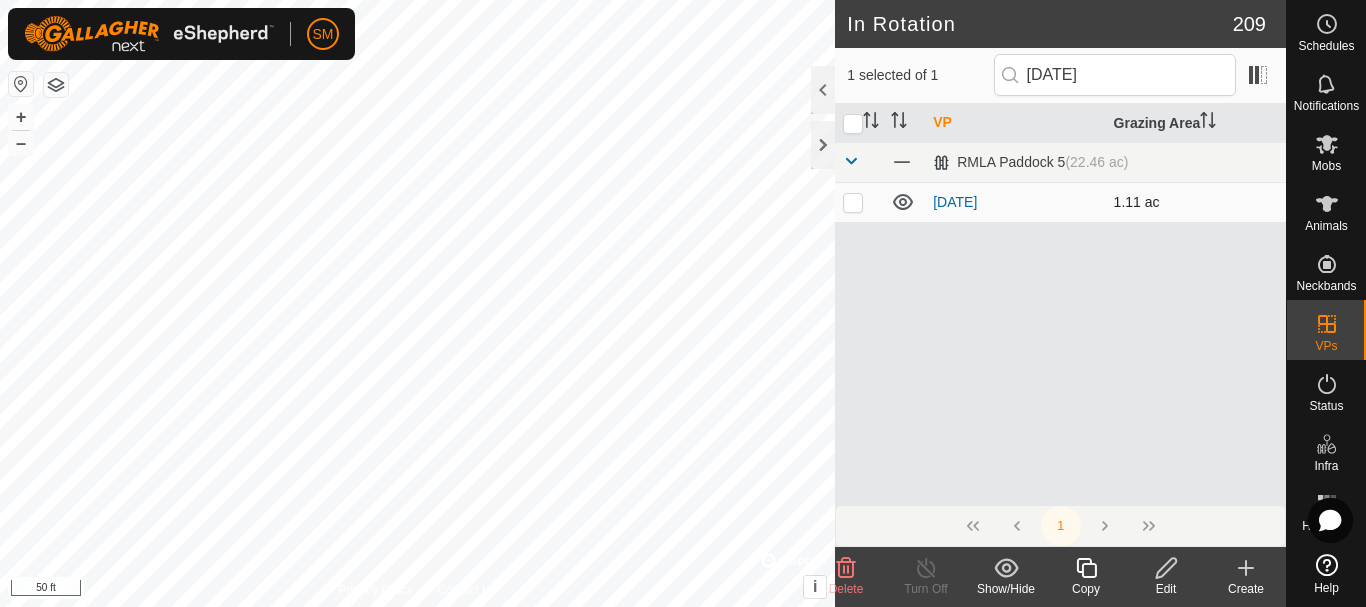 click at bounding box center [853, 202] 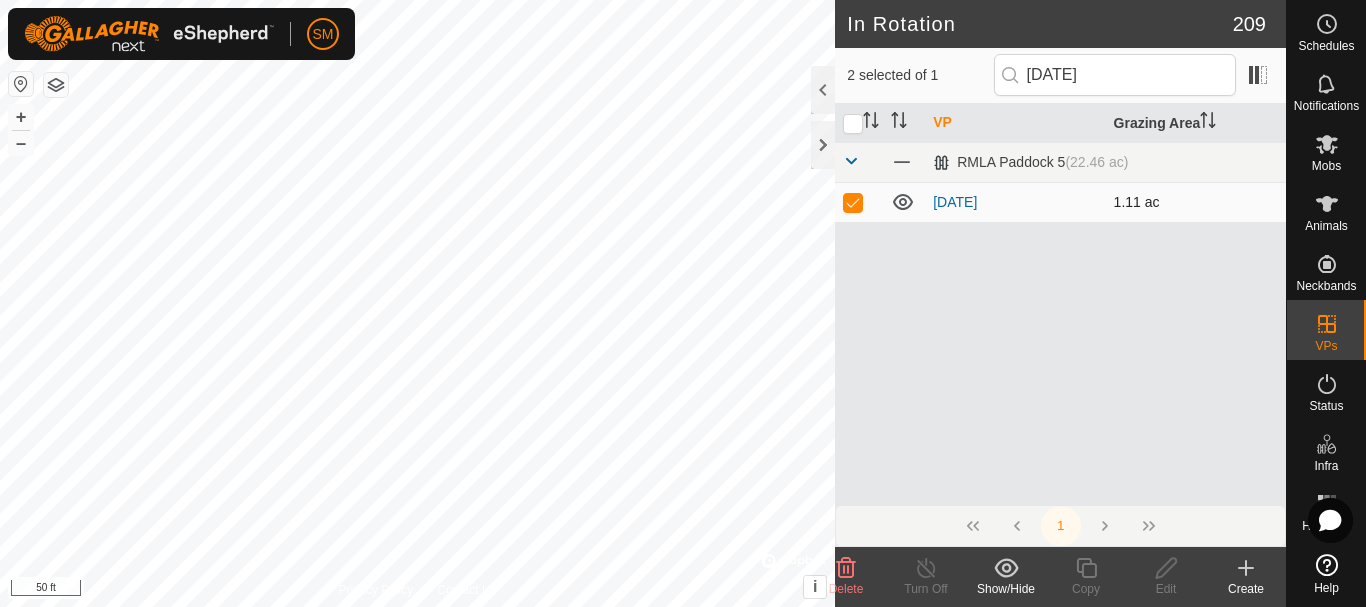 click at bounding box center (853, 202) 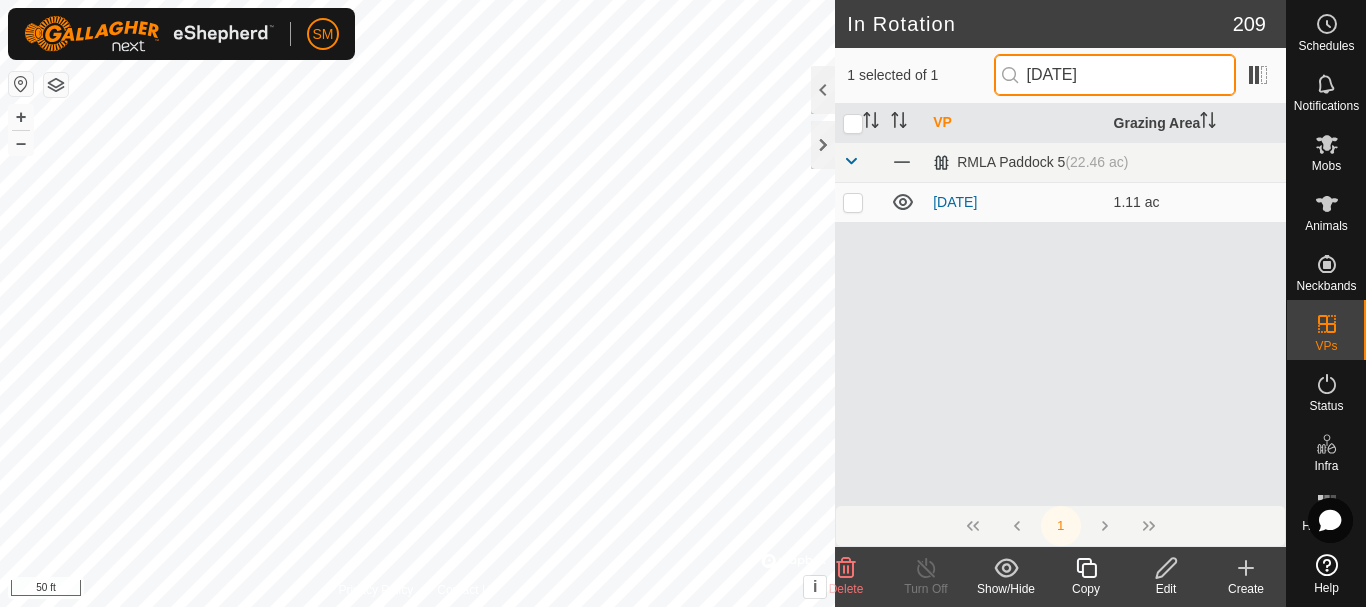 click on "[DATE]" at bounding box center (1115, 75) 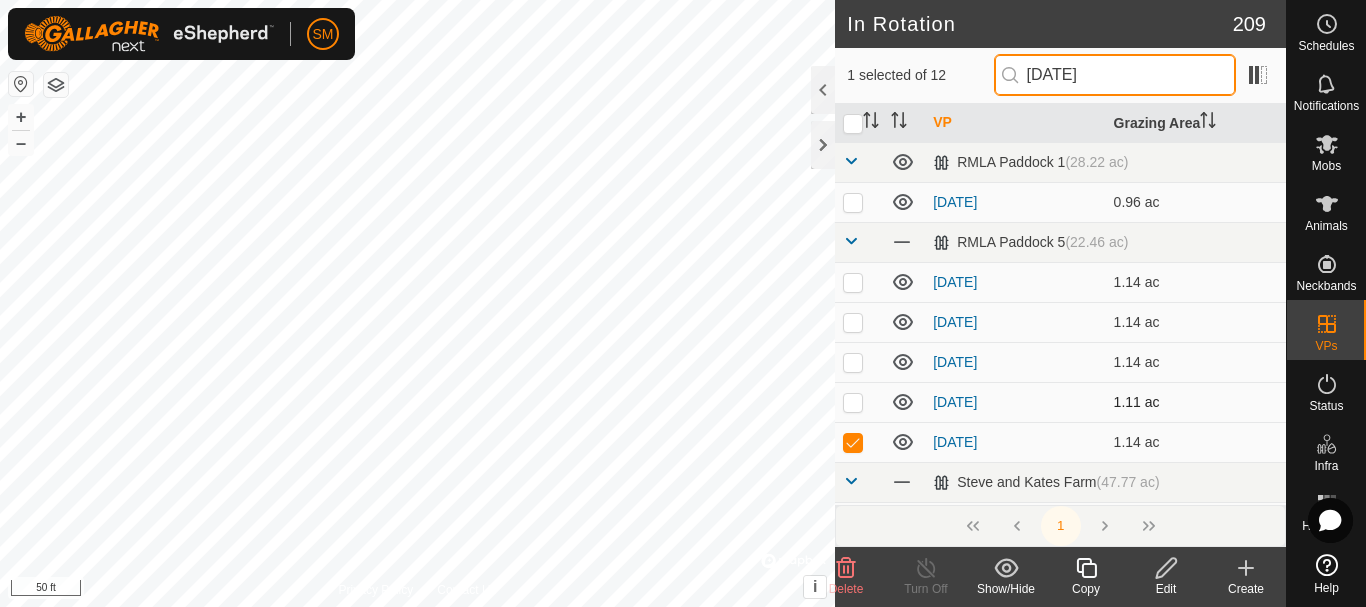 type on "[DATE]" 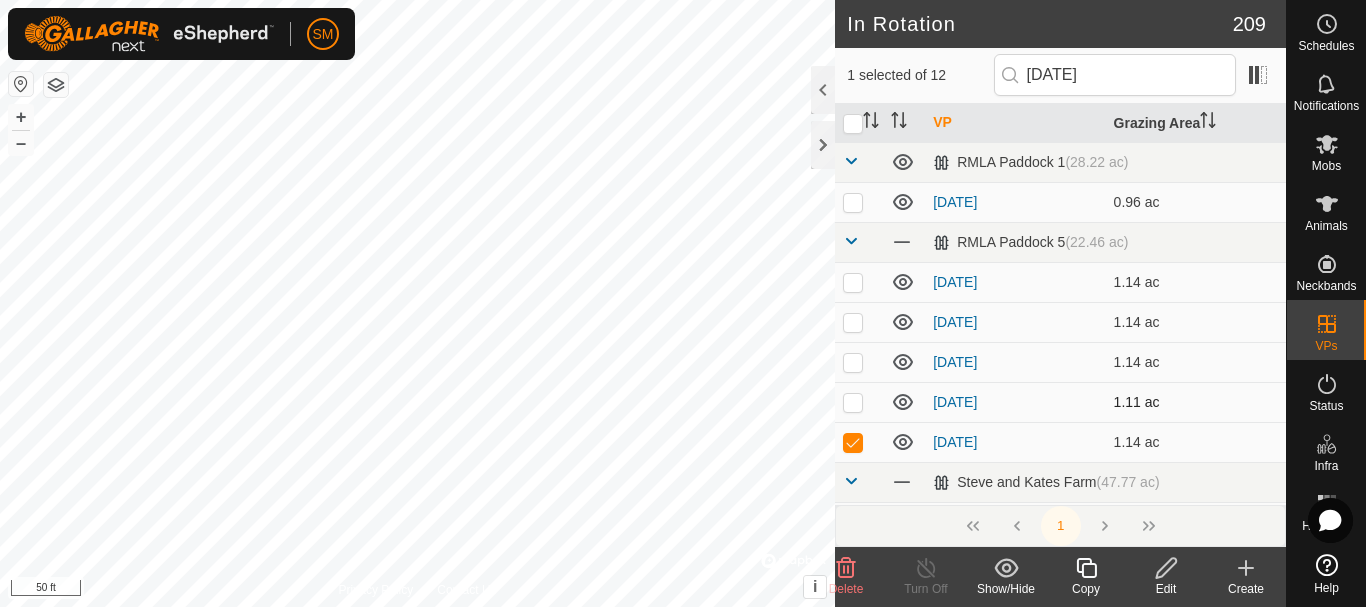 click at bounding box center [853, 402] 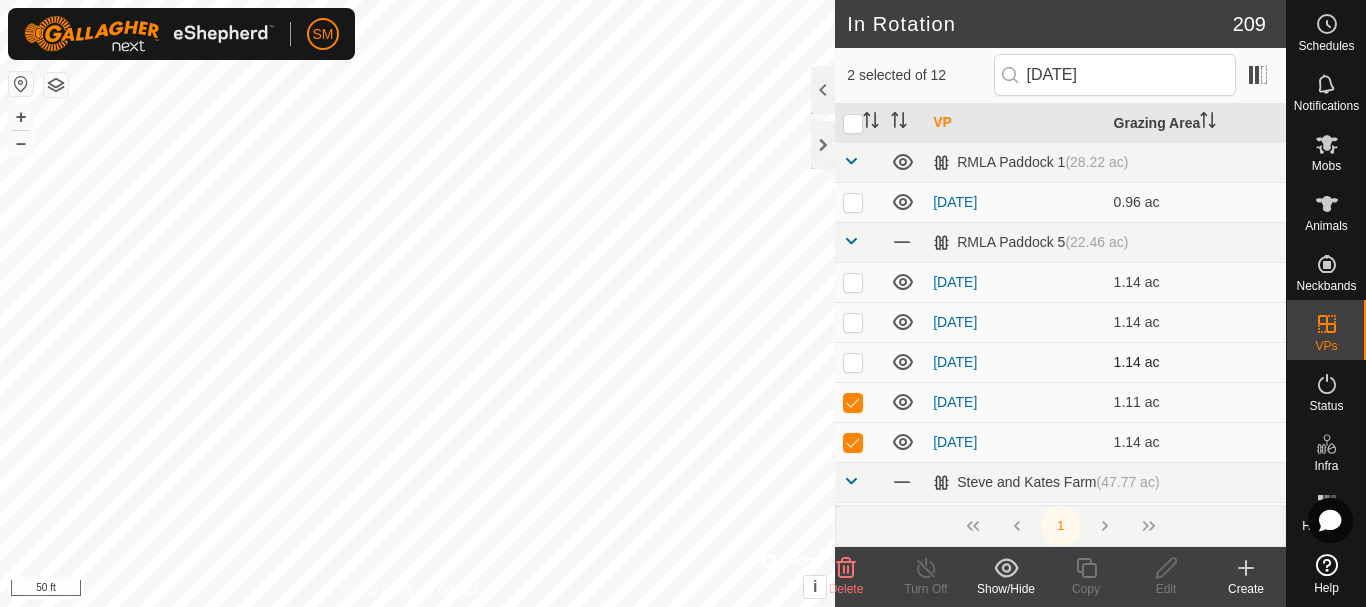 click at bounding box center [853, 362] 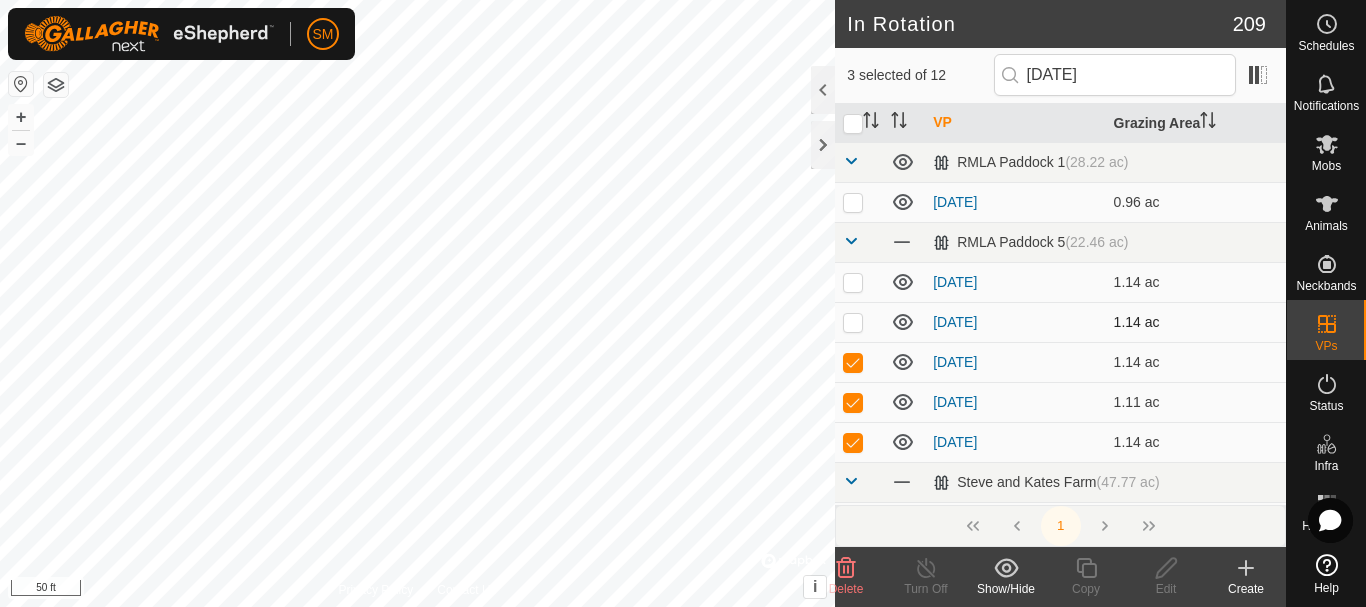 click at bounding box center (853, 322) 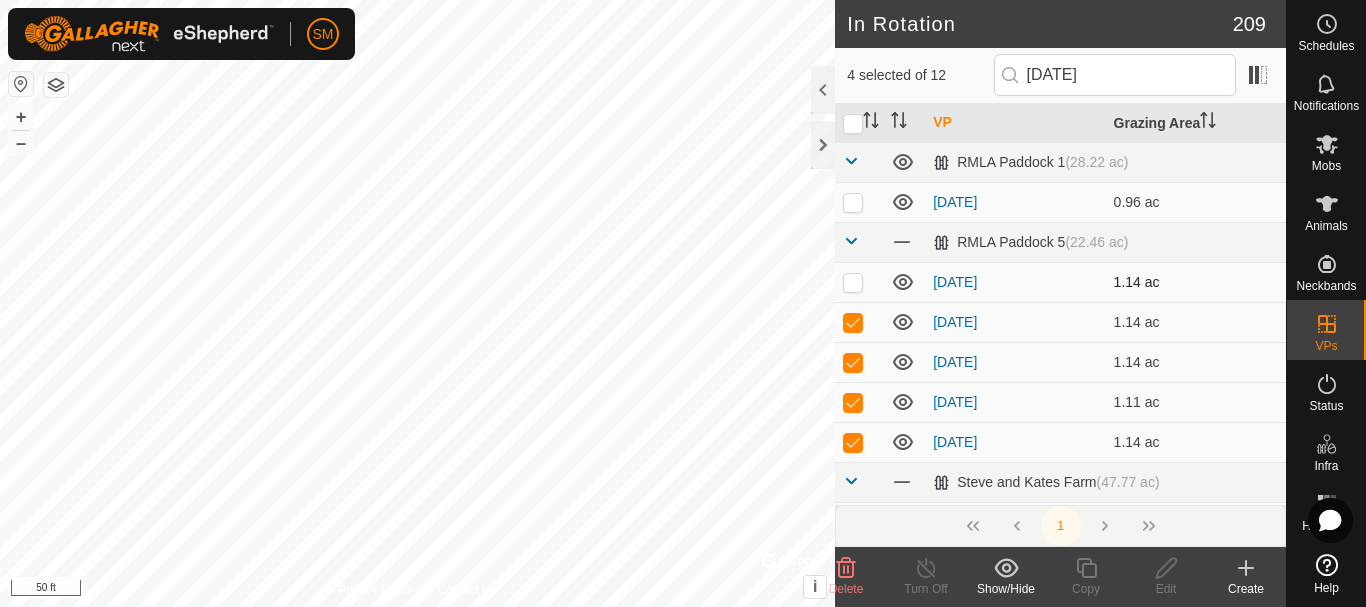 click at bounding box center [853, 282] 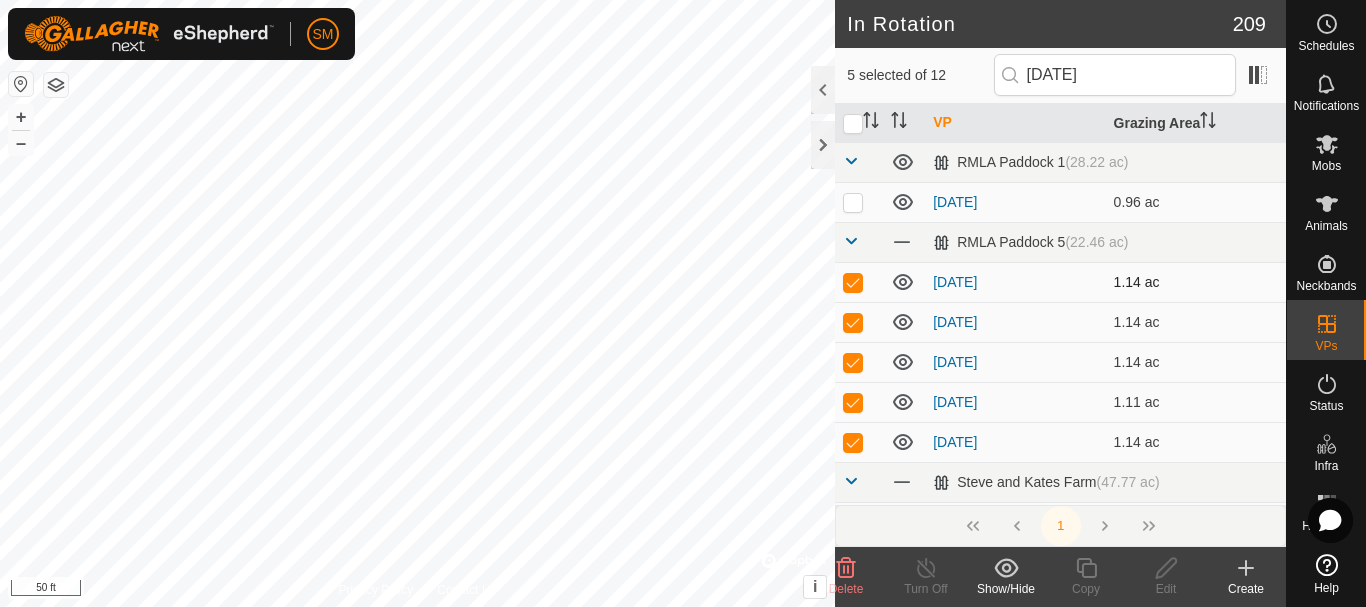 click at bounding box center [853, 282] 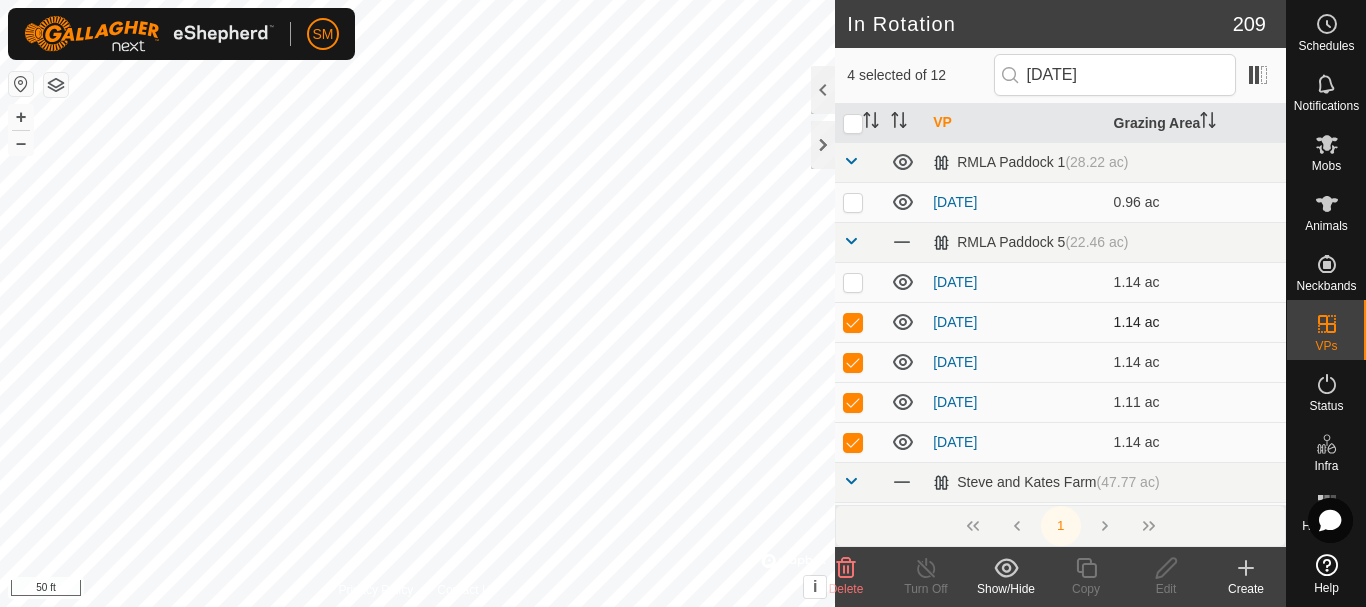 click at bounding box center [853, 322] 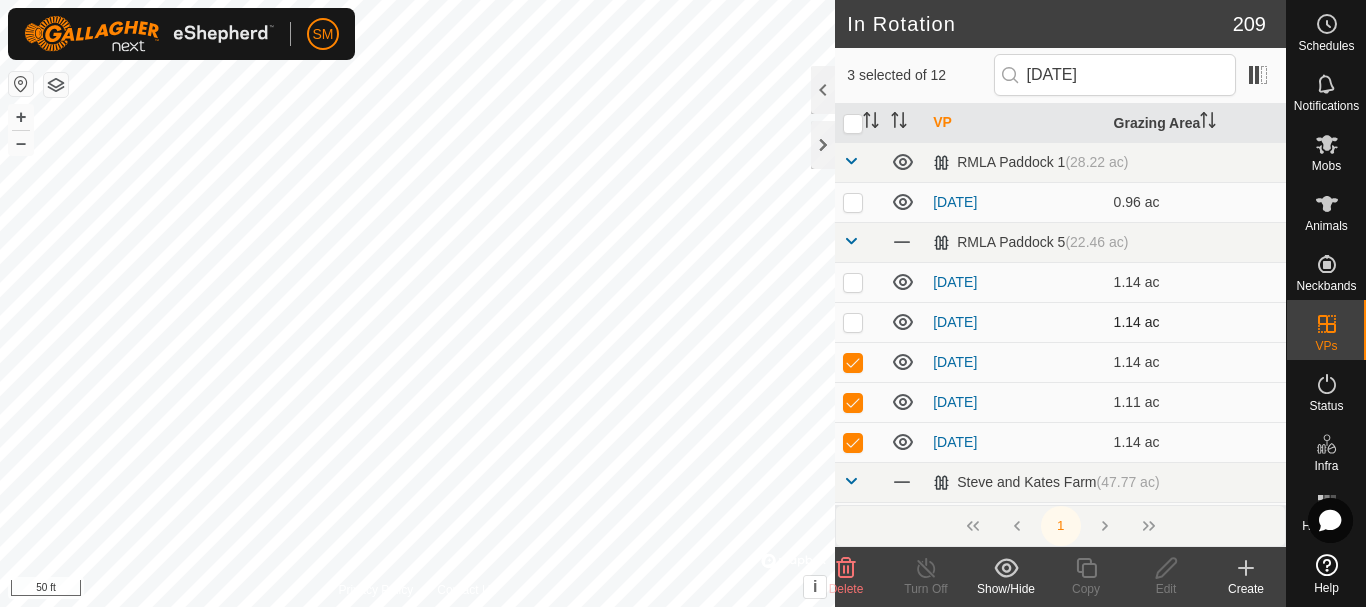 checkbox on "false" 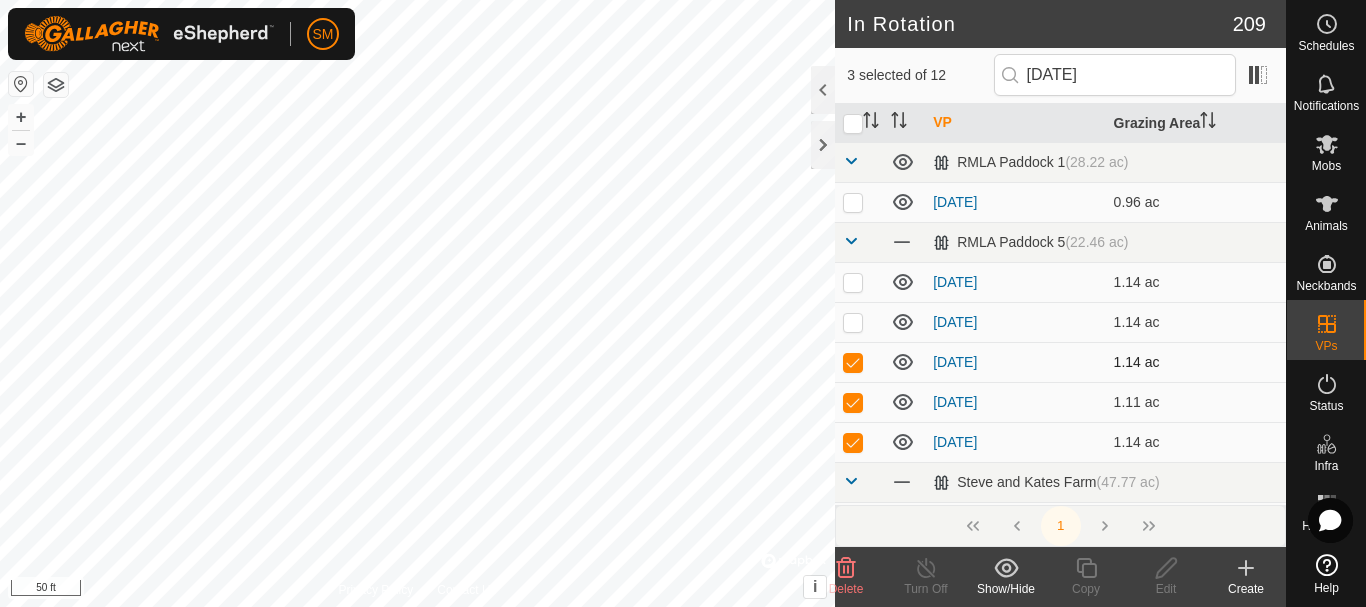 click at bounding box center (853, 362) 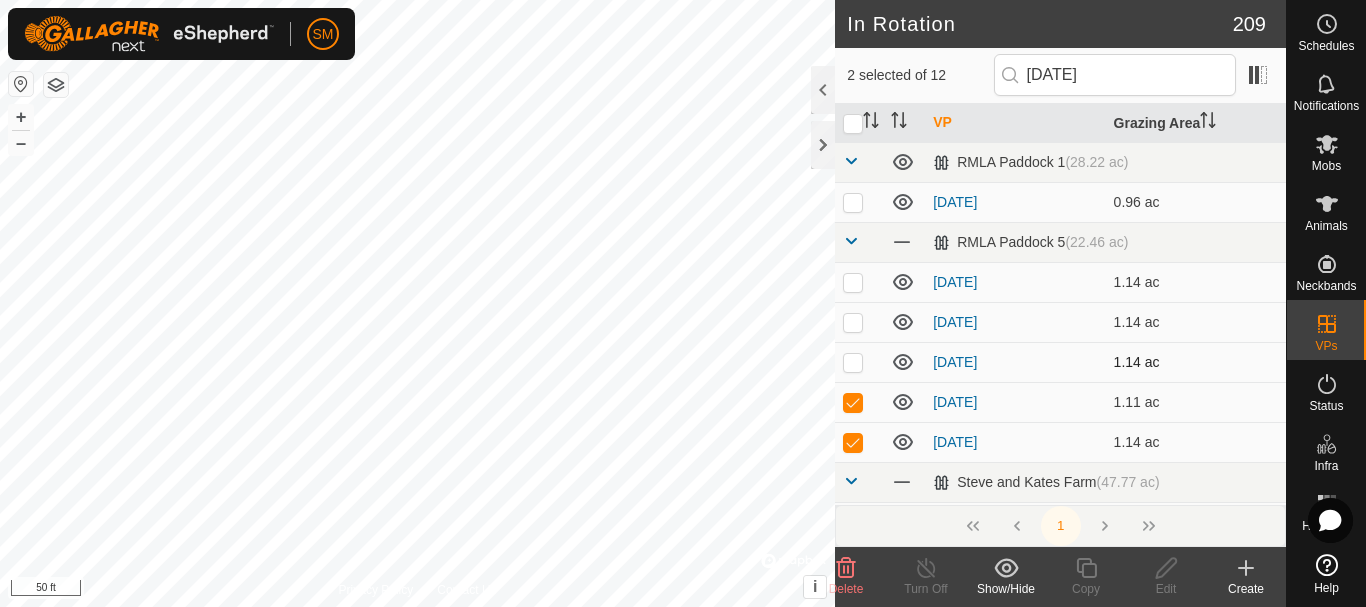 checkbox on "false" 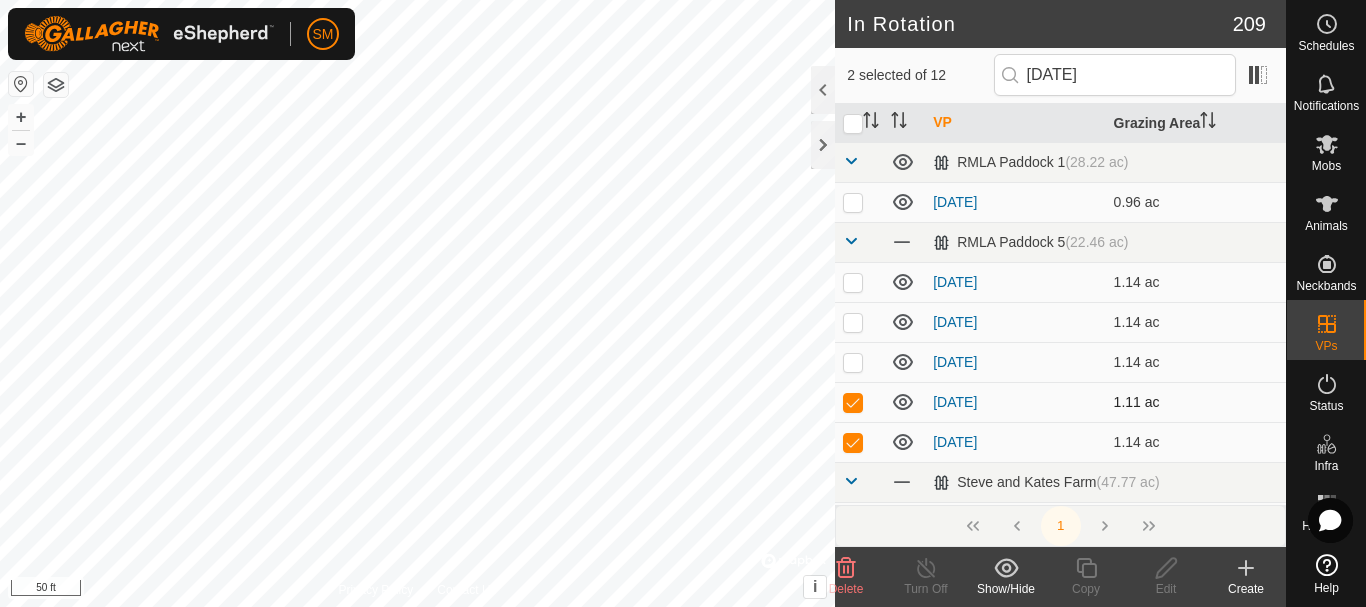 click at bounding box center (853, 402) 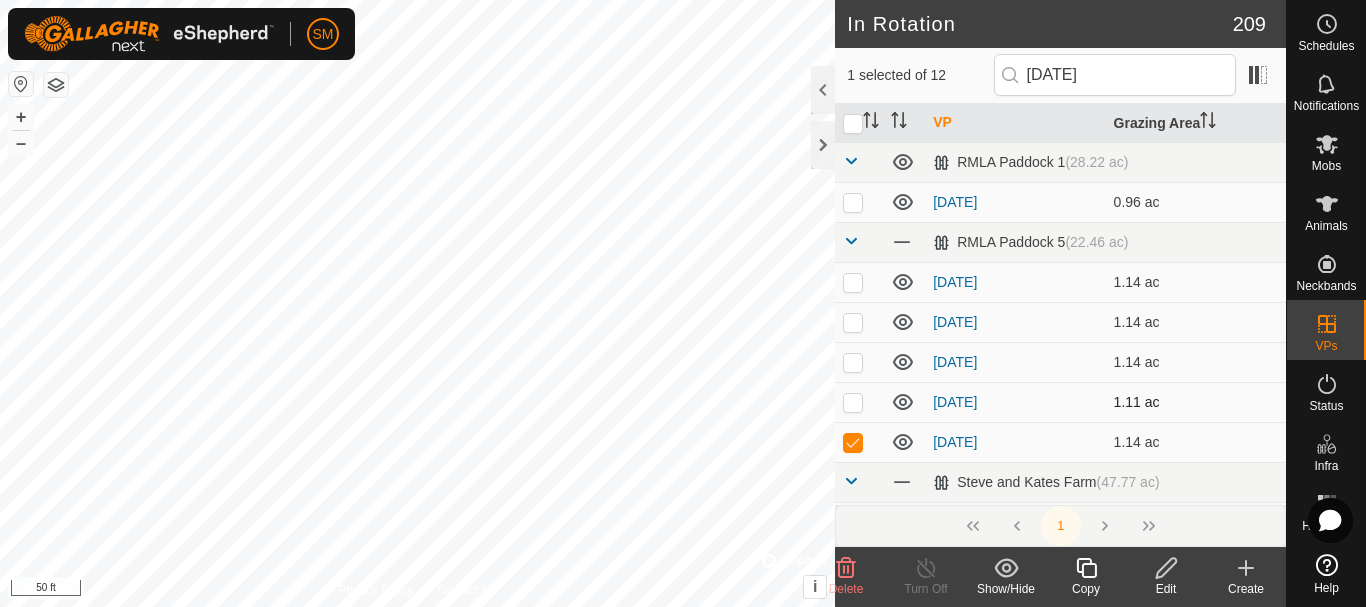 checkbox on "false" 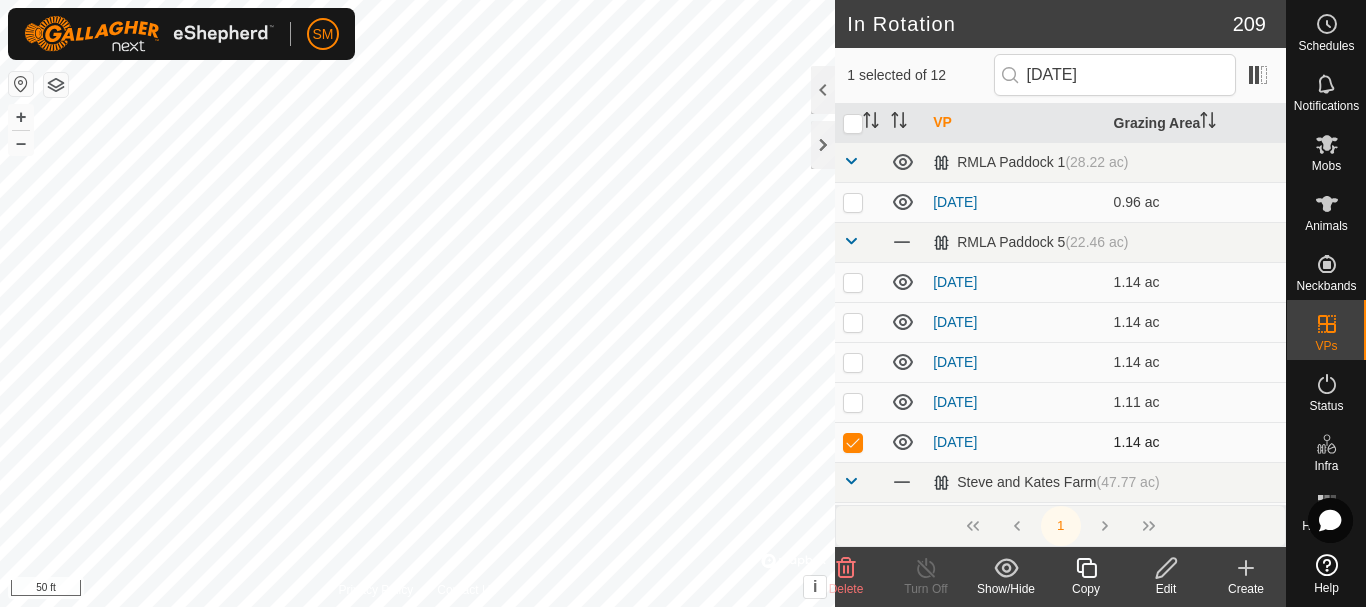 click at bounding box center (853, 442) 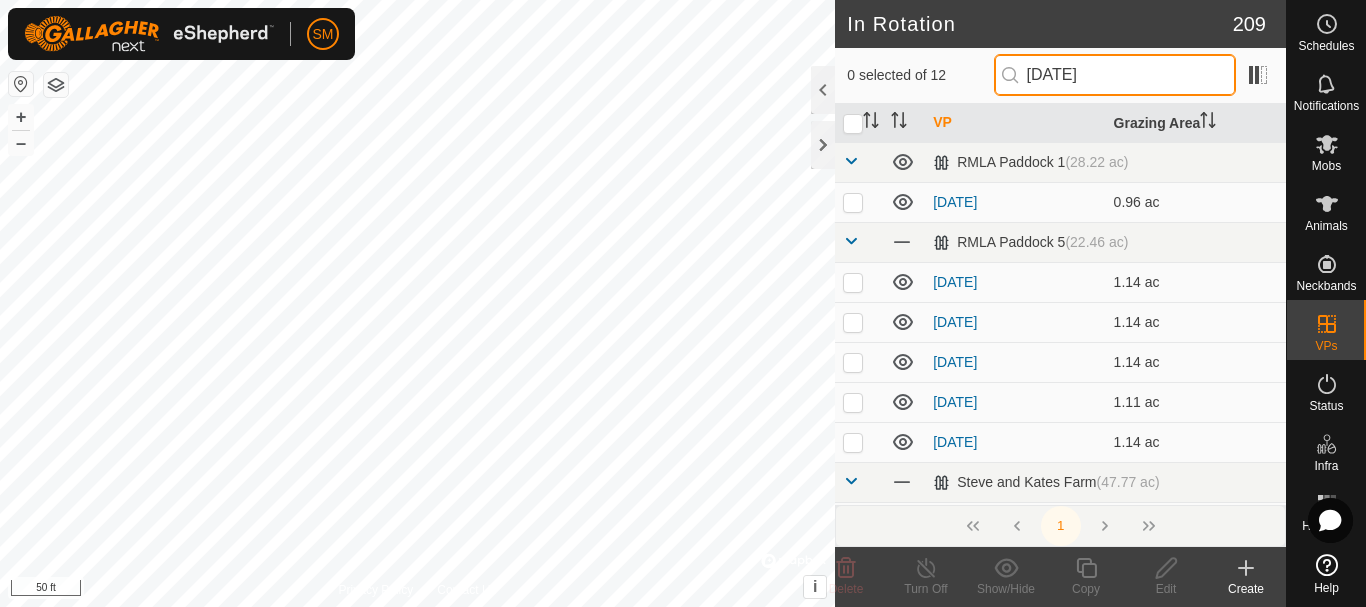 click on "[DATE]" at bounding box center (1115, 75) 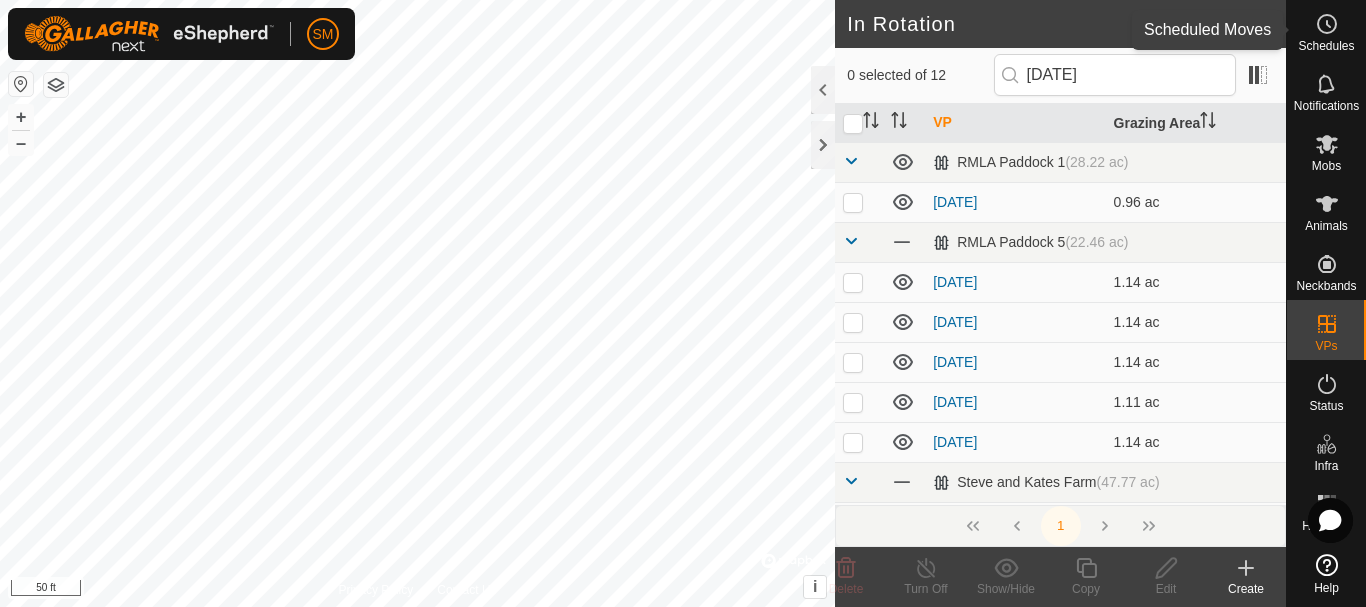 click 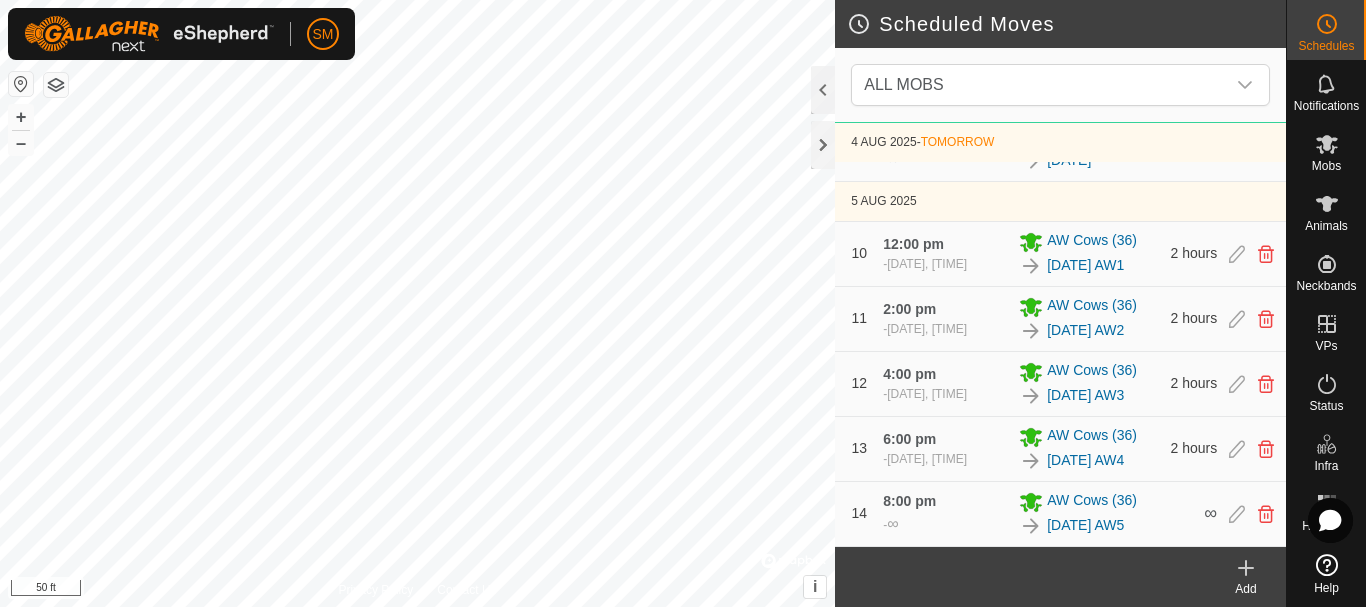 scroll, scrollTop: 1600, scrollLeft: 0, axis: vertical 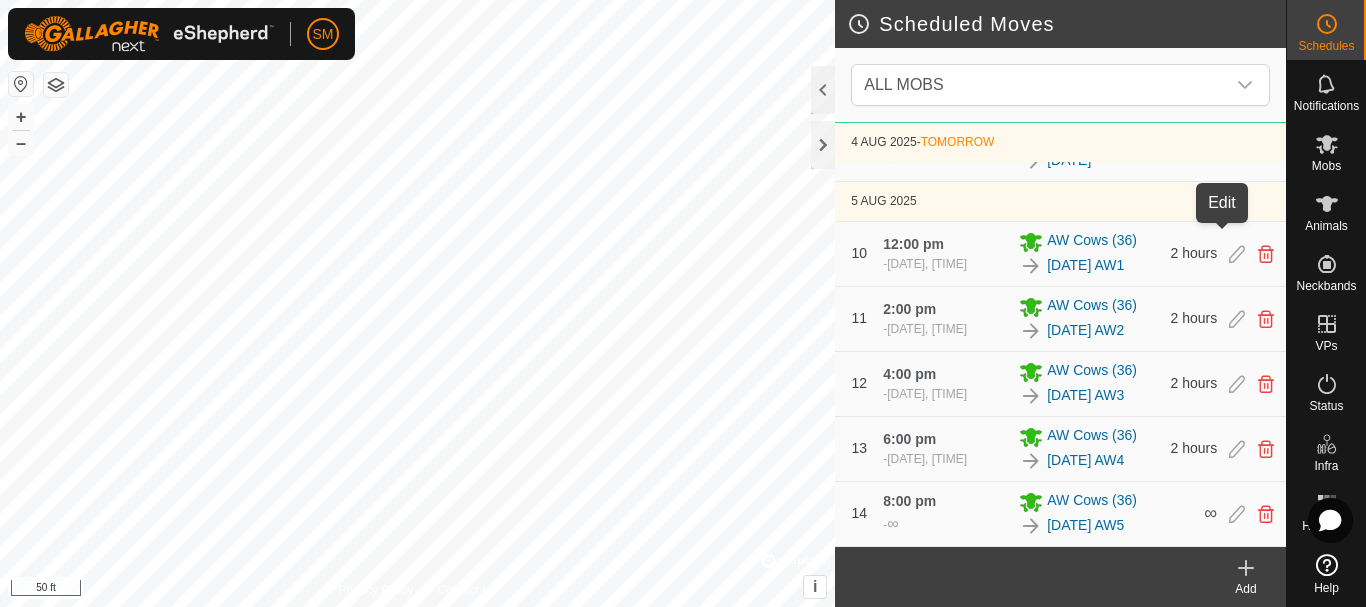 click at bounding box center (1237, 149) 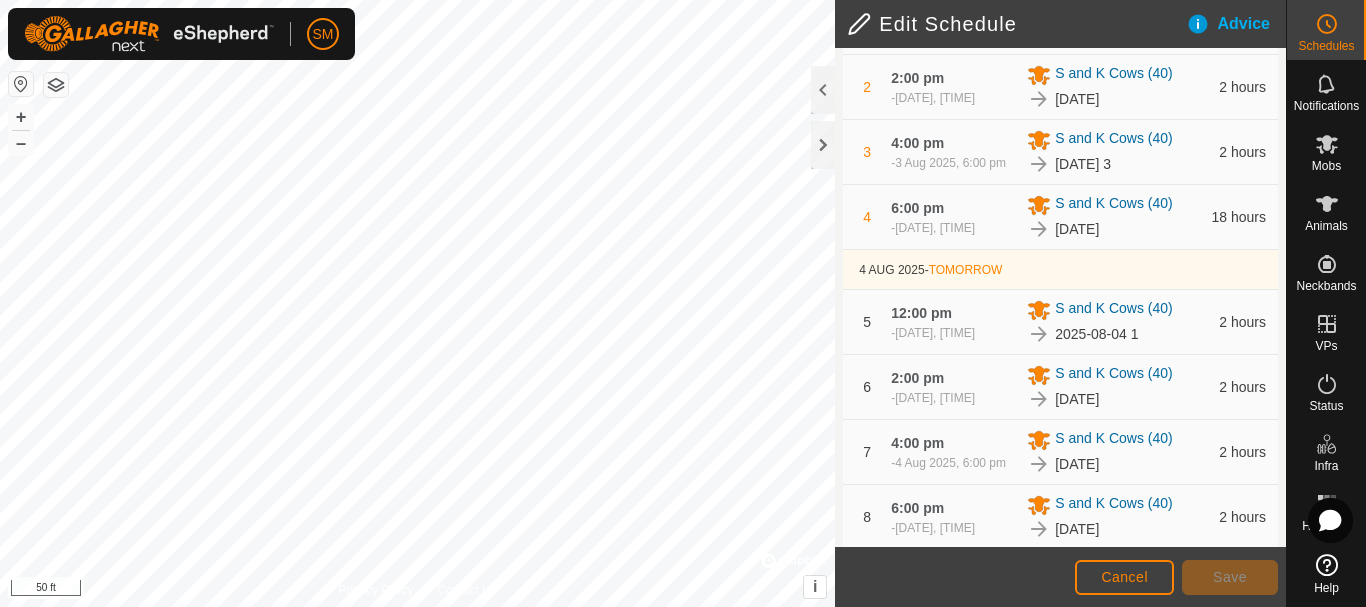 scroll, scrollTop: 685, scrollLeft: 0, axis: vertical 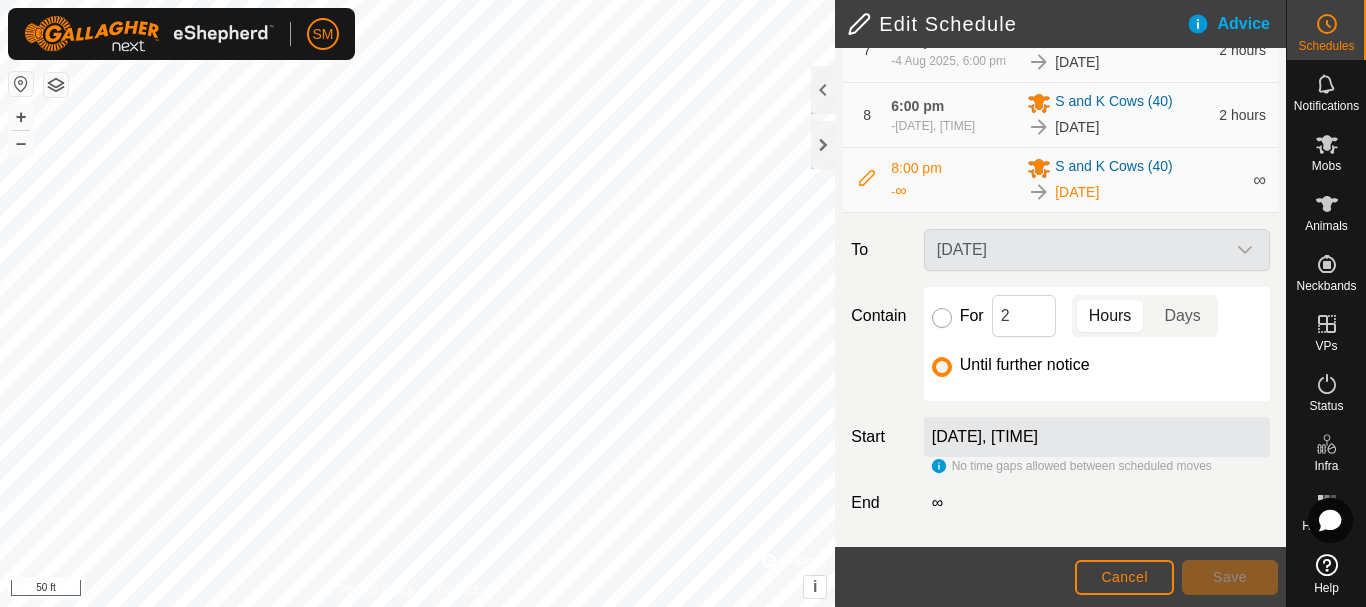 click on "For" at bounding box center (942, 318) 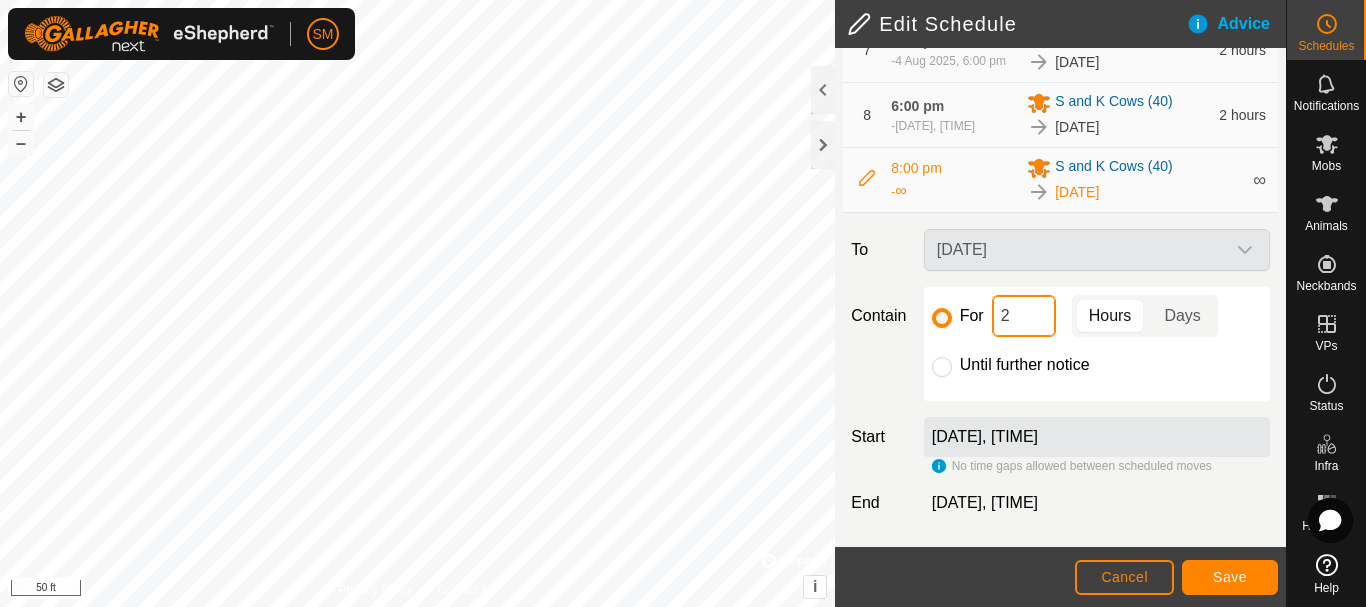 click on "2" 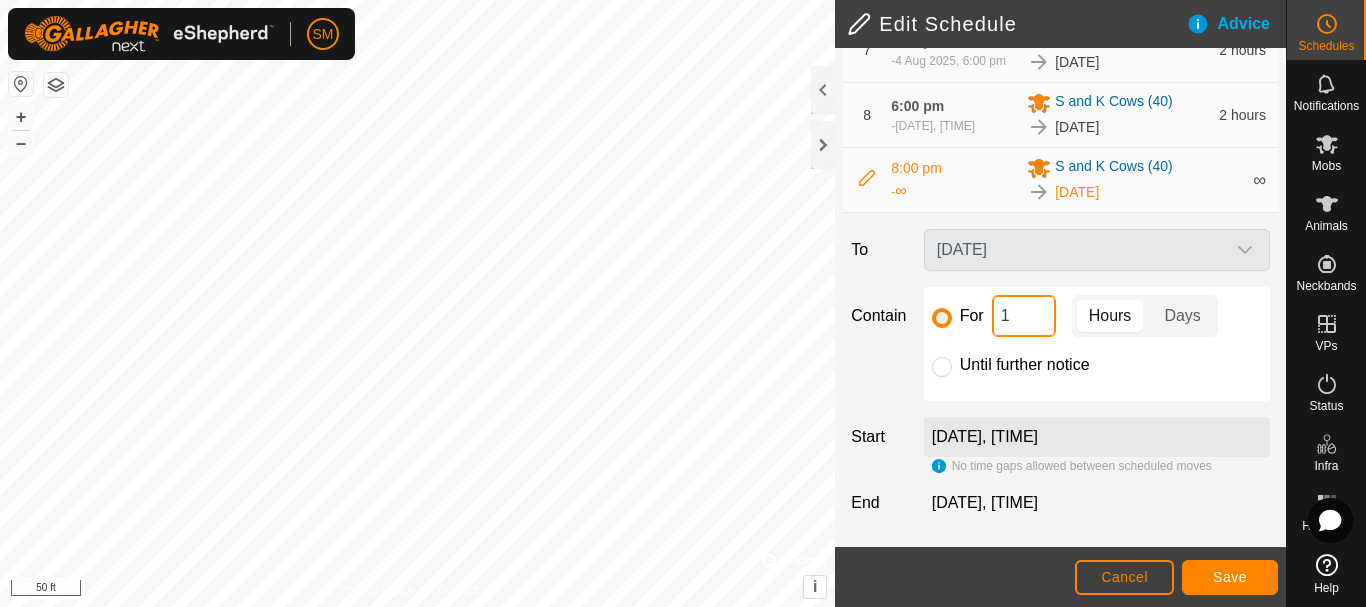type on "16" 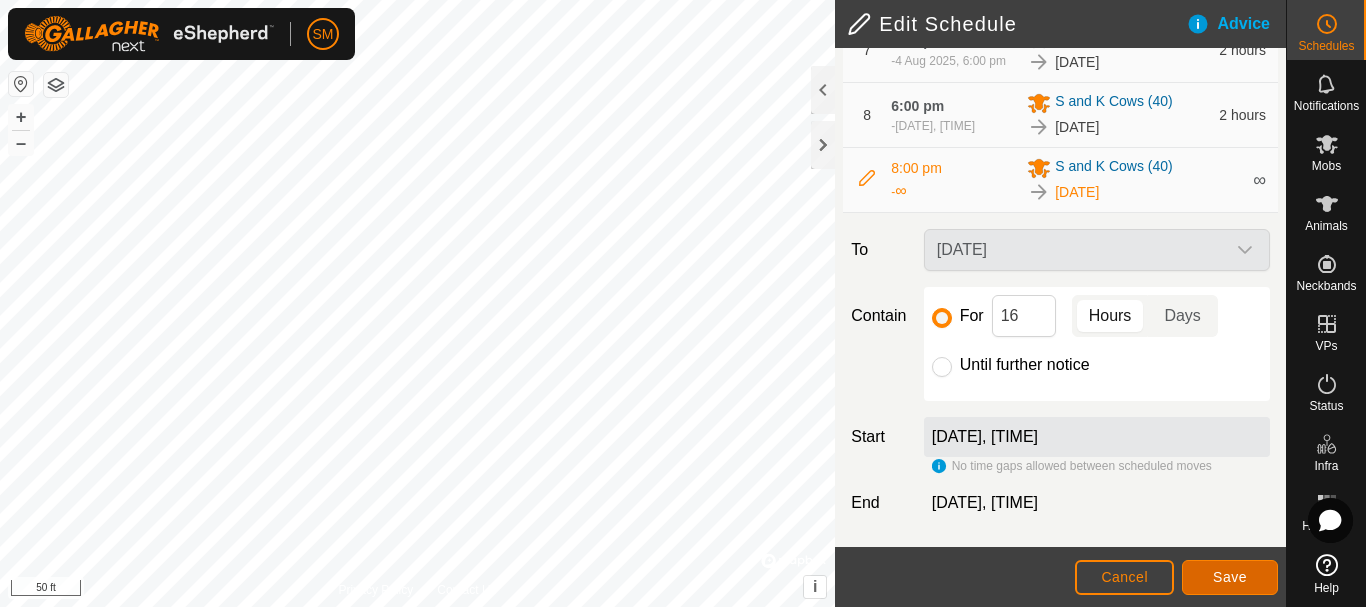click on "Save" 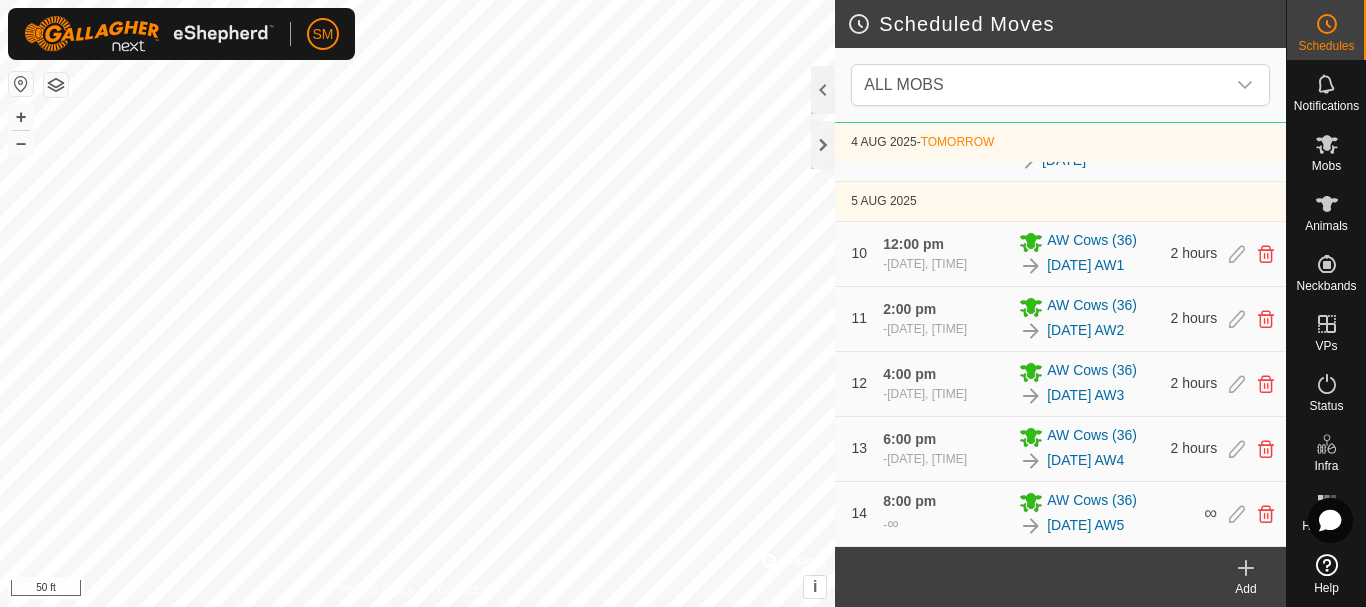 scroll, scrollTop: 1777, scrollLeft: 0, axis: vertical 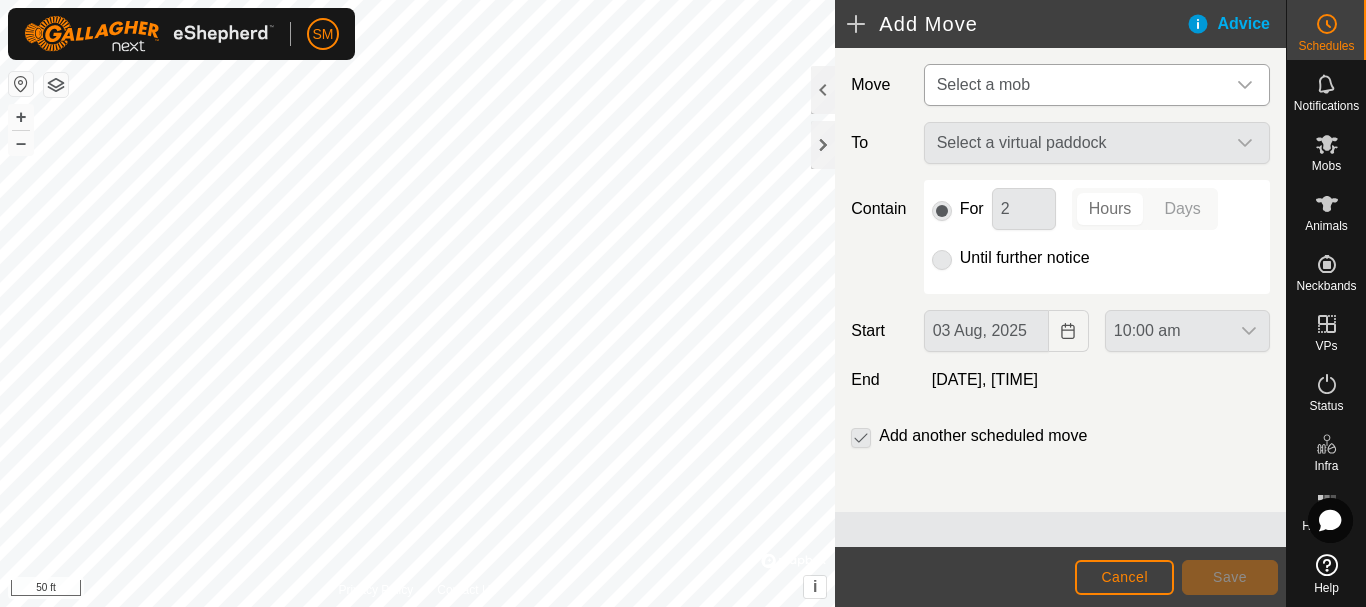 click at bounding box center (1245, 85) 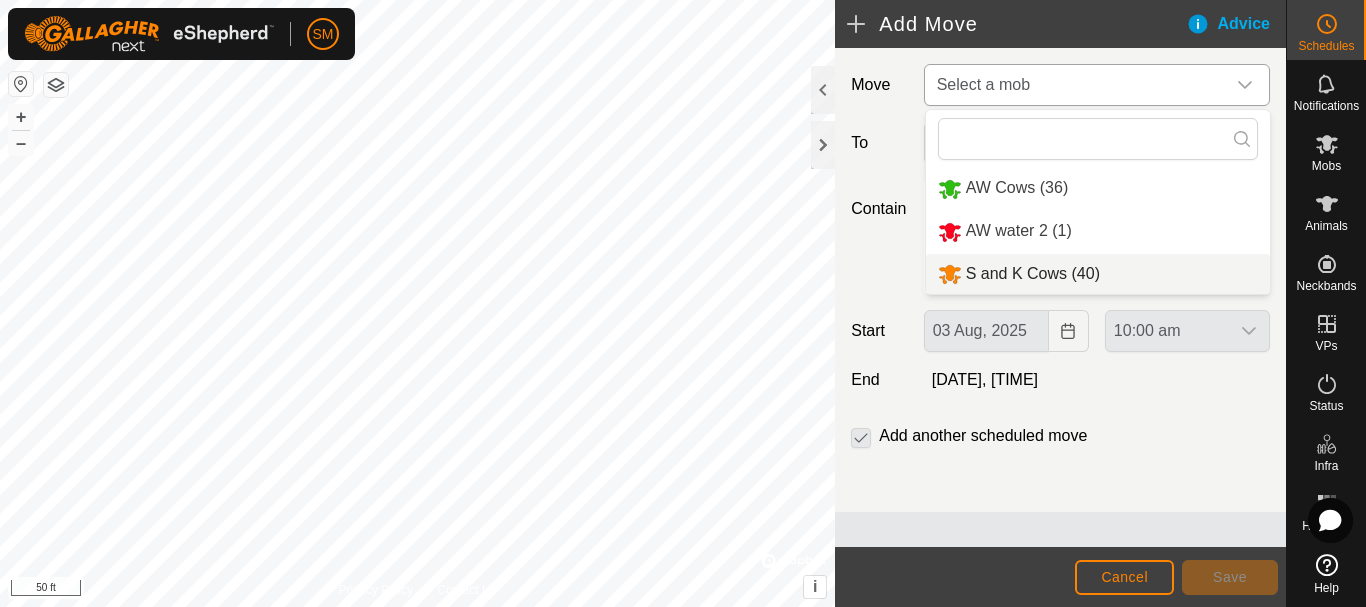 click on "S and K Cows (40)" at bounding box center [1098, 274] 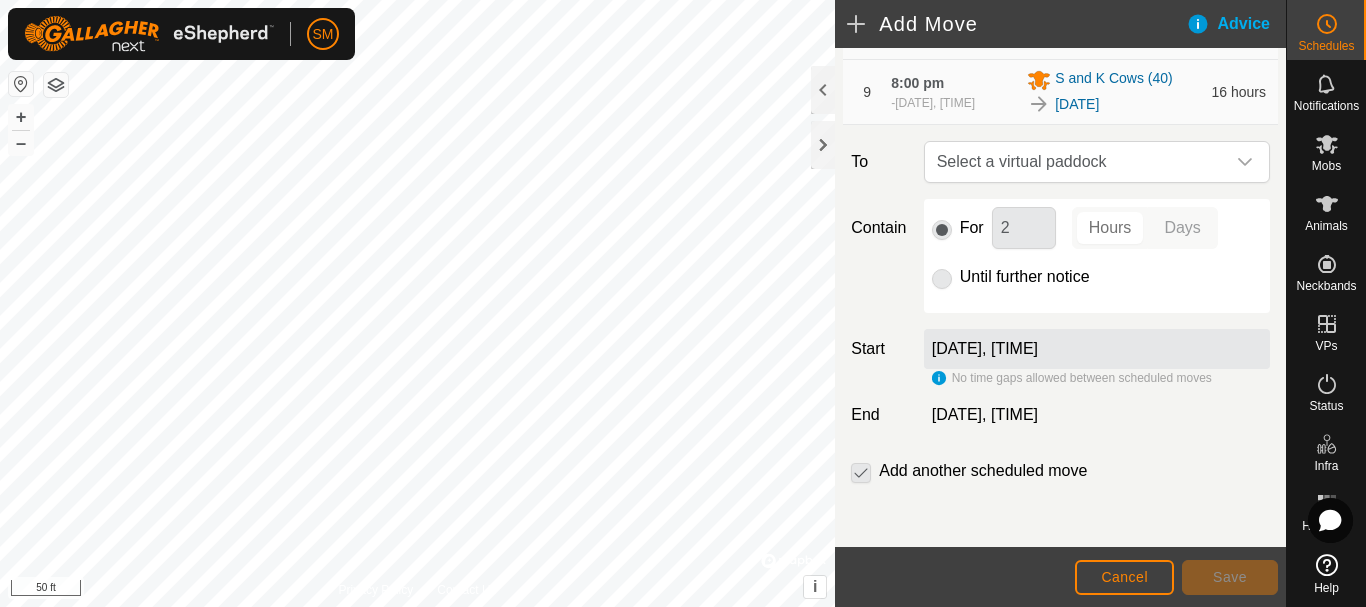 scroll, scrollTop: 782, scrollLeft: 0, axis: vertical 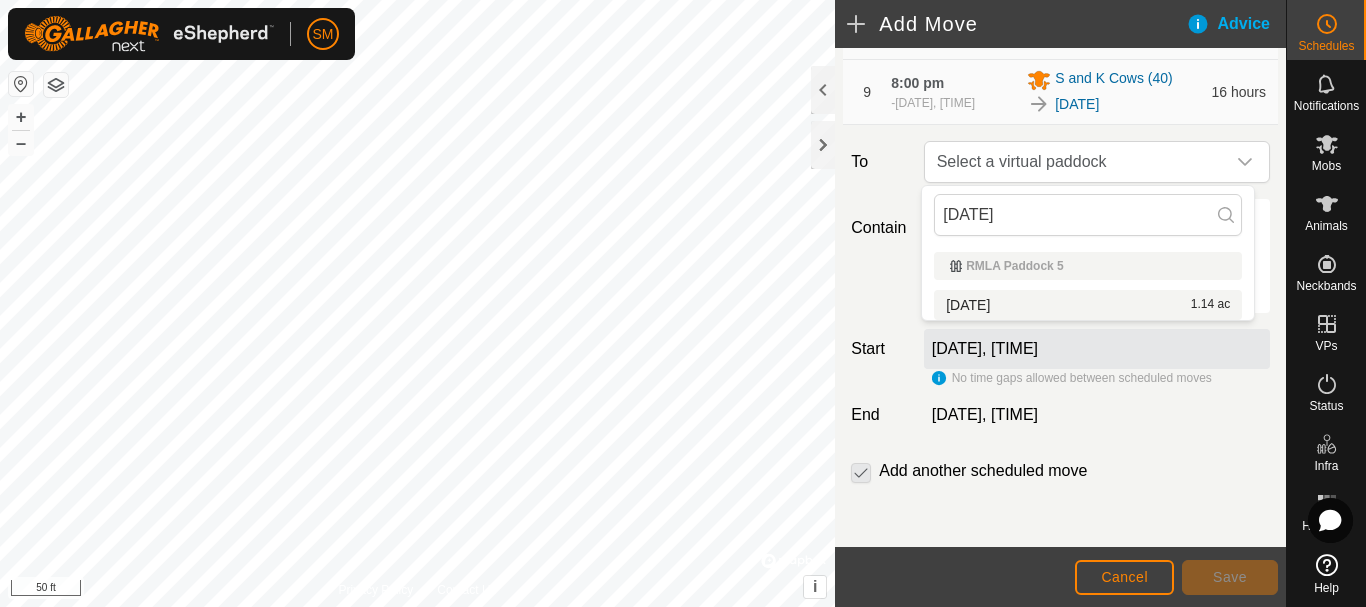 type on "[DATE]" 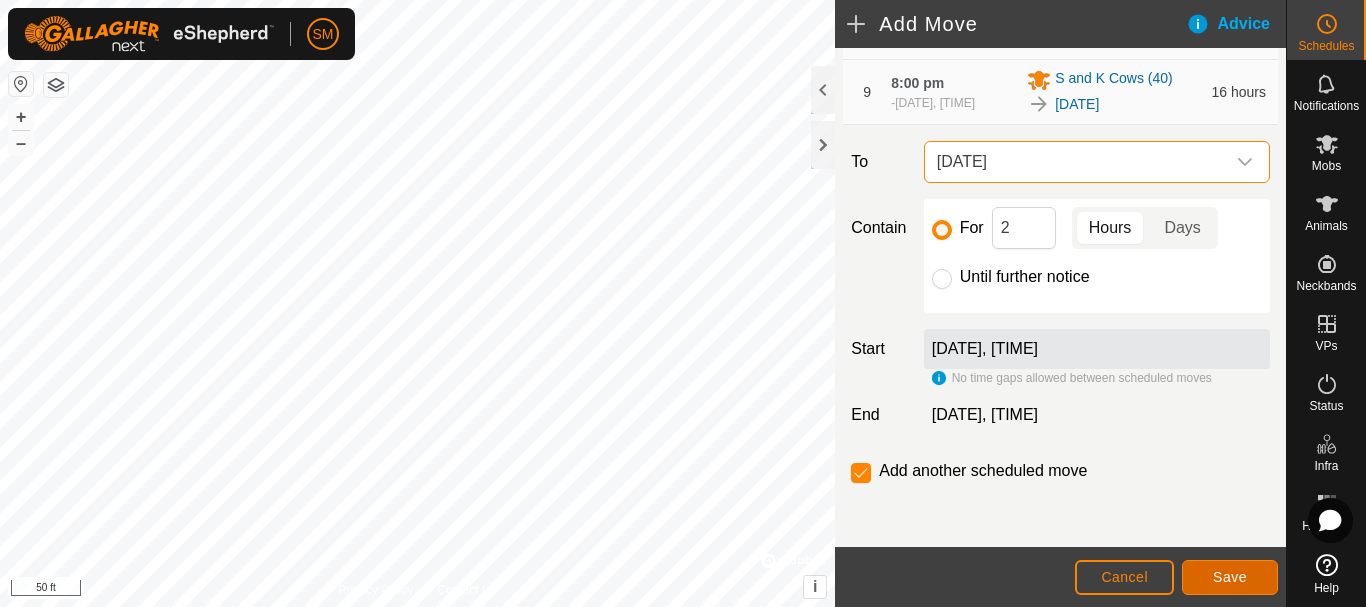 click on "Save" 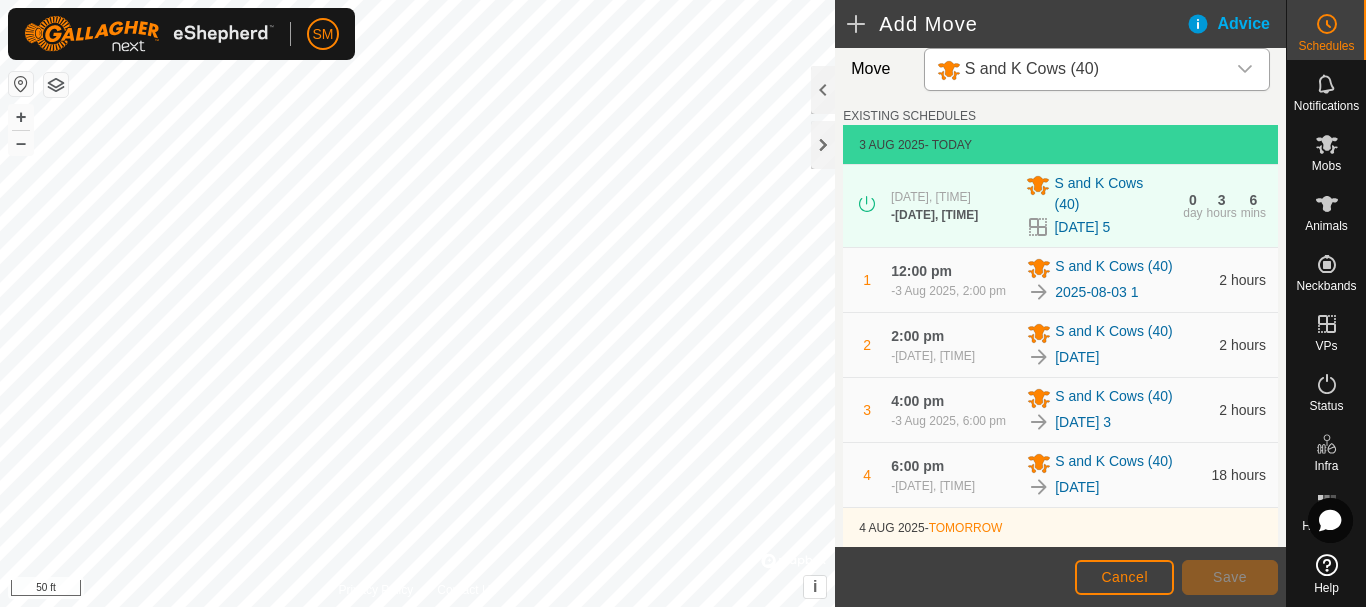 scroll, scrollTop: 887, scrollLeft: 0, axis: vertical 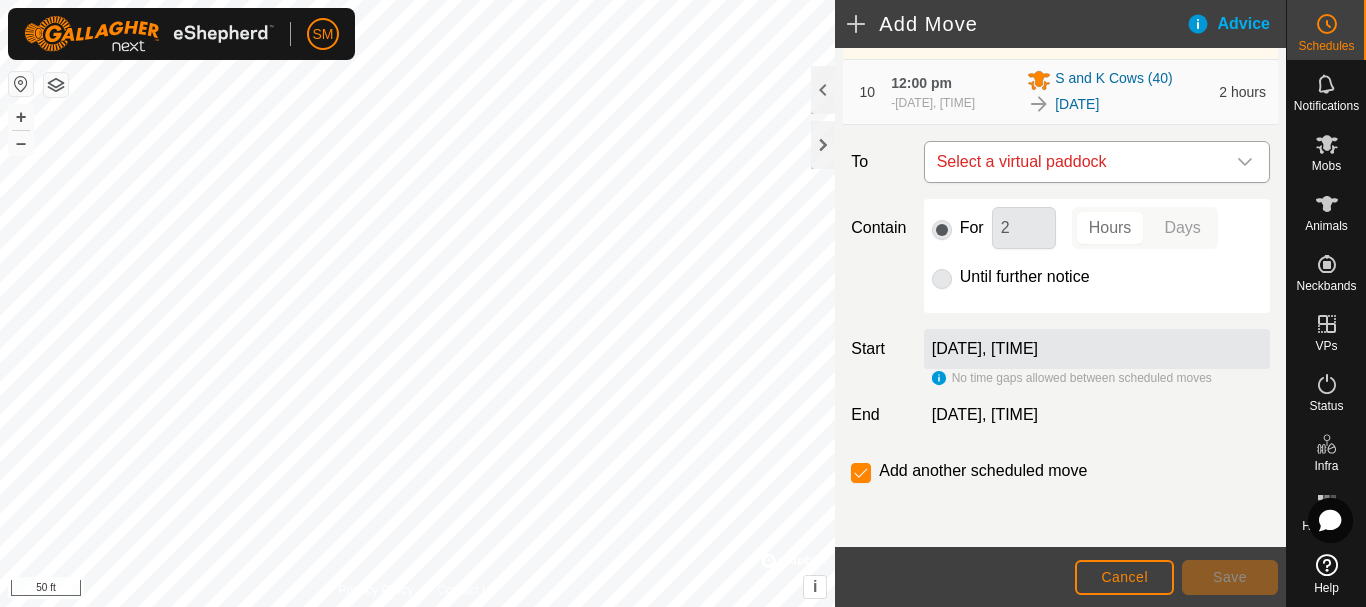 click at bounding box center (1245, 162) 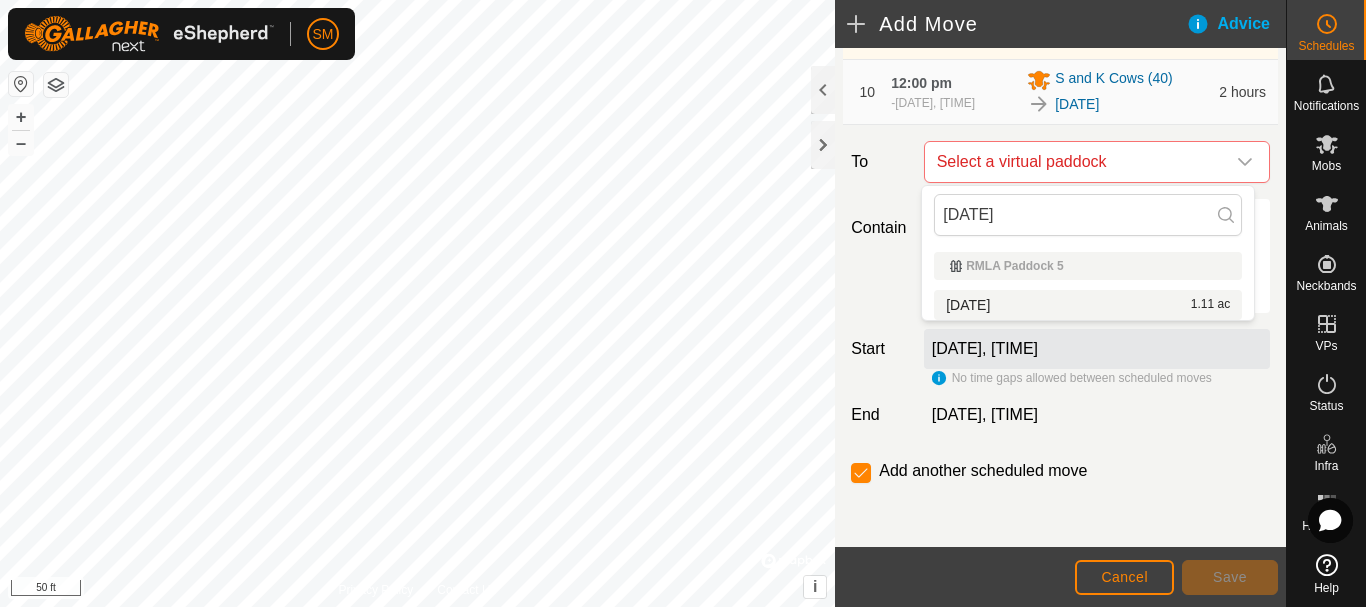 type on "[DATE]" 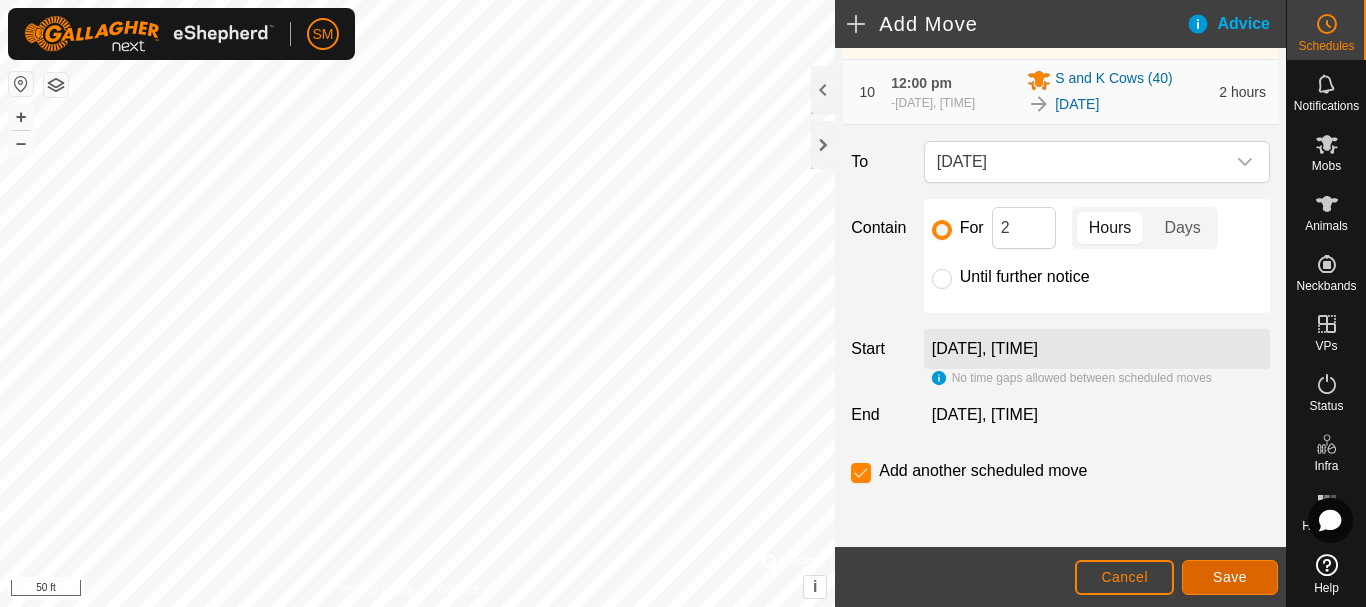 click on "Save" 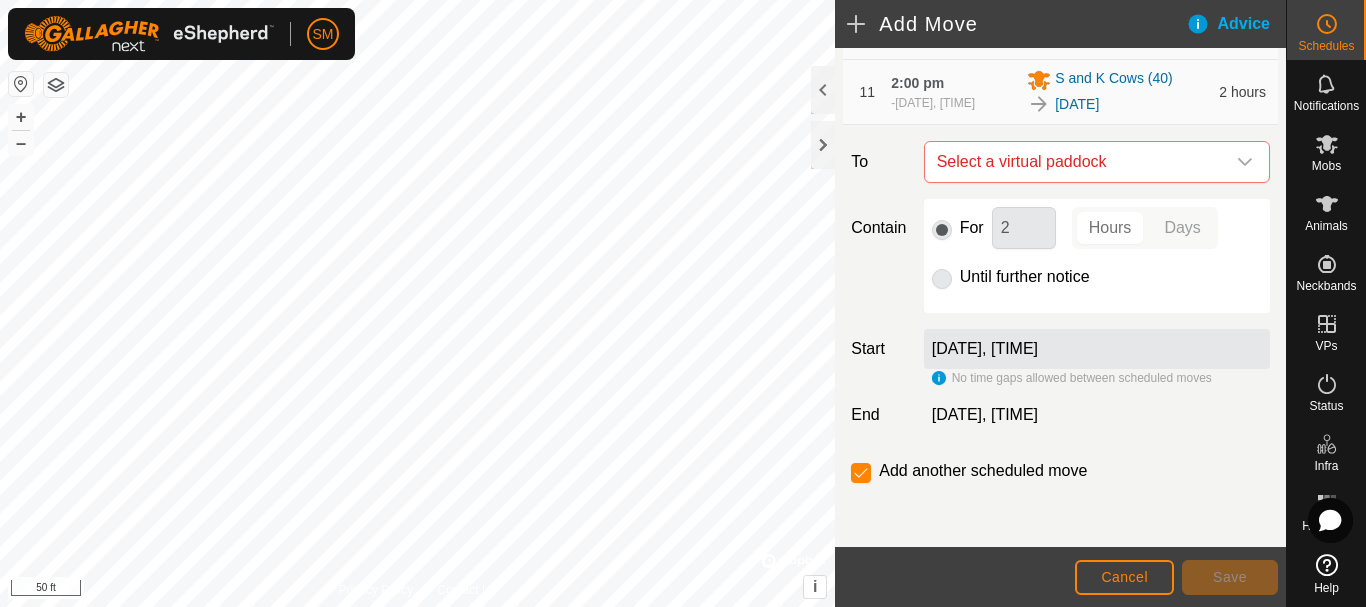 scroll, scrollTop: 952, scrollLeft: 0, axis: vertical 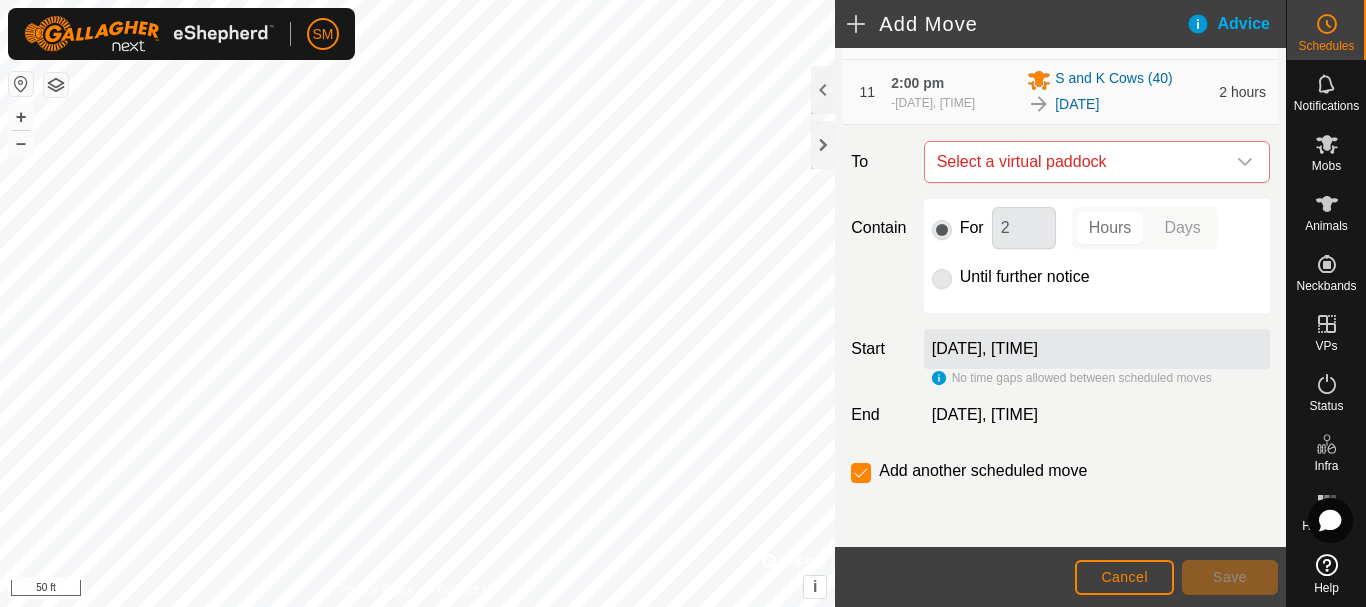 click at bounding box center [1245, 162] 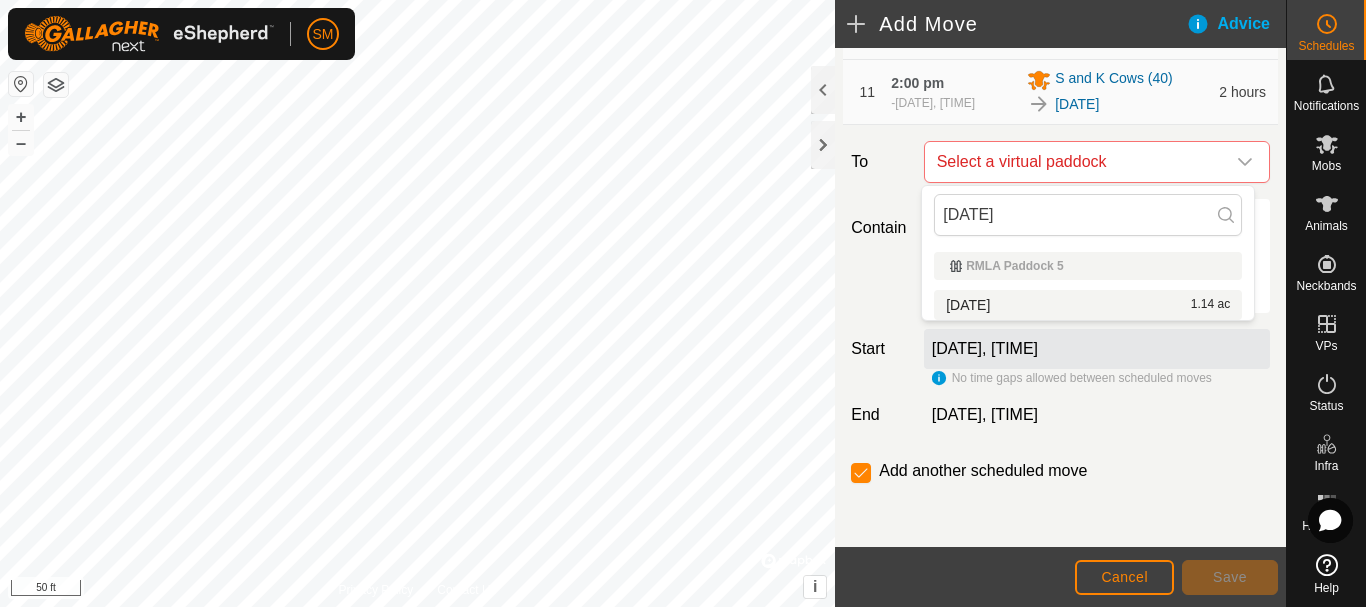 type on "[DATE]" 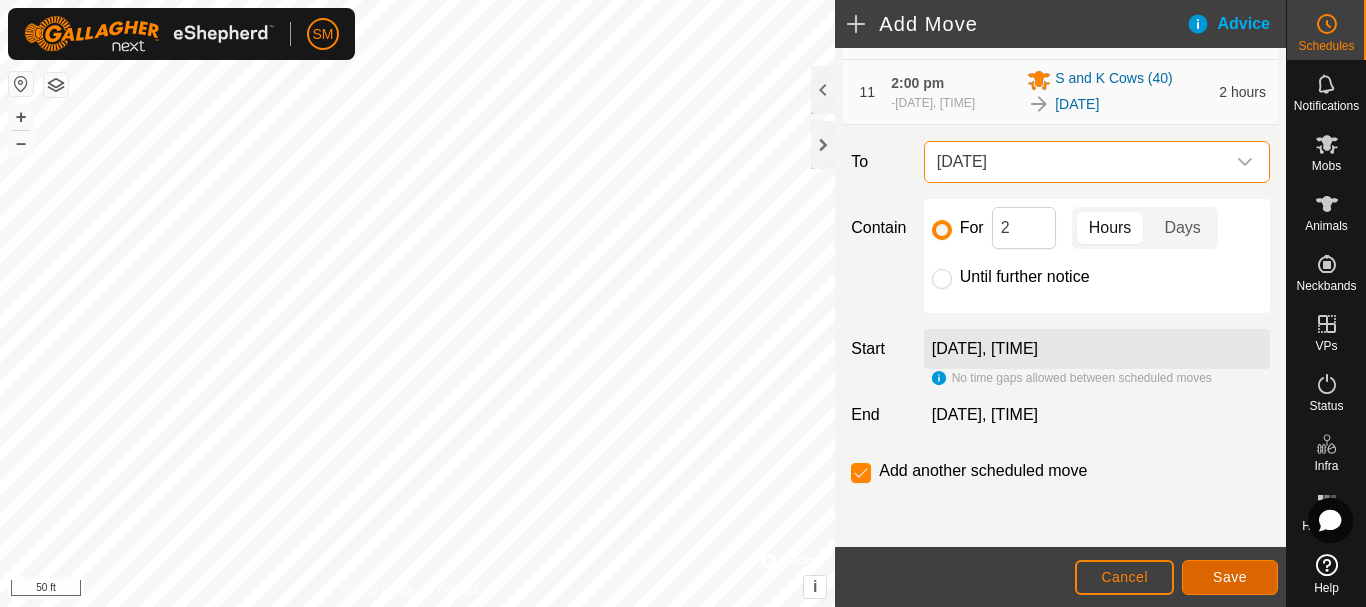 click on "Save" 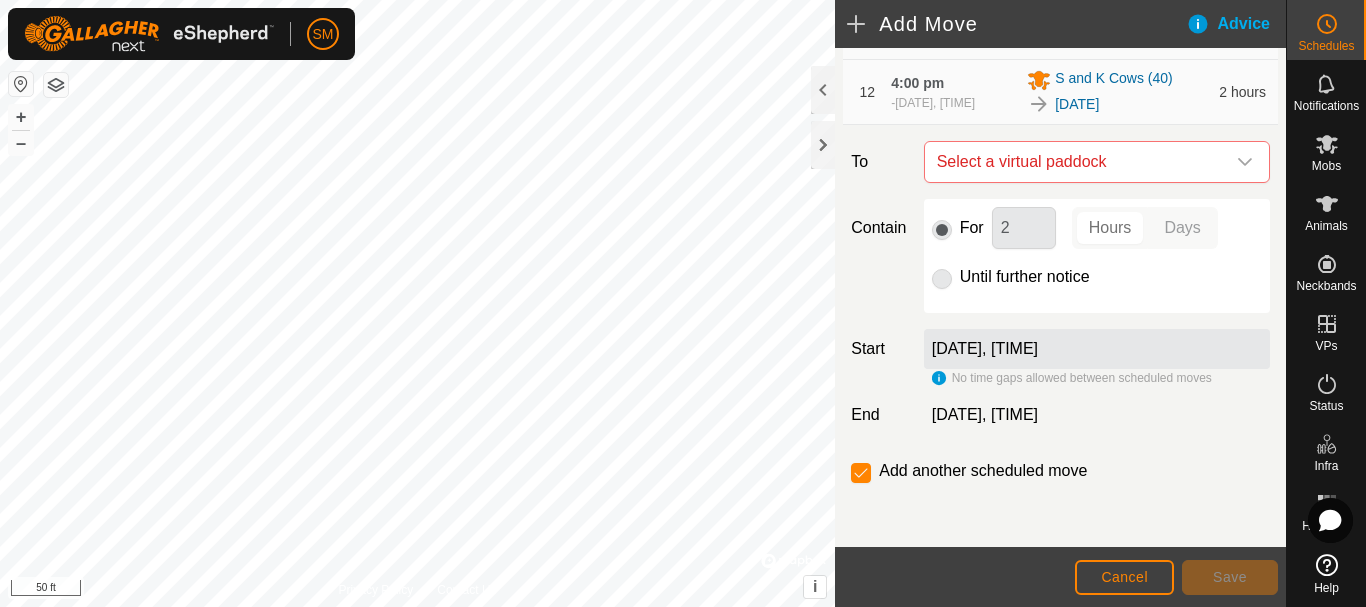 scroll, scrollTop: 1017, scrollLeft: 0, axis: vertical 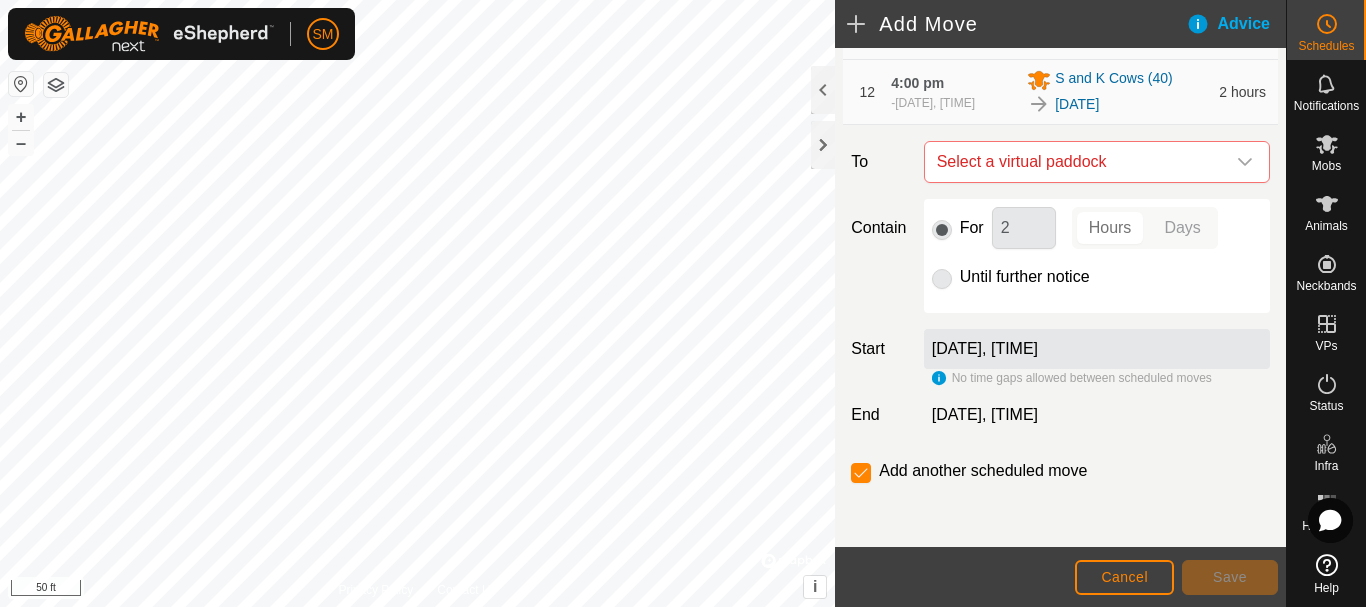 click 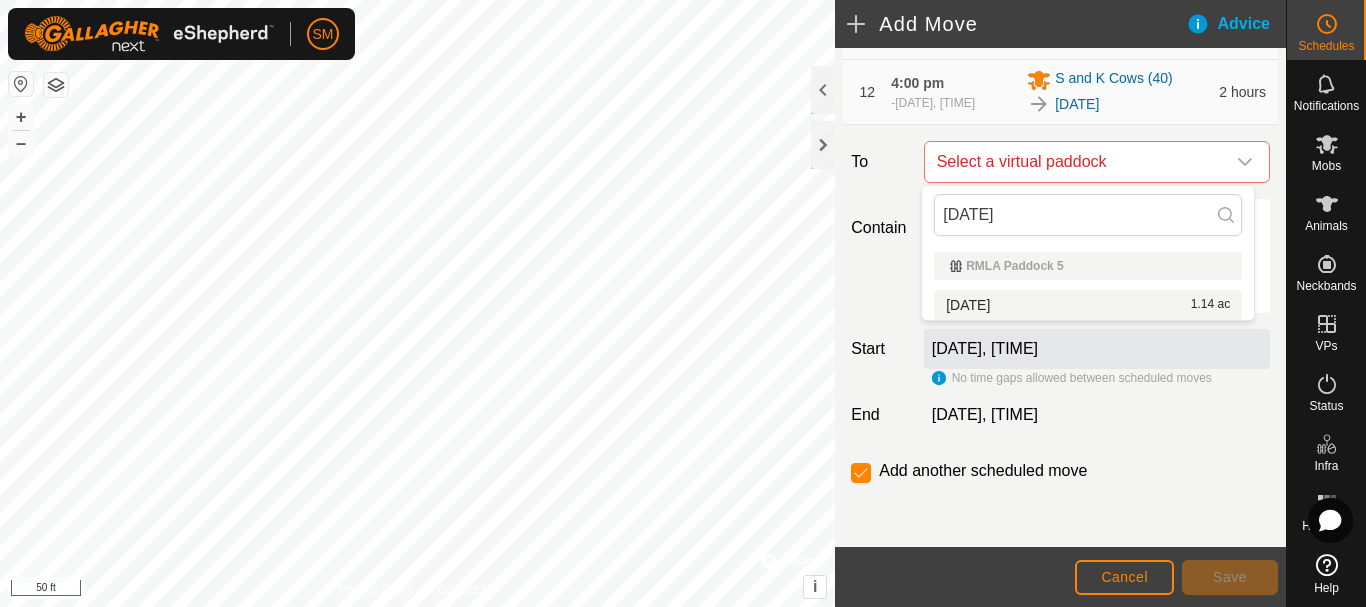 type on "[DATE]" 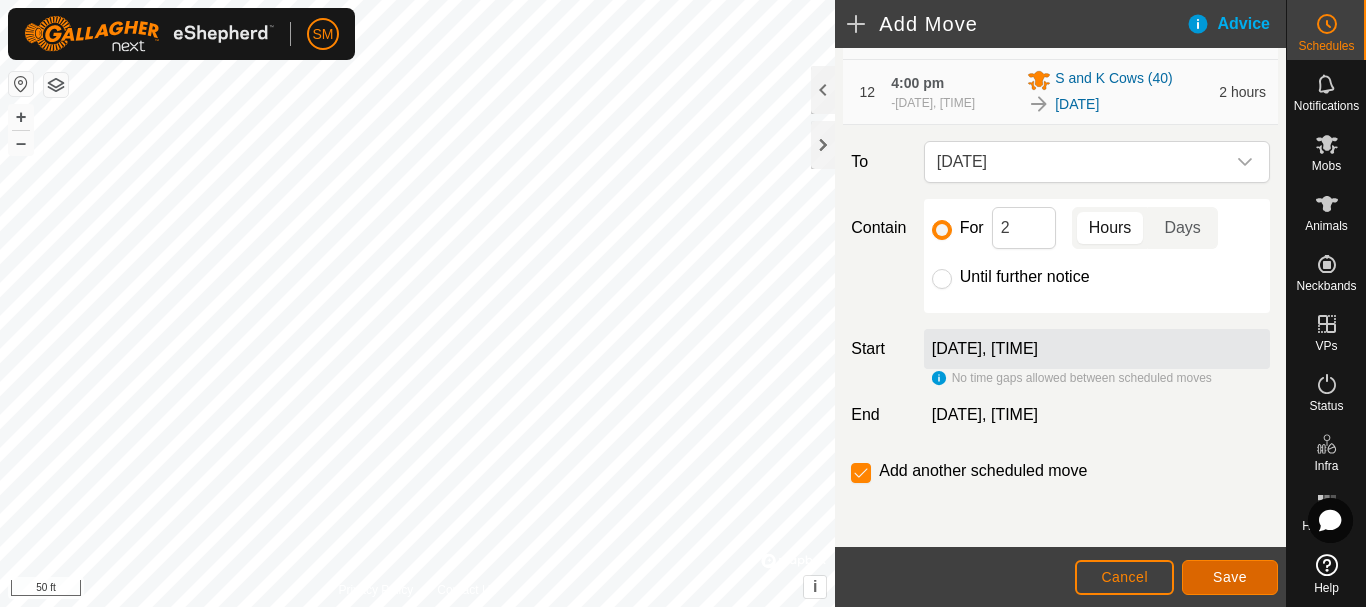 click on "Save" 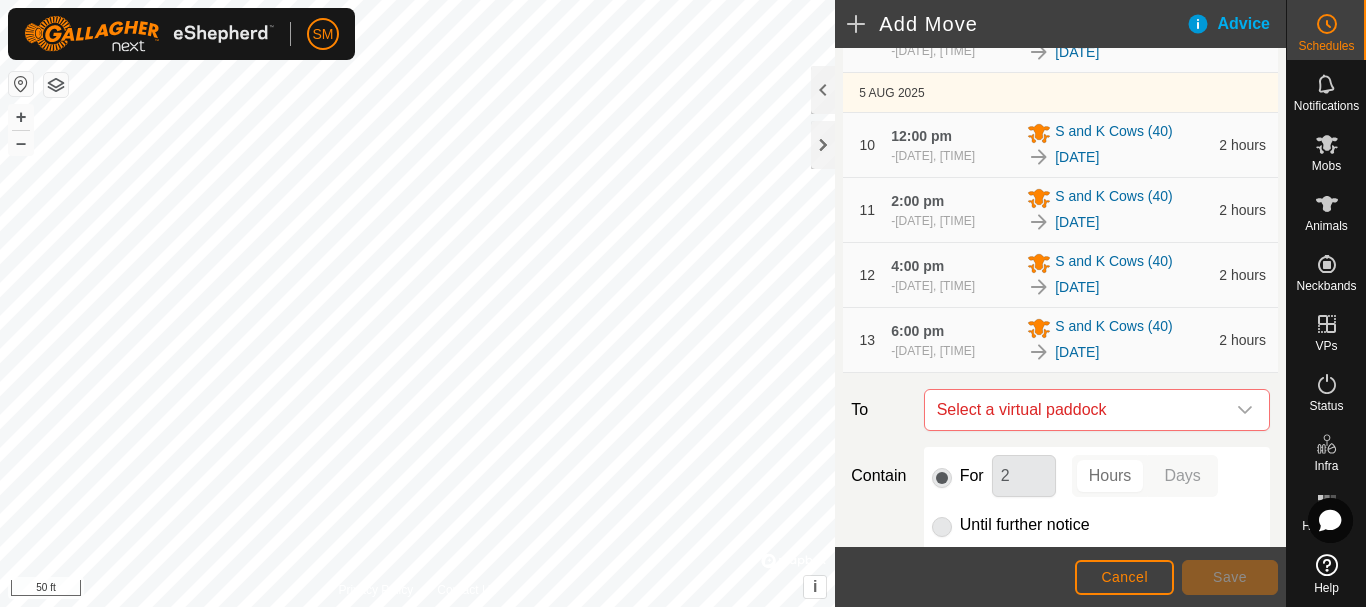 scroll, scrollTop: 1082, scrollLeft: 0, axis: vertical 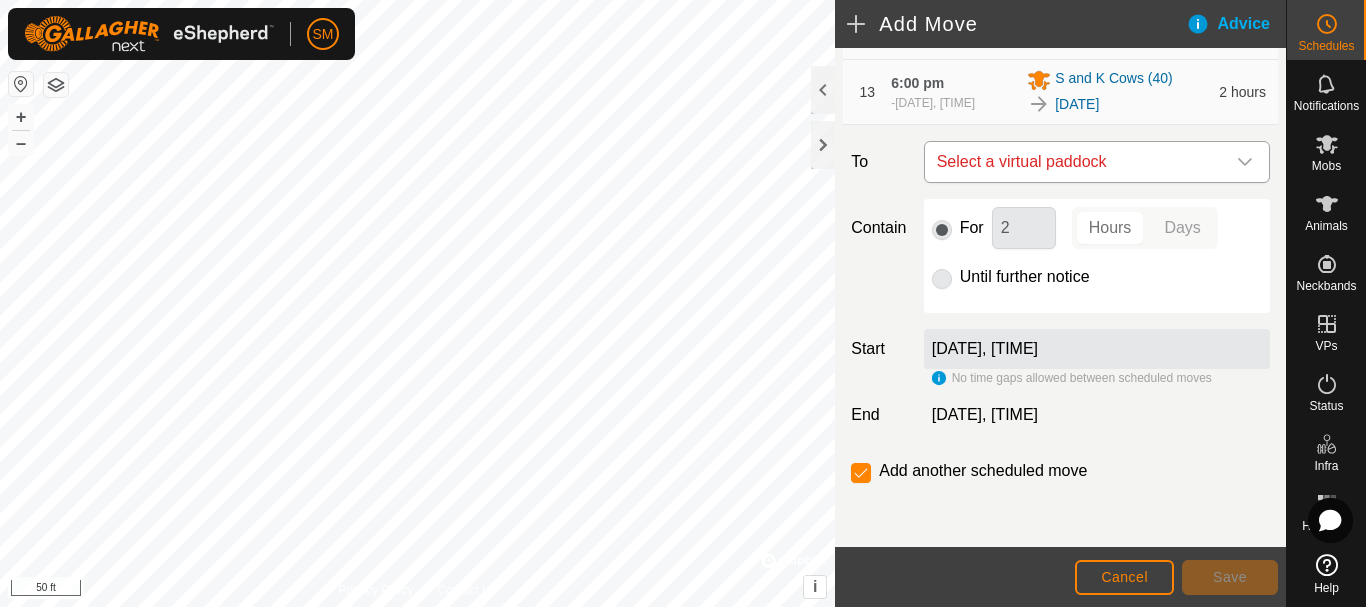 click 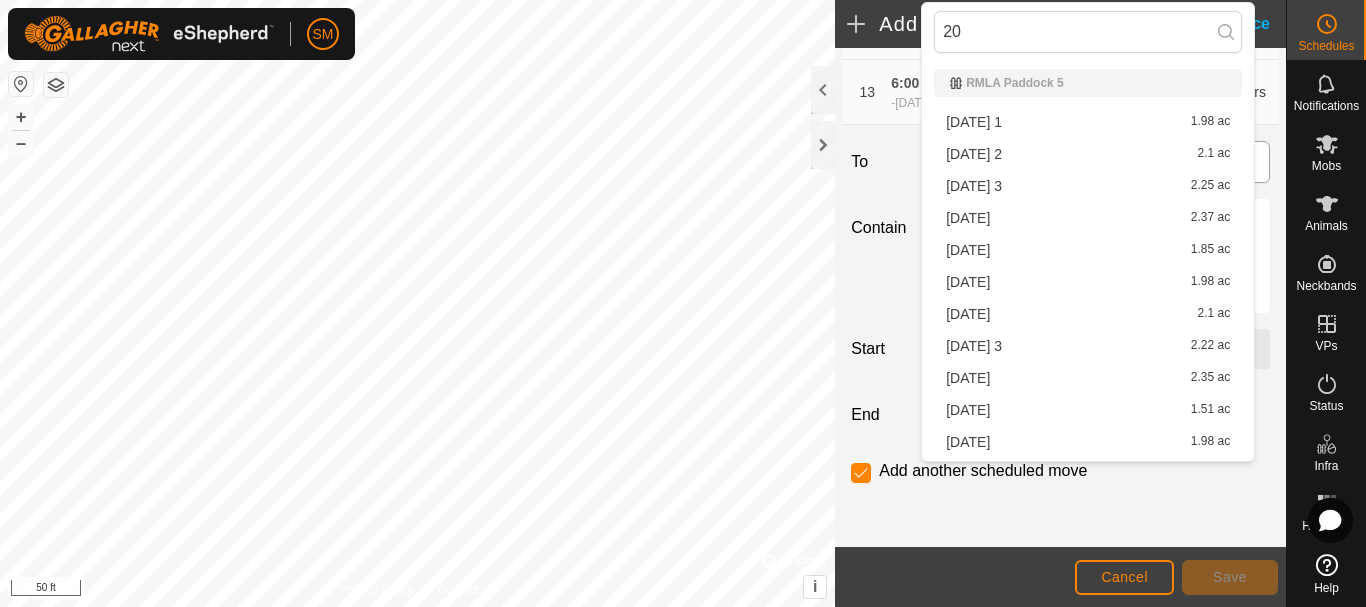 type on "2" 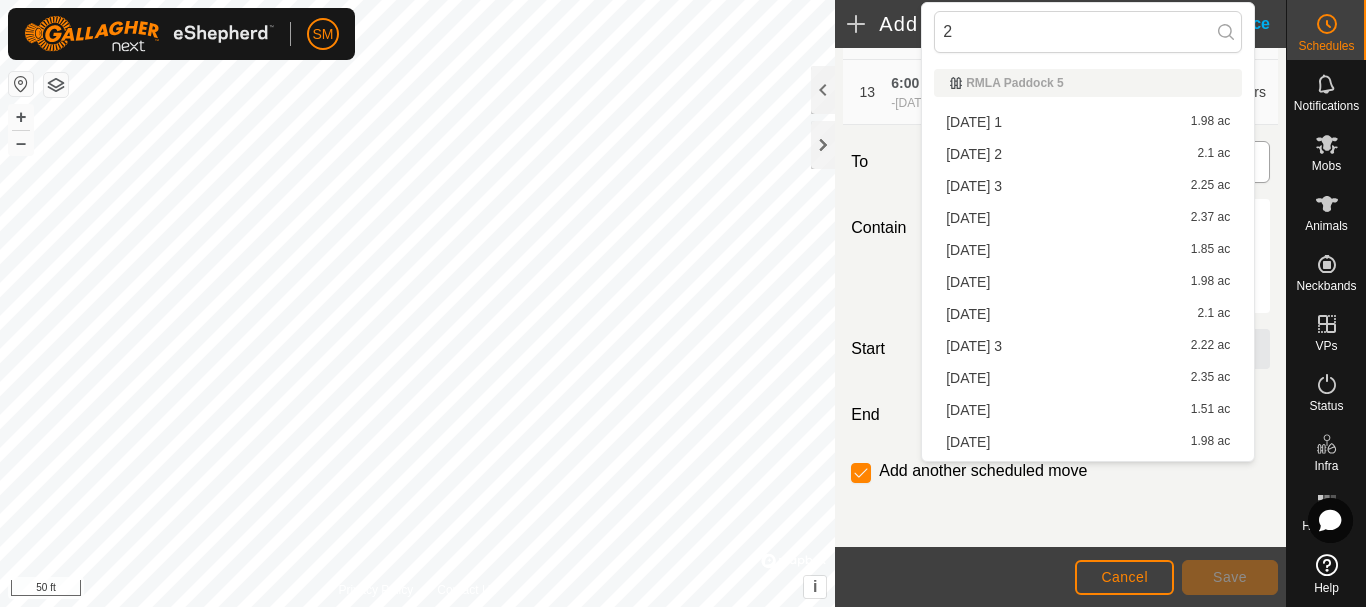 type 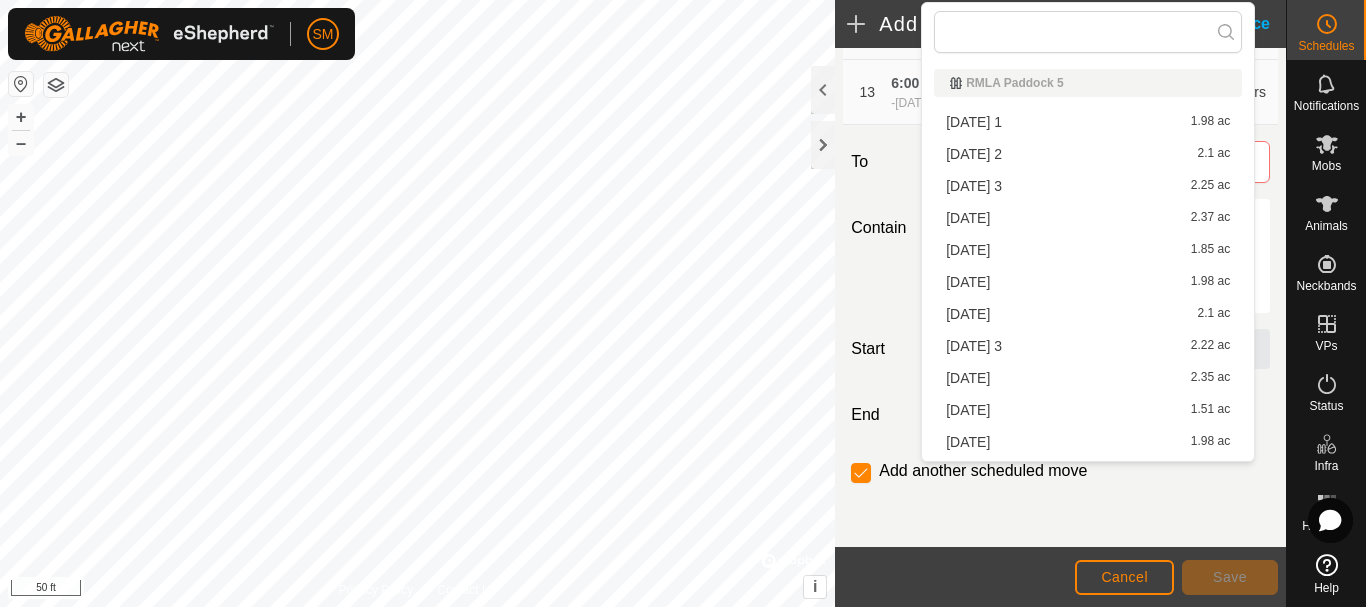 click on "Move S and K Cows (40) EXISTING SCHEDULES [DATE] - Today [DATE], [TIME] - [DATE], [TIME] S and K Cows (40) [DATE] 5 0 day 3 hours 6 mins 1 12:00 pm - [DATE], [TIME] S and K Cows (40) [DATE] 1 2 hours 2 2:00 pm - [DATE], [TIME] S and K Cows (40) [DATE] 2 2 hours 3 4:00 pm - [DATE], [TIME] S and K Cows (40) [DATE] 3 2 hours 4 6:00 pm - [DATE], [TIME] S and K Cows (40) [DATE] 4 18 hours [DATE] - Tomorrow 5 12:00 pm - [DATE], [TIME] S and K Cows (40) [DATE] 1 2 hours 6 2:00 pm - [DATE], [TIME] S and K Cows (40) [DATE] 2 2 hours 7 4:00 pm - [DATE], [TIME] S and K Cows (40) [DATE] 3 2 hours 8 6:00 pm - [DATE], [TIME] S and K Cows (40) [DATE] 4 2 hours 9 8:00 pm - [DATE], [TIME] S and K Cows (40) [DATE] 5 16 hours [DATE] 10 12:00 pm - [DATE], [TIME] S and K Cows (40) [DATE] 1 2 hours 11 2:00 pm - [DATE], [TIME] S and K Cows (40) [DATE] 2 - 2" 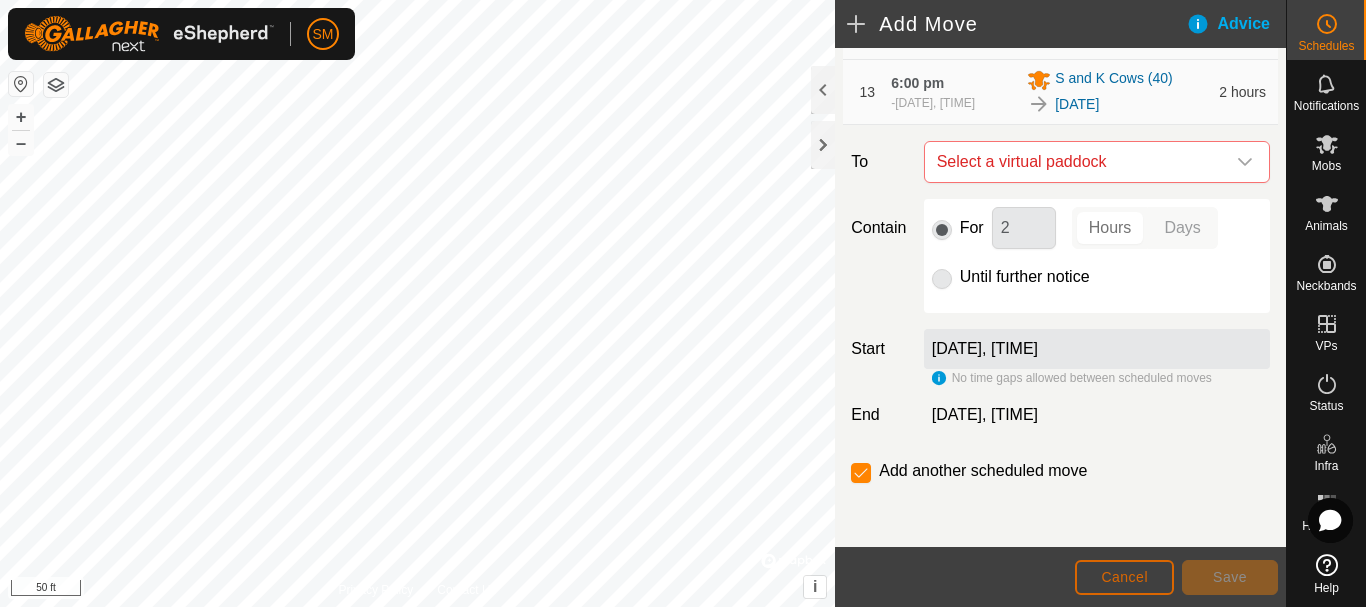 click on "Cancel" 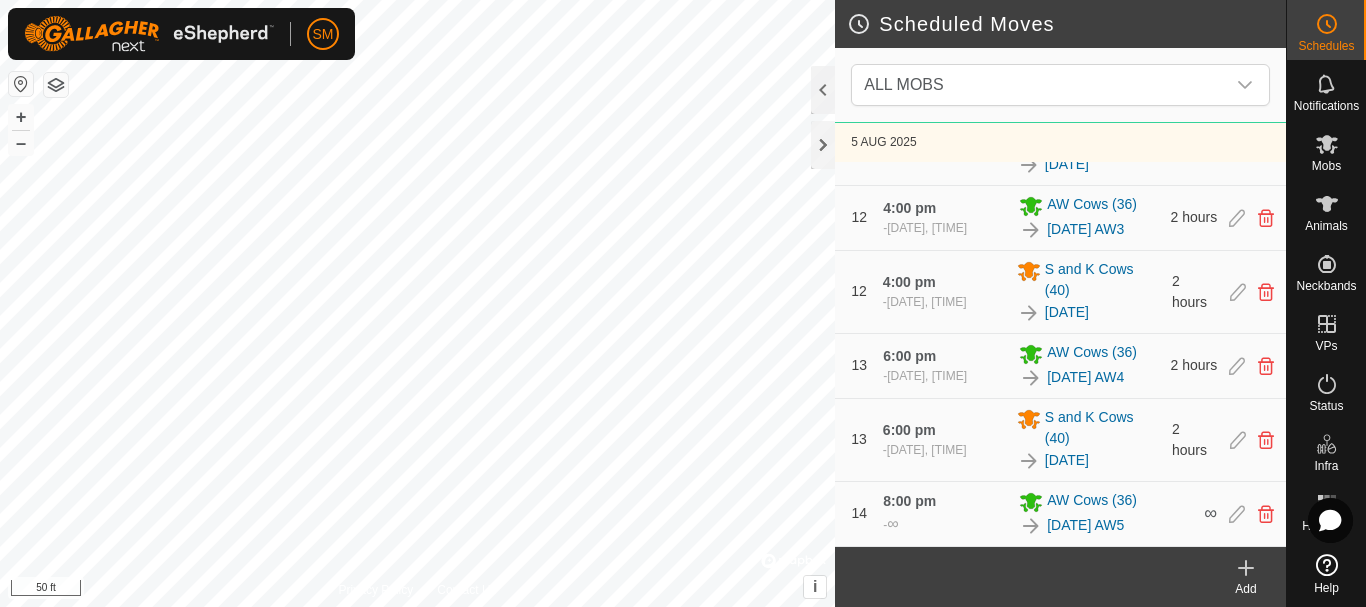 scroll, scrollTop: 2109, scrollLeft: 0, axis: vertical 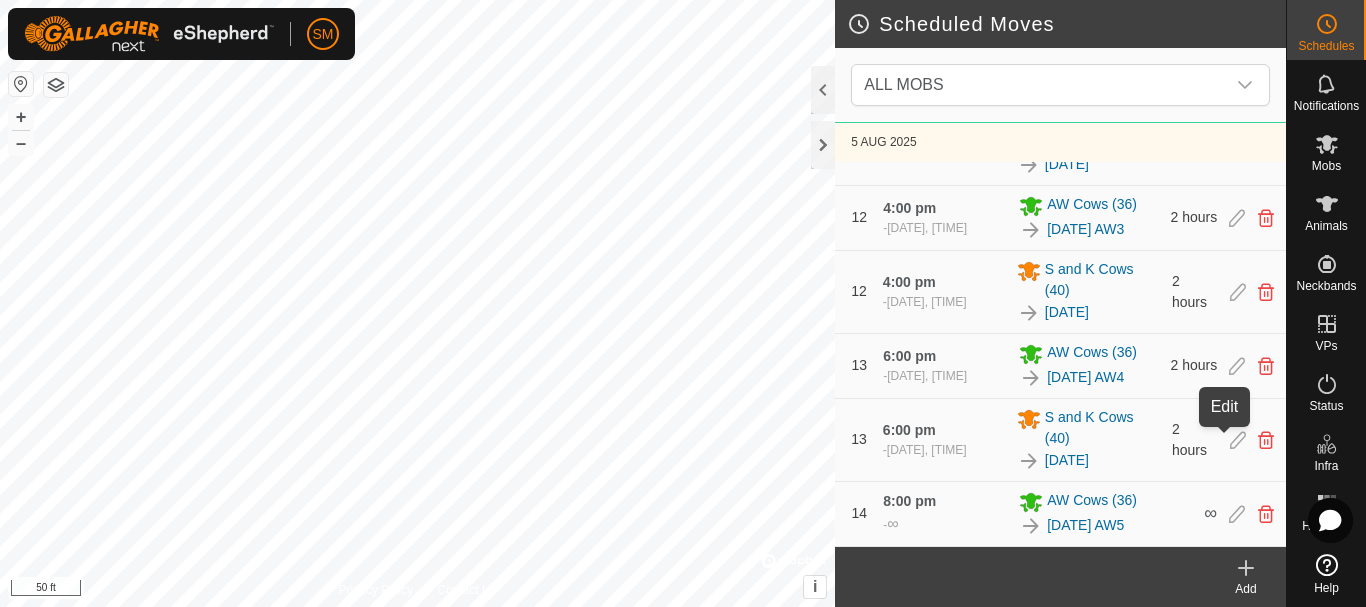 click at bounding box center (1238, 440) 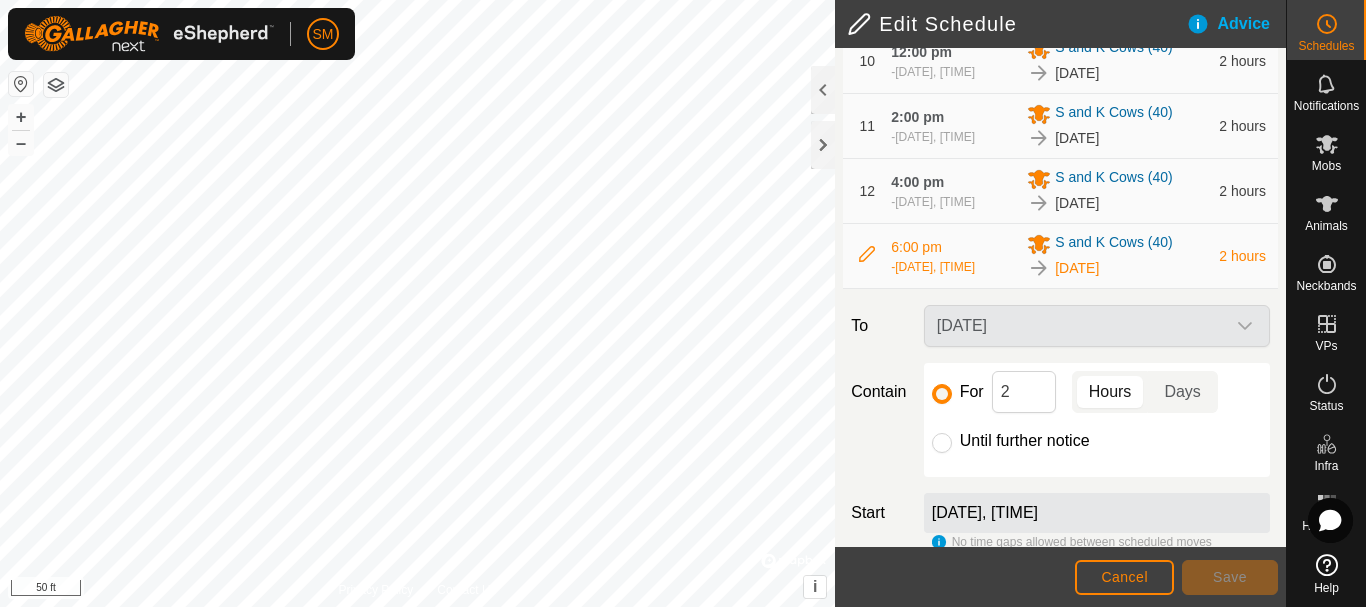 scroll, scrollTop: 994, scrollLeft: 0, axis: vertical 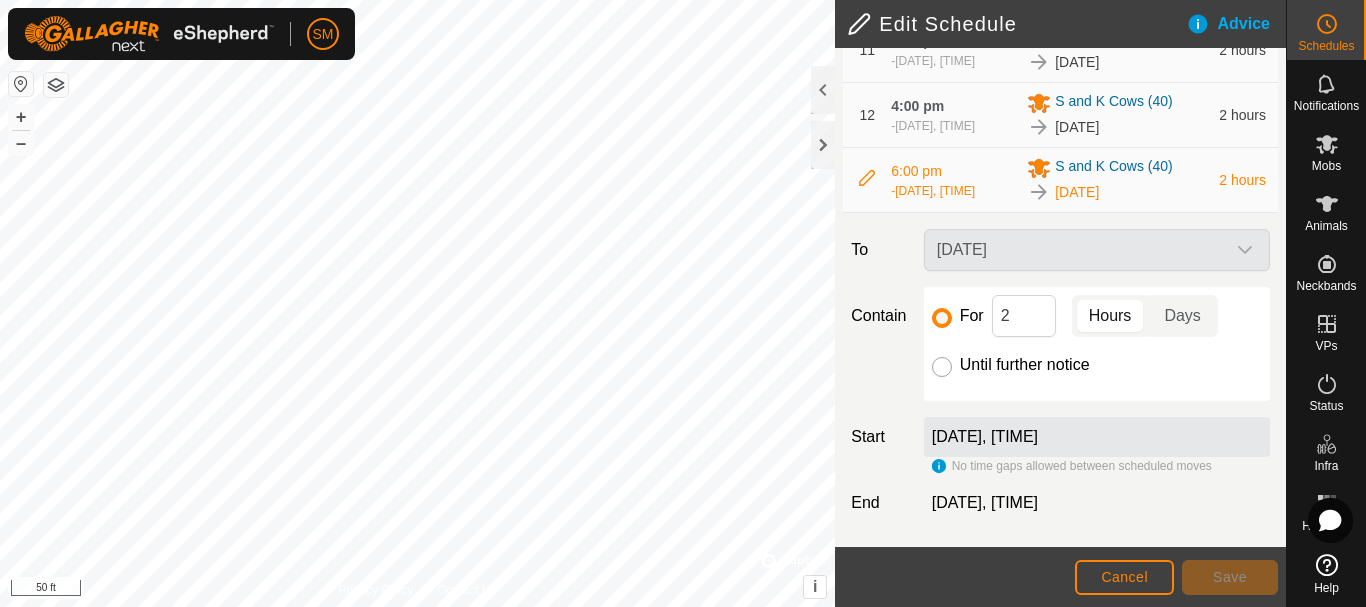 click on "Until further notice" at bounding box center [942, 367] 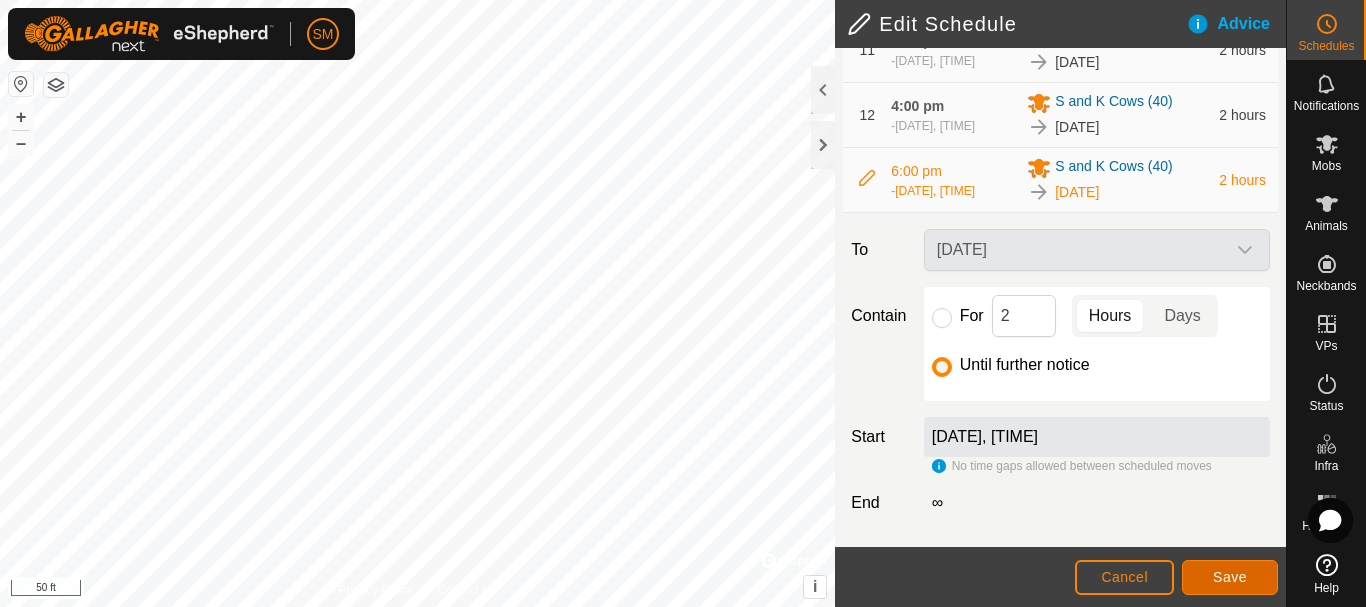 click on "Save" 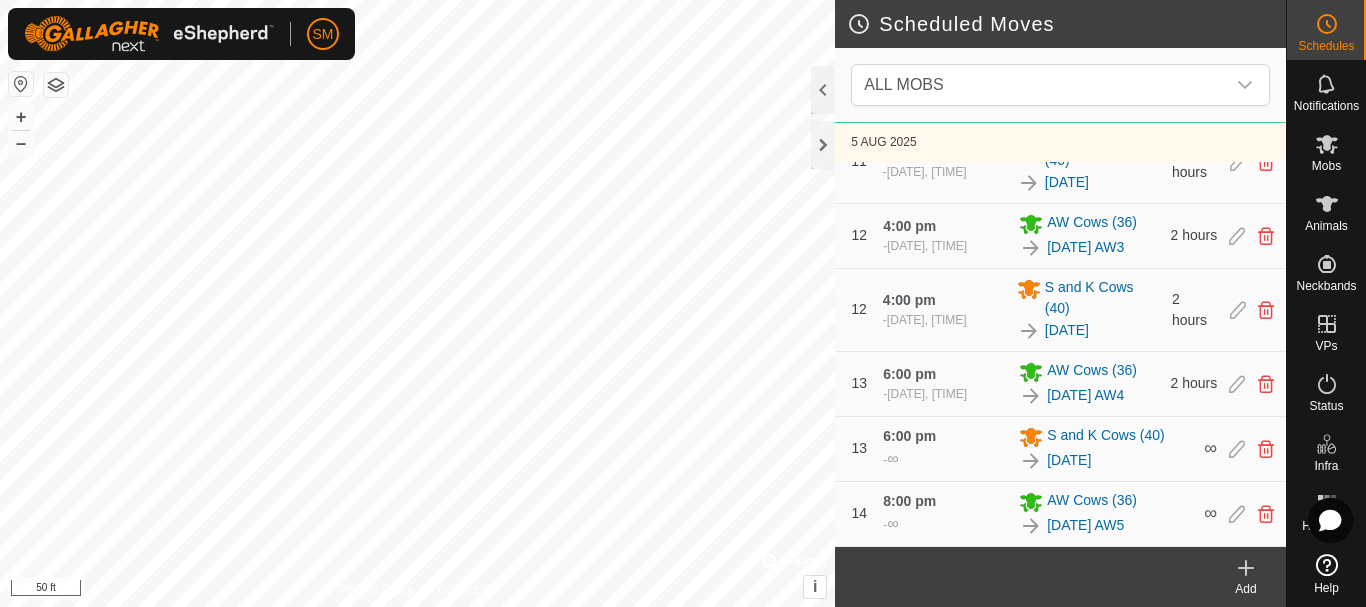 scroll, scrollTop: 2091, scrollLeft: 0, axis: vertical 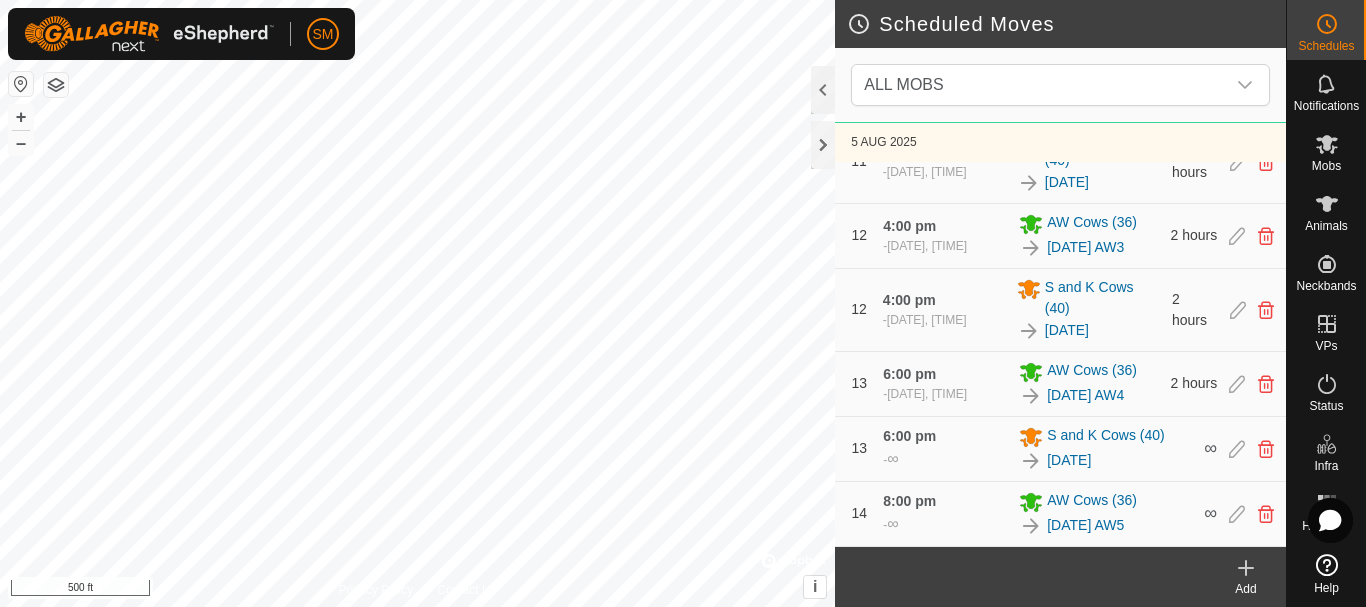 click on "SM Schedules Notifications Mobs Animals Neckbands VPs Status Infra Heatmap Help Scheduled Moves ALL MOBS [DATE] - Today [DATE], [TIME] - [DATE], [TIME] AW Cows (36) [DATE] AW4 0 day 3 hours 5 mins [DATE], [TIME] - [DATE], [TIME] S and K Cows (40) [DATE] 5 0 day 3 hours 5 mins 1 12:00 pm - [DATE], [TIME] AW Cows (36) [DATE] AW1 2 hours 1 12:00 pm - [DATE], [TIME] S and K Cows (40) [DATE] 1 2 hours 2 2:00 pm - [DATE], [TIME] AW Cows (36) [DATE] AW2 2 hours 2 2:00 pm - [DATE], [TIME] S and K Cows (40) [DATE] 2 2 hours 3 4:00 pm - [DATE], [TIME] AW Cows (36) [DATE] AW3 2 hours 3 4:00 pm - [DATE], [TIME] S and K Cows (40) [DATE] 3 2 hours 4 6:00 pm - [DATE], [TIME] AW Cows (36) [DATE] AW4 2 hours 4 6:00 pm - [DATE], [TIME] S and K Cows (40) [DATE] 4 18 hours 5 8:00 pm - [DATE], [TIME] AW Cows (36) [DATE] AW5 16 hours [DATE] - Tomorrow 6 - 5" at bounding box center (683, 303) 